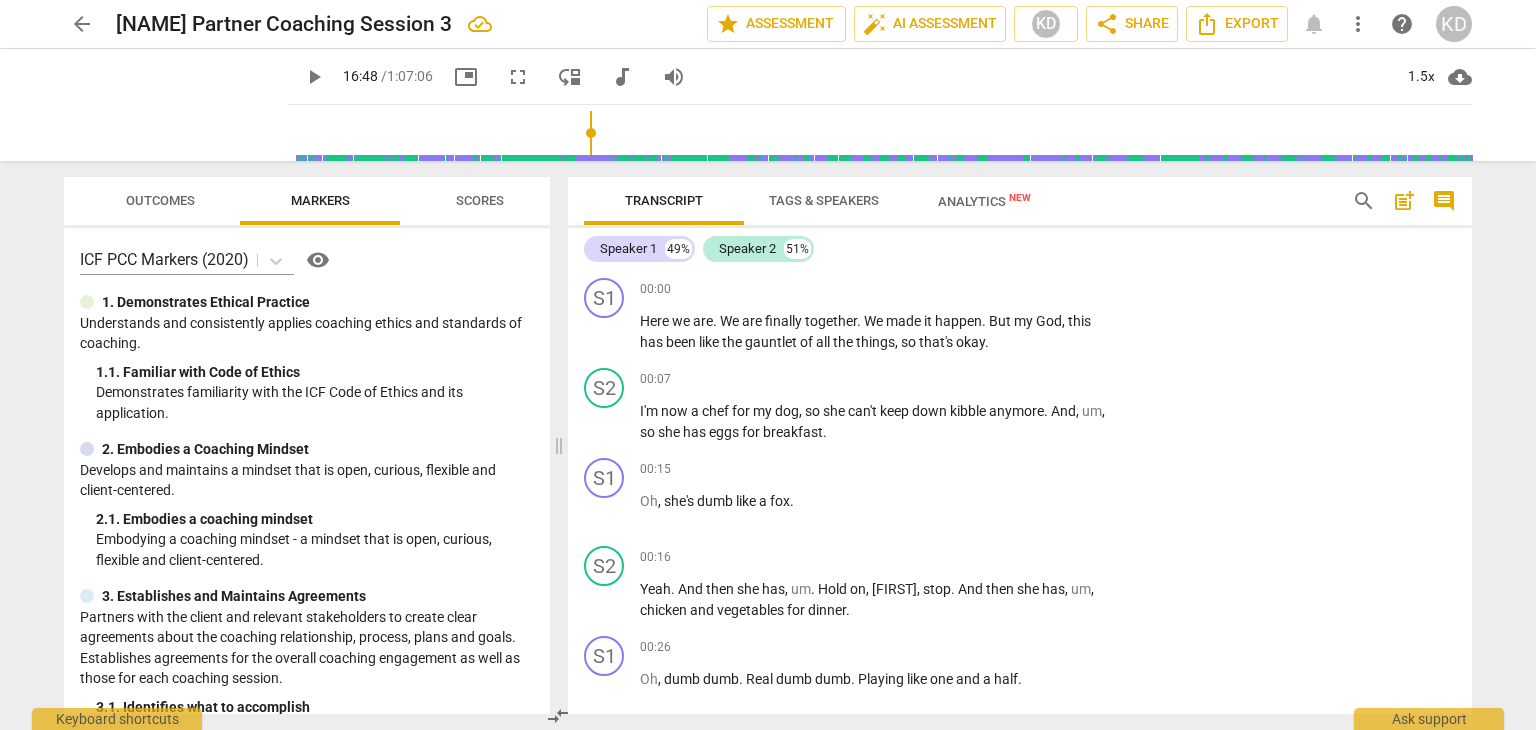 scroll, scrollTop: 0, scrollLeft: 0, axis: both 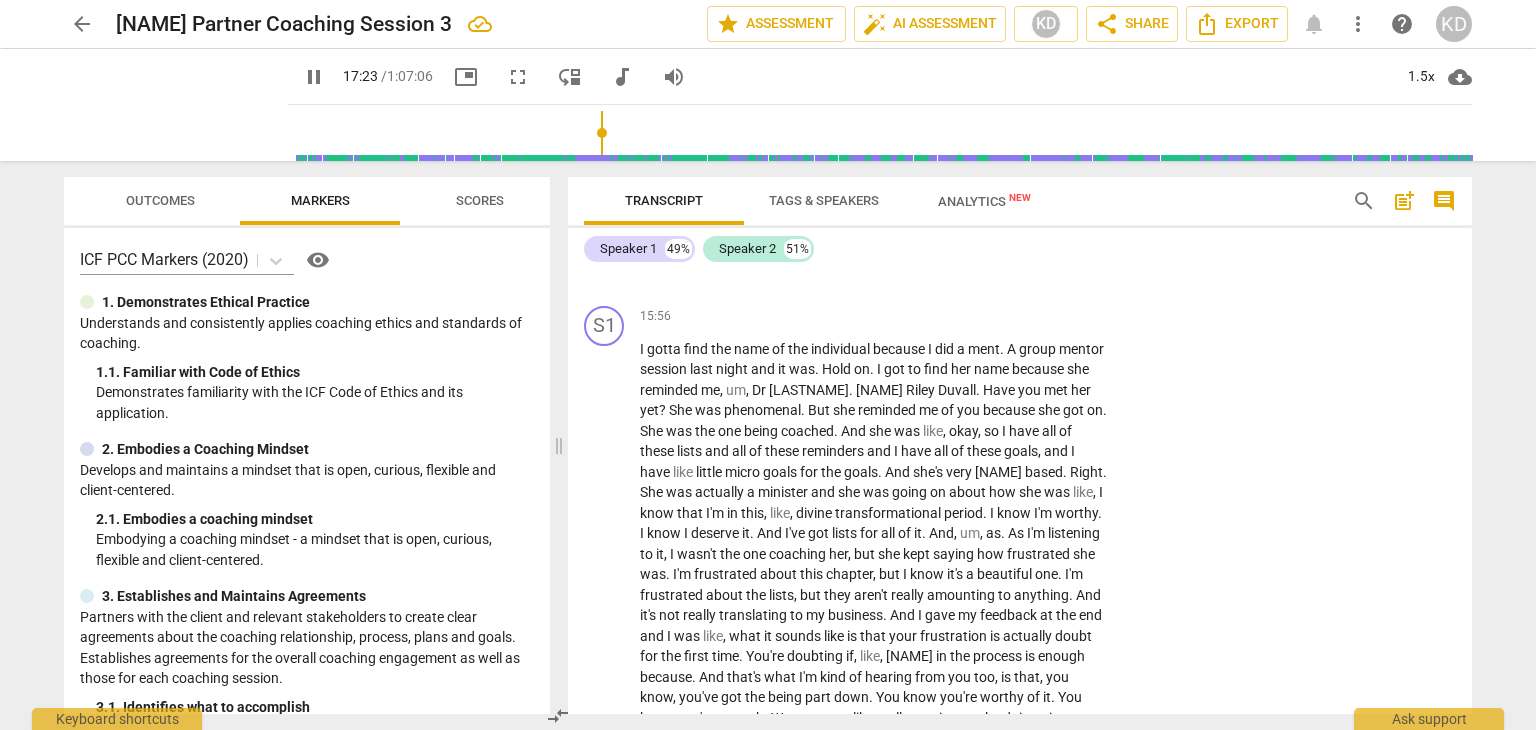 click on "name" at bounding box center [993, 369] 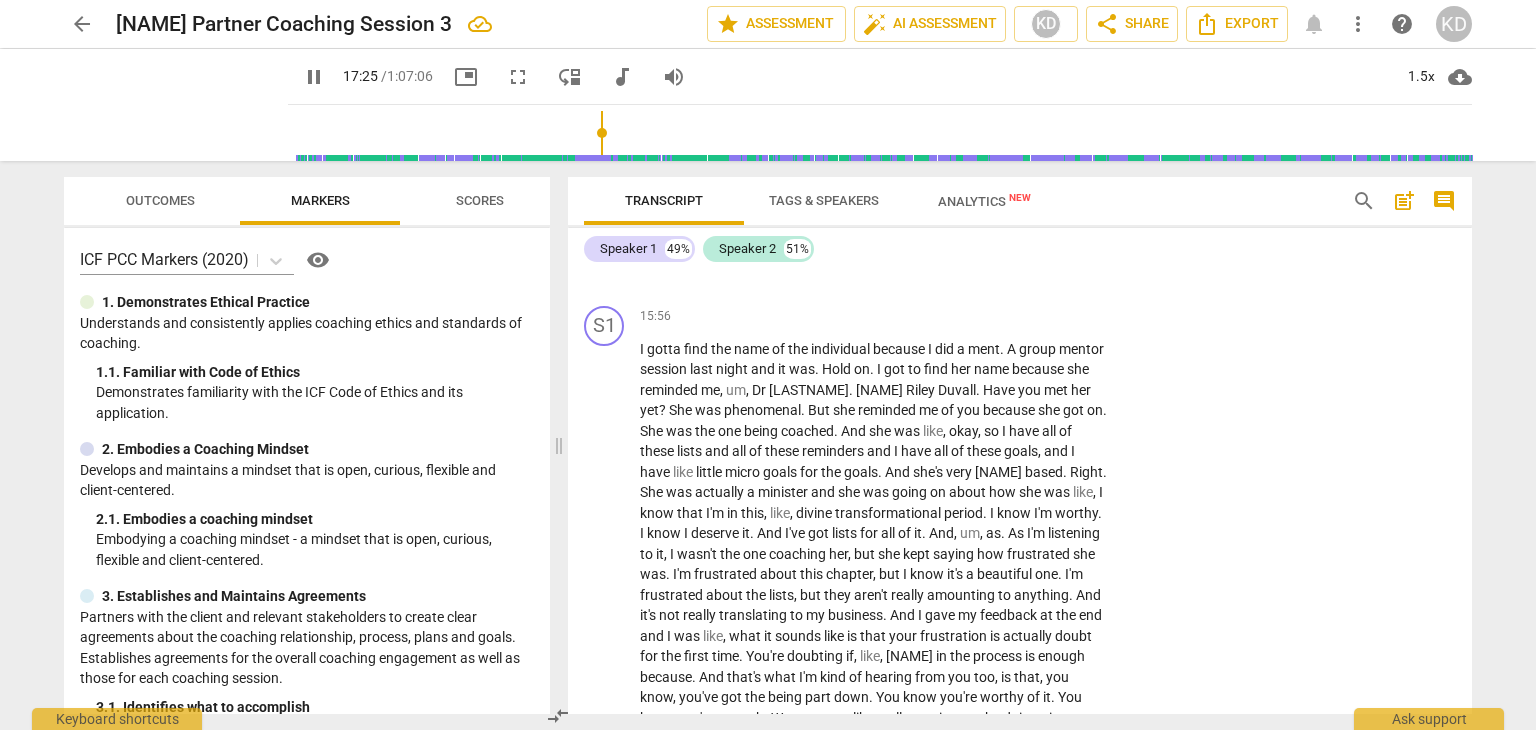 click on "+" at bounding box center [985, 317] 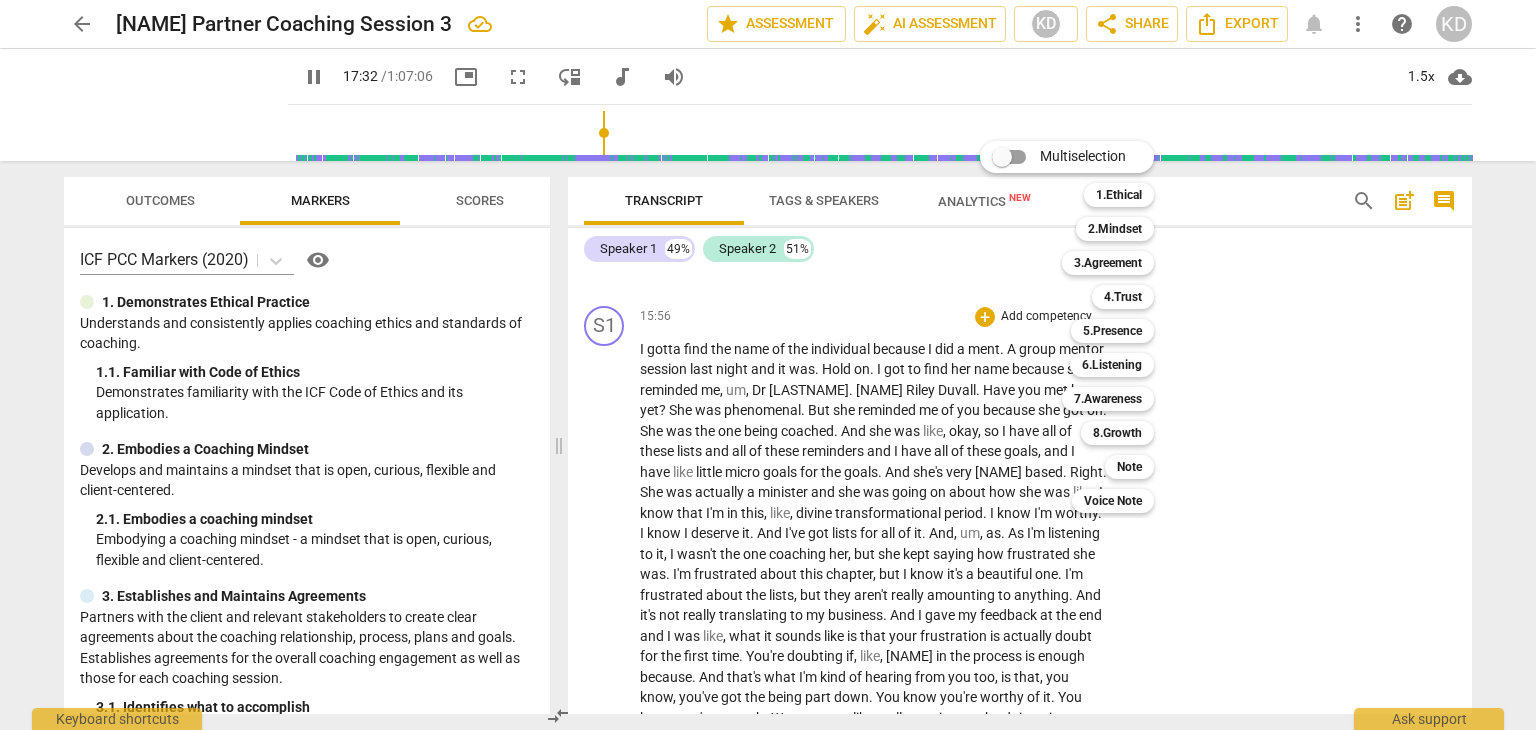click on "4.Trust" at bounding box center [1123, 297] 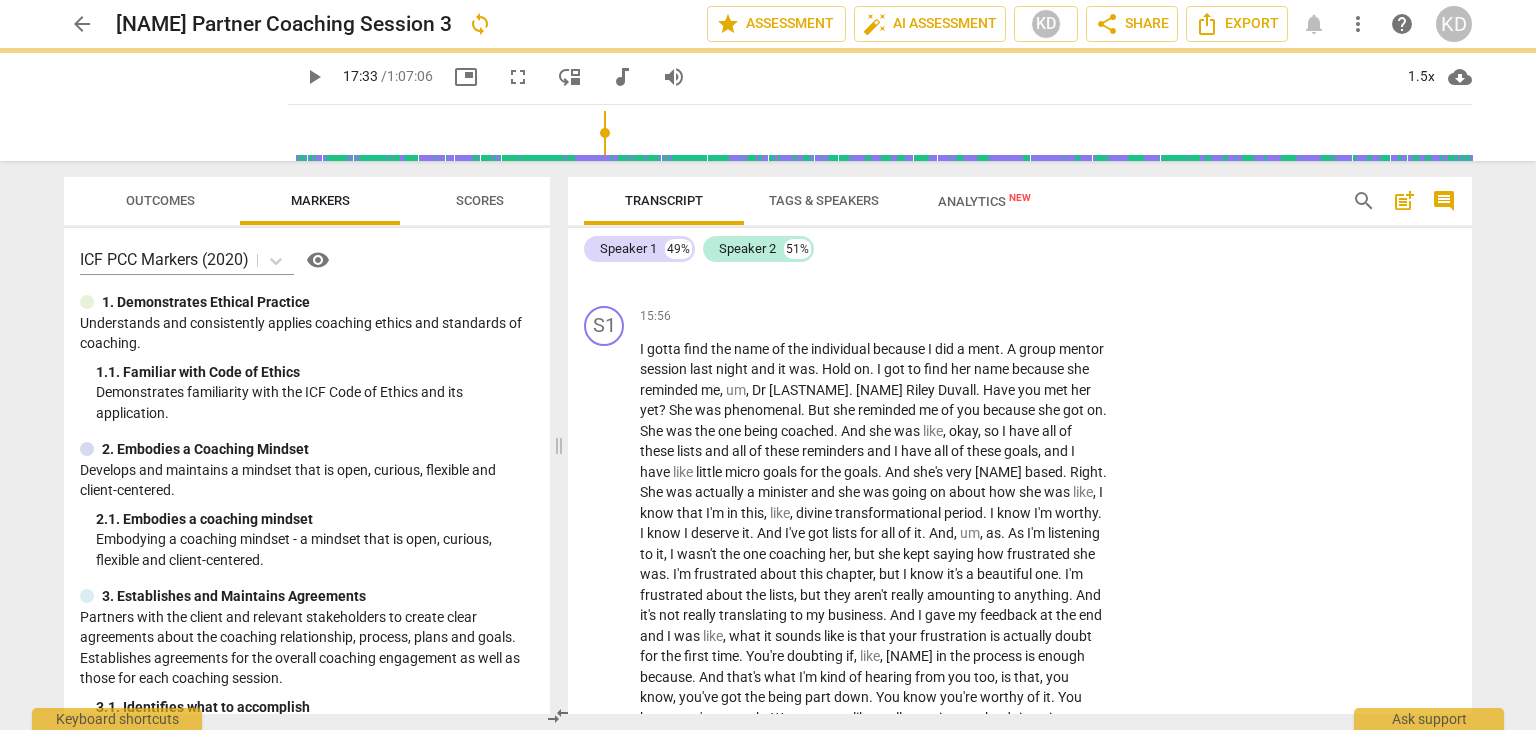 type on "1053" 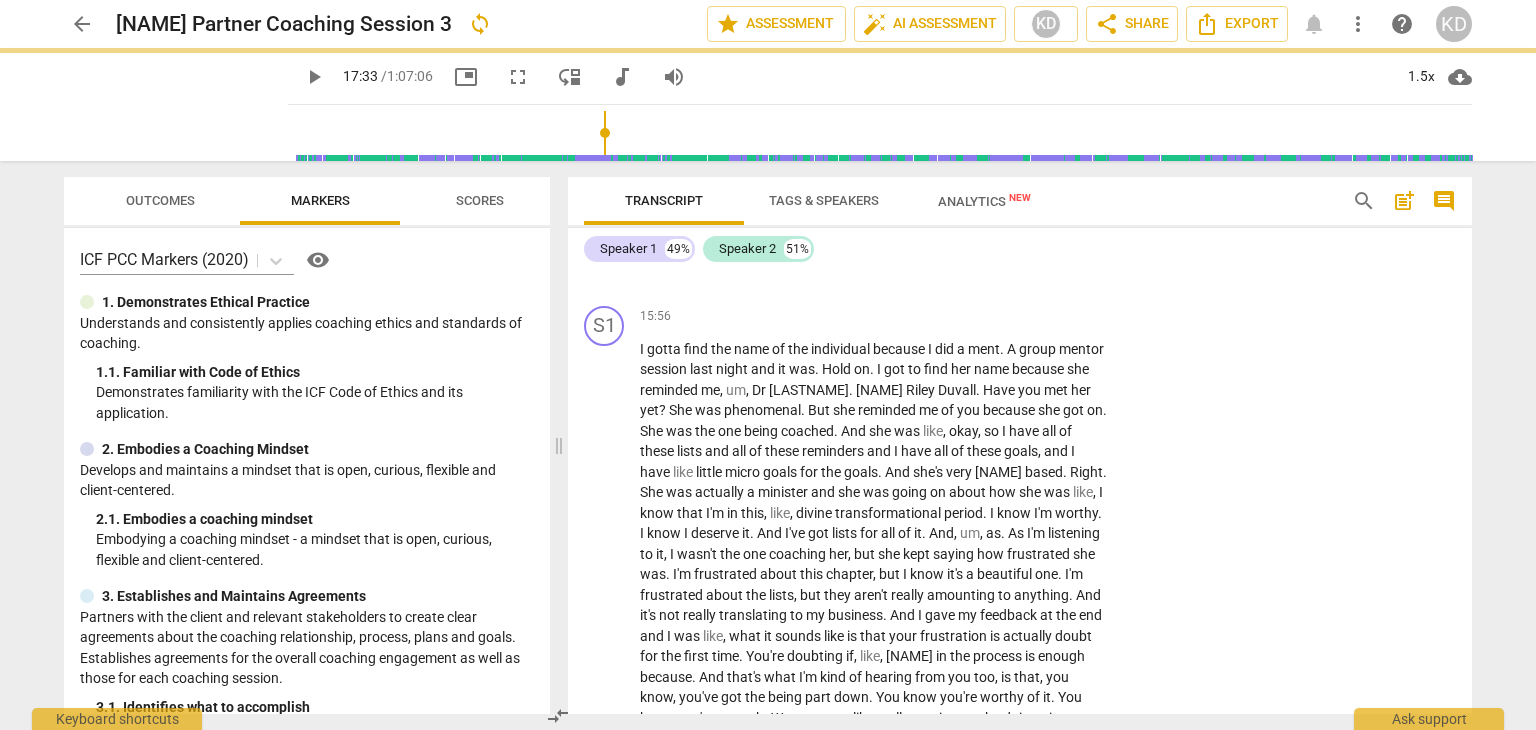 scroll, scrollTop: 10030, scrollLeft: 0, axis: vertical 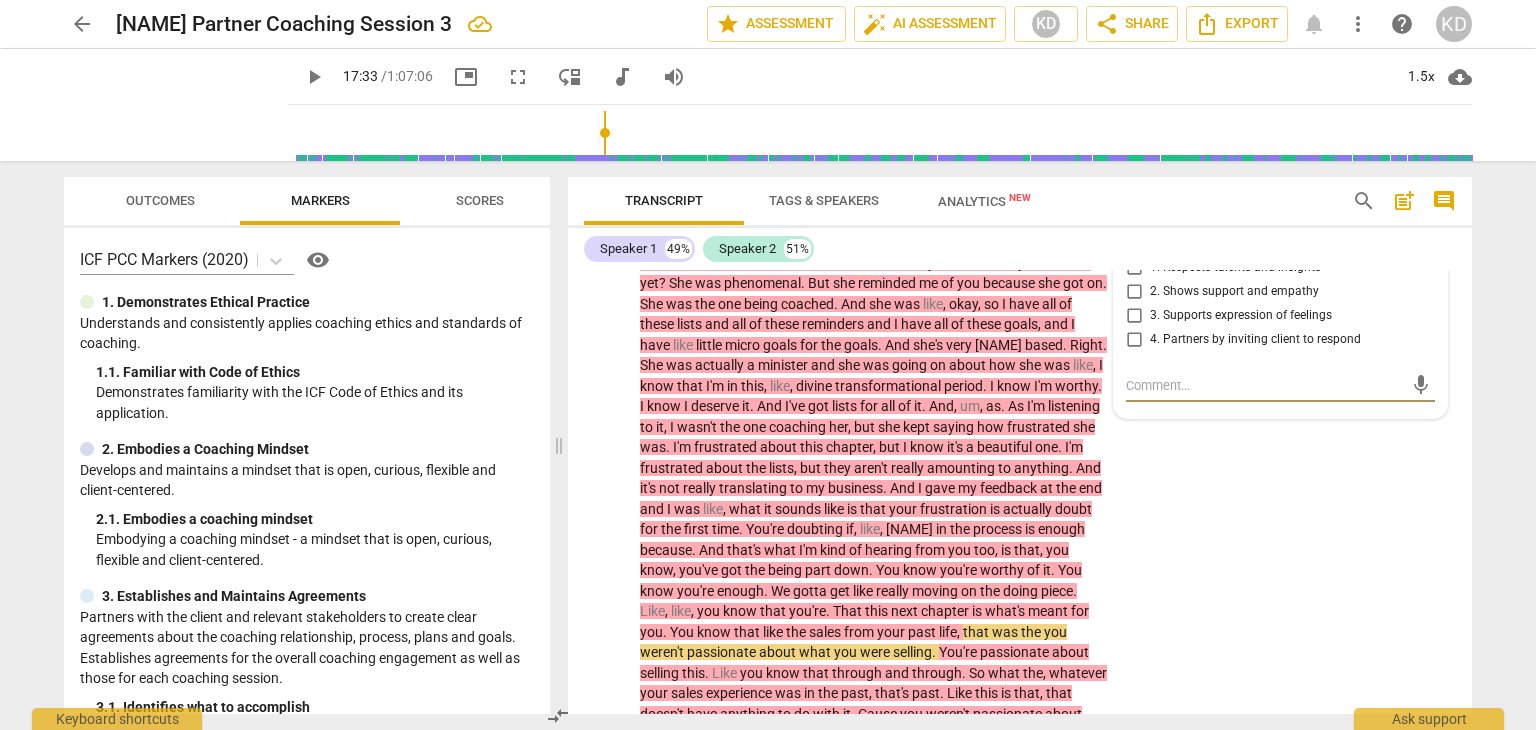 click on "2. Shows support and empathy" at bounding box center (1134, 292) 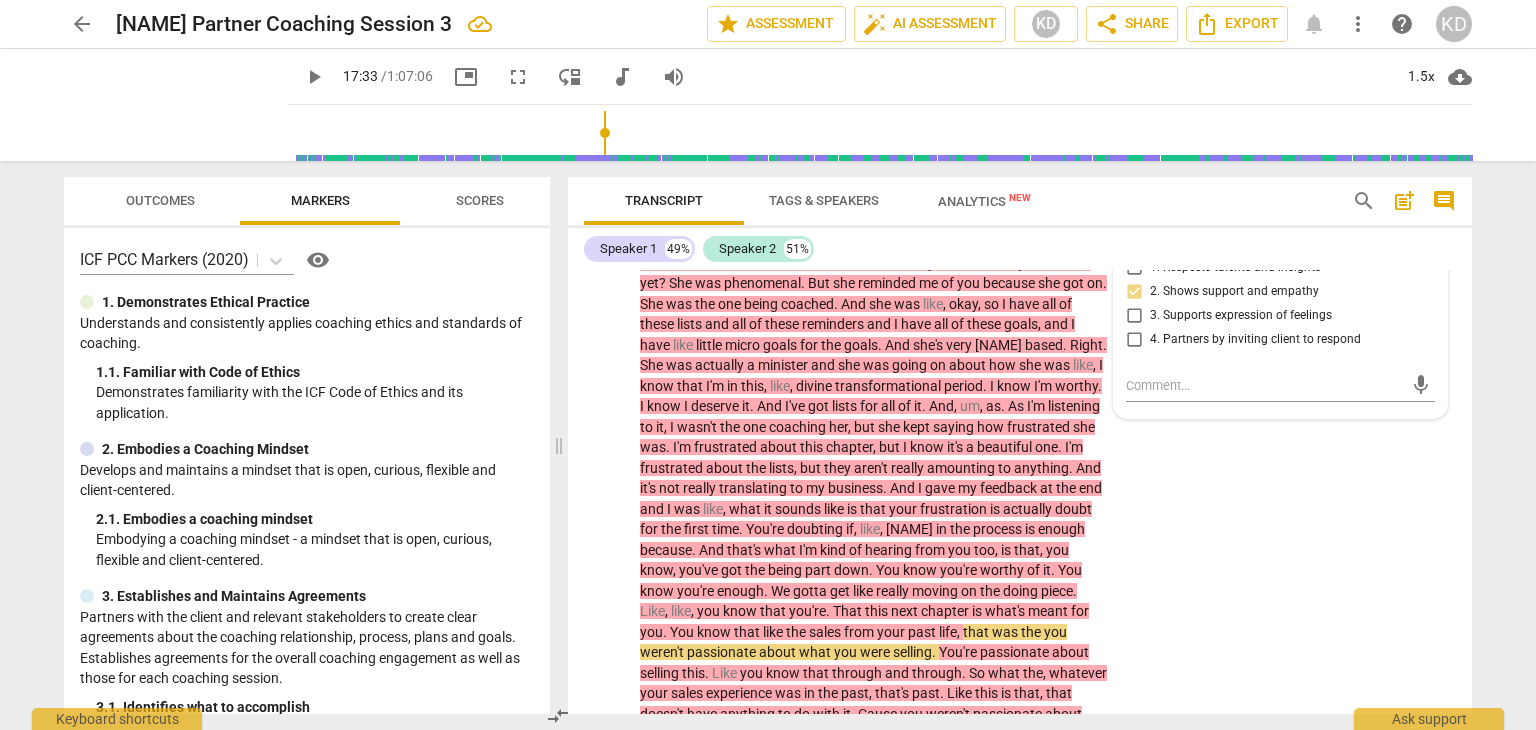 click on "play_arrow" at bounding box center (605, 499) 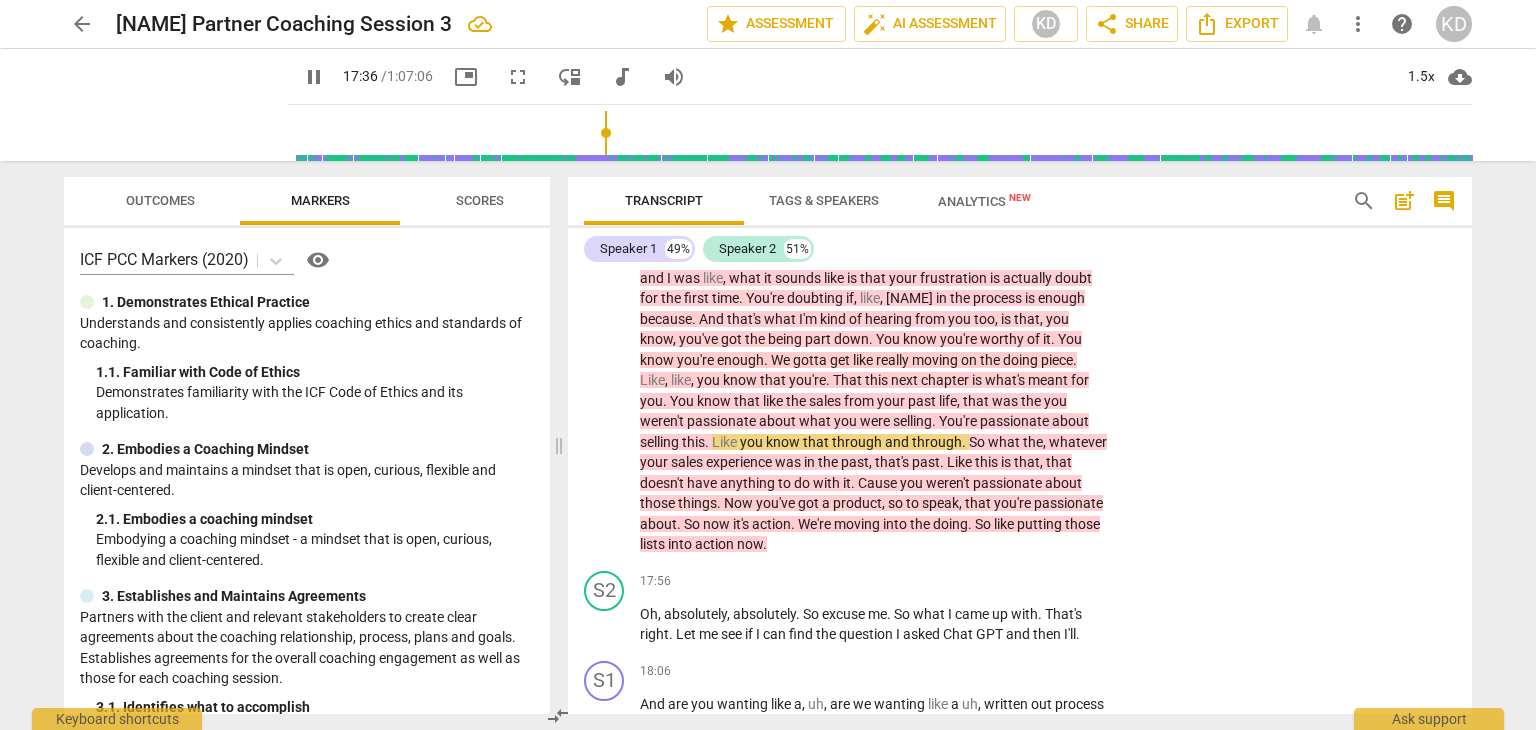 scroll, scrollTop: 10263, scrollLeft: 0, axis: vertical 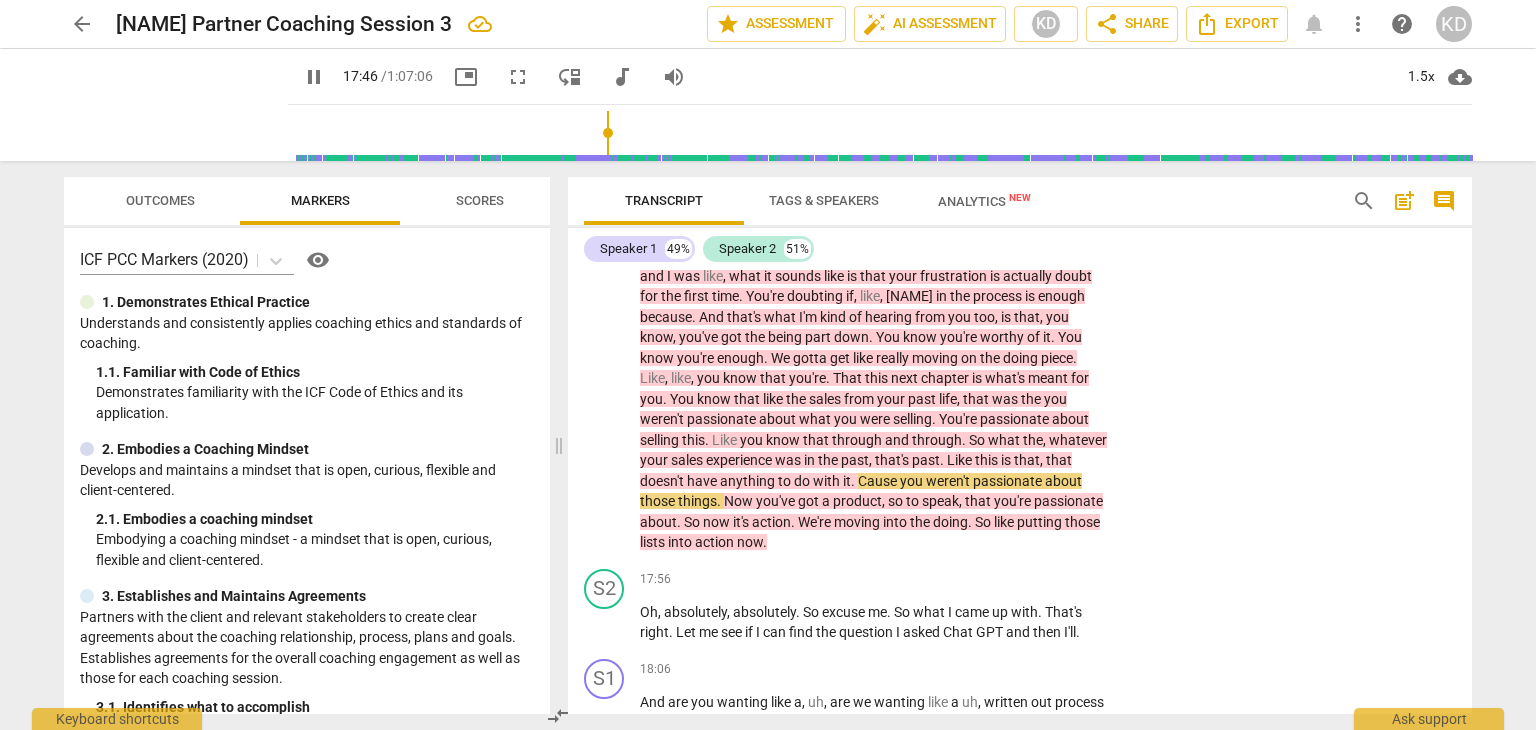 click on "I gotta find the name of the individual because I did a ment . A group mentor session last night and it was . Hold on . I got to find her name because she reminded me , um , Dr . [FIRST] [LAST] . Have you met her yet ? She was phenomenal . But she reminded me of you because she got on . She was the one being coached . And she was like , okay , so I have all of these lists and all of these reminders and I have all of these goals , and I have like little micro goals for the goals . And she's very faith based . Right . She was actually a minister and she was going on about how she was like , I know that I'm in this , like , divine transformational period . I know I'm worthy . I know I deserve it . And I've got lists for all of" at bounding box center (874, 266) 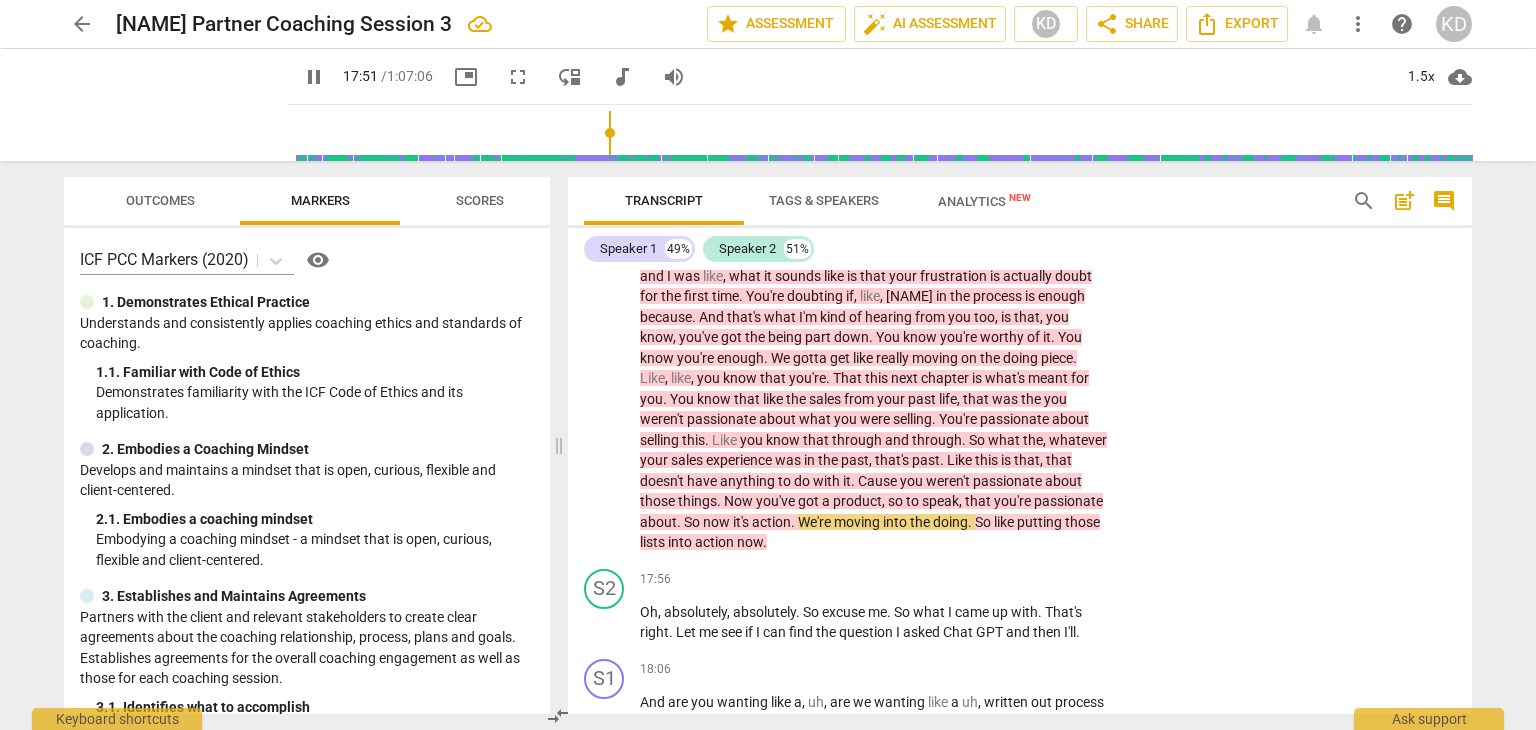 click on "I gotta find the name of the individual because I did a ment . A group mentor session last night and it was . Hold on . I got to find her name because she reminded me , um , Dr . [FIRST] [LAST] . Have you met her yet ? She was phenomenal . But she reminded me of you because she got on . She was the one being coached . And she was like , okay , so I have all of these lists and all of these reminders and I have all of these goals , and I have like little micro goals for the goals . And she's very faith based . Right . She was actually a minister and she was going on about how she was like , I know that I'm in this , like , divine transformational period . I know I'm worthy . I know I deserve it . And I've got lists for all of" at bounding box center (874, 266) 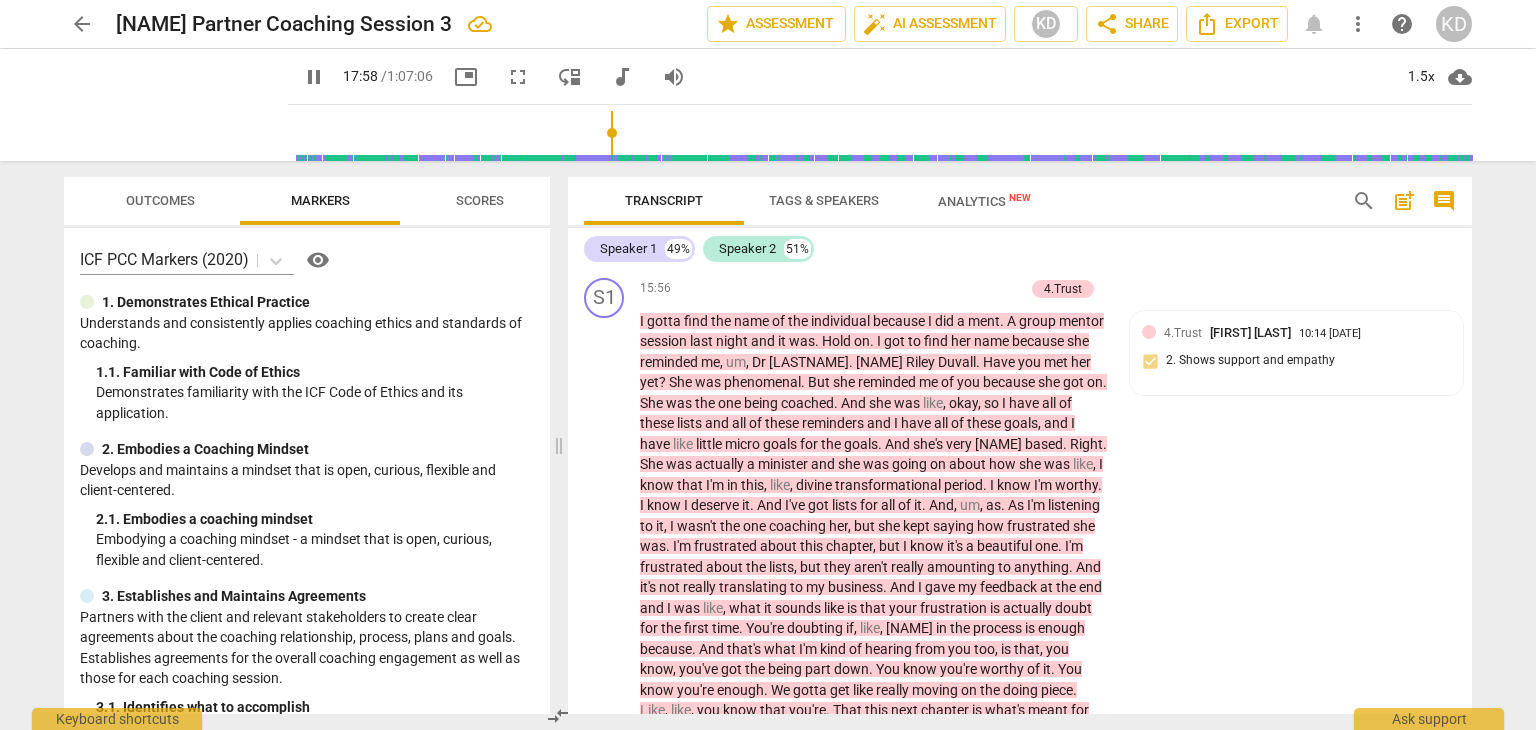 scroll, scrollTop: 9917, scrollLeft: 0, axis: vertical 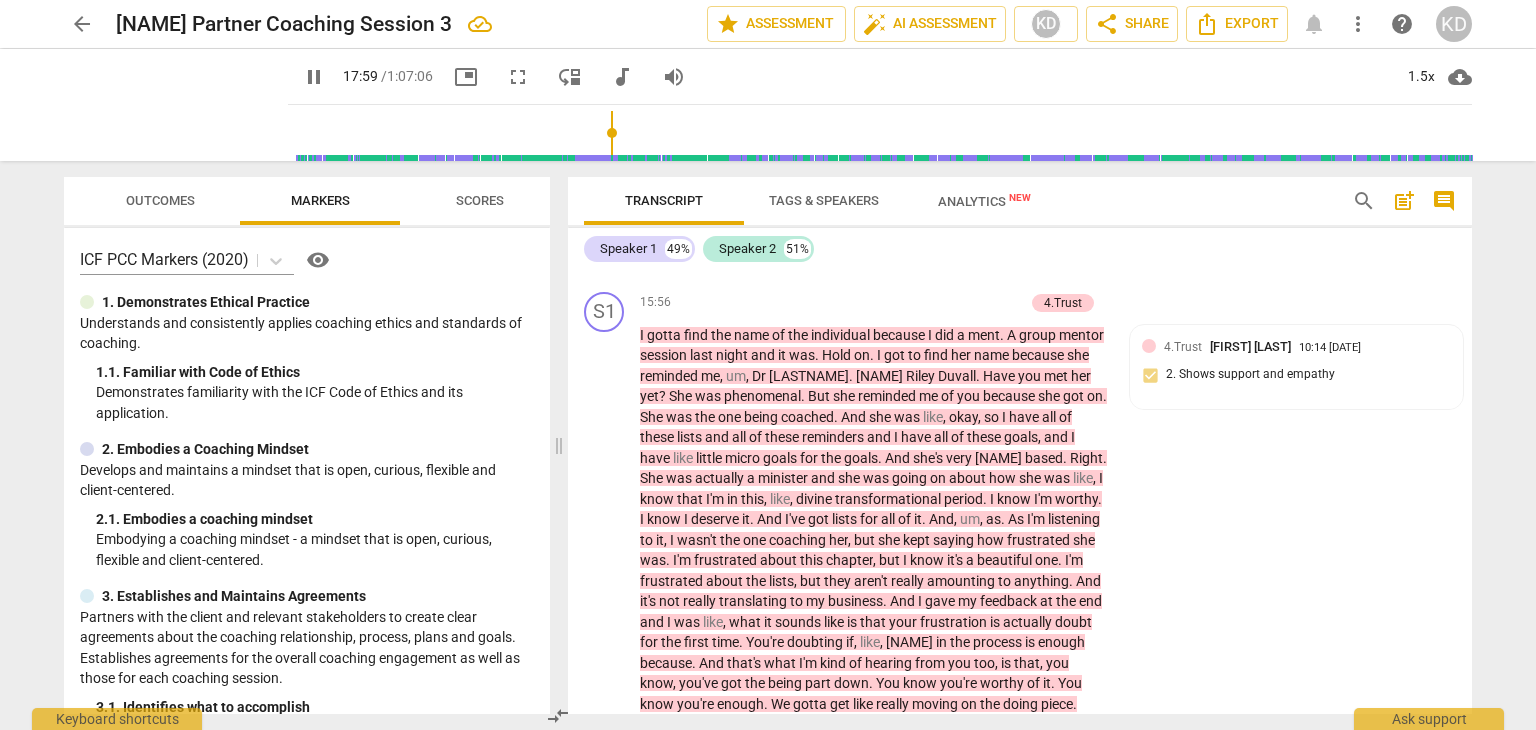 click on "+" at bounding box center [915, 303] 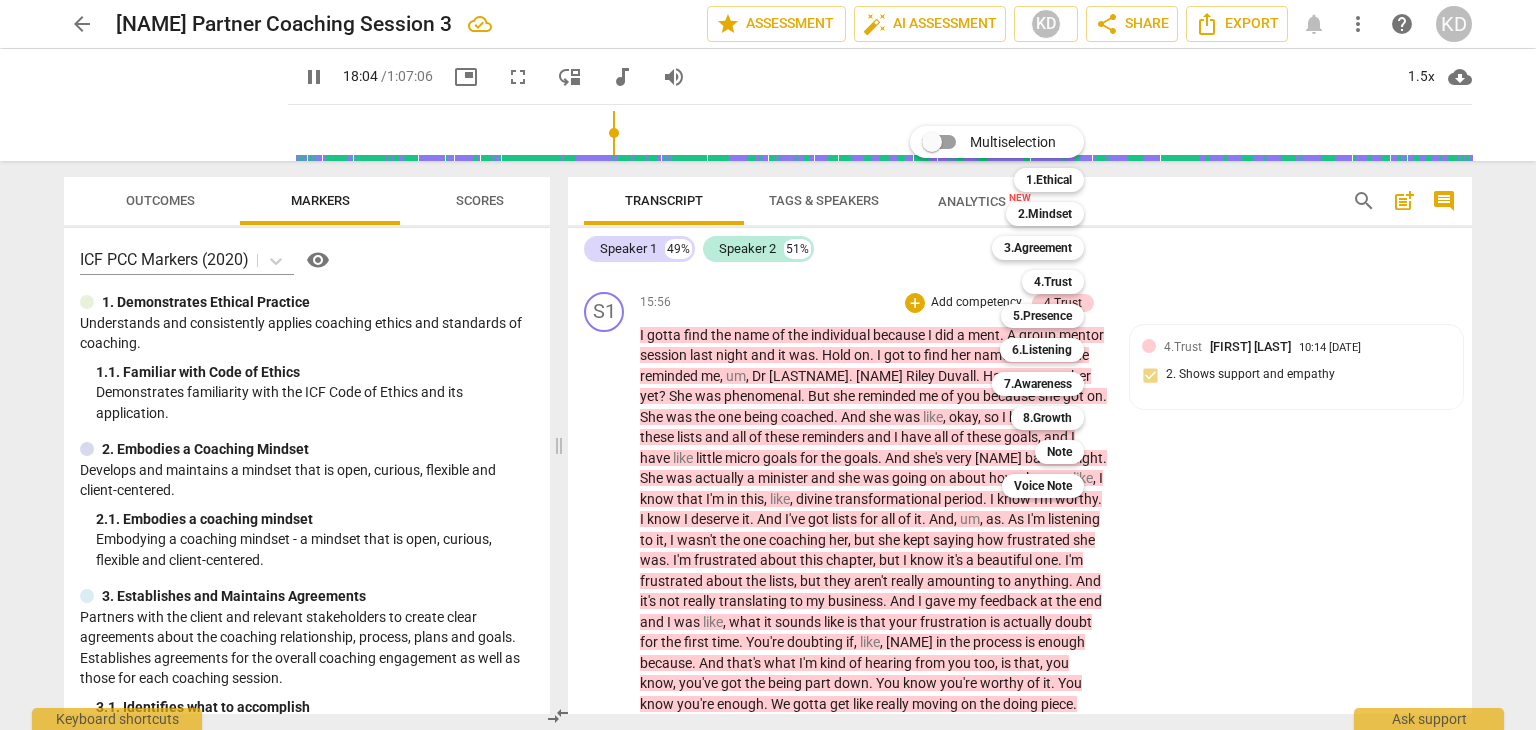 click on "6.Listening" at bounding box center (1042, 350) 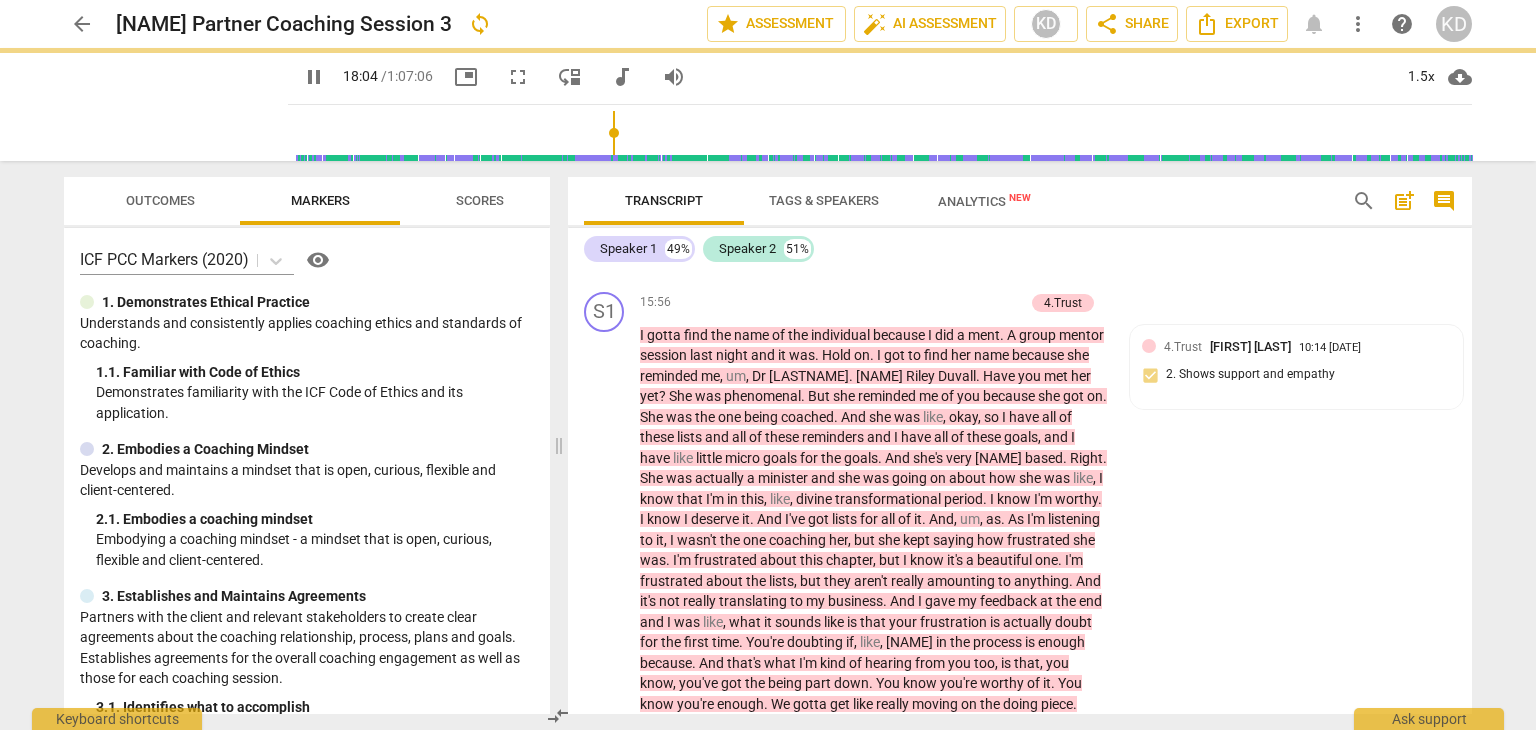 type on "1085" 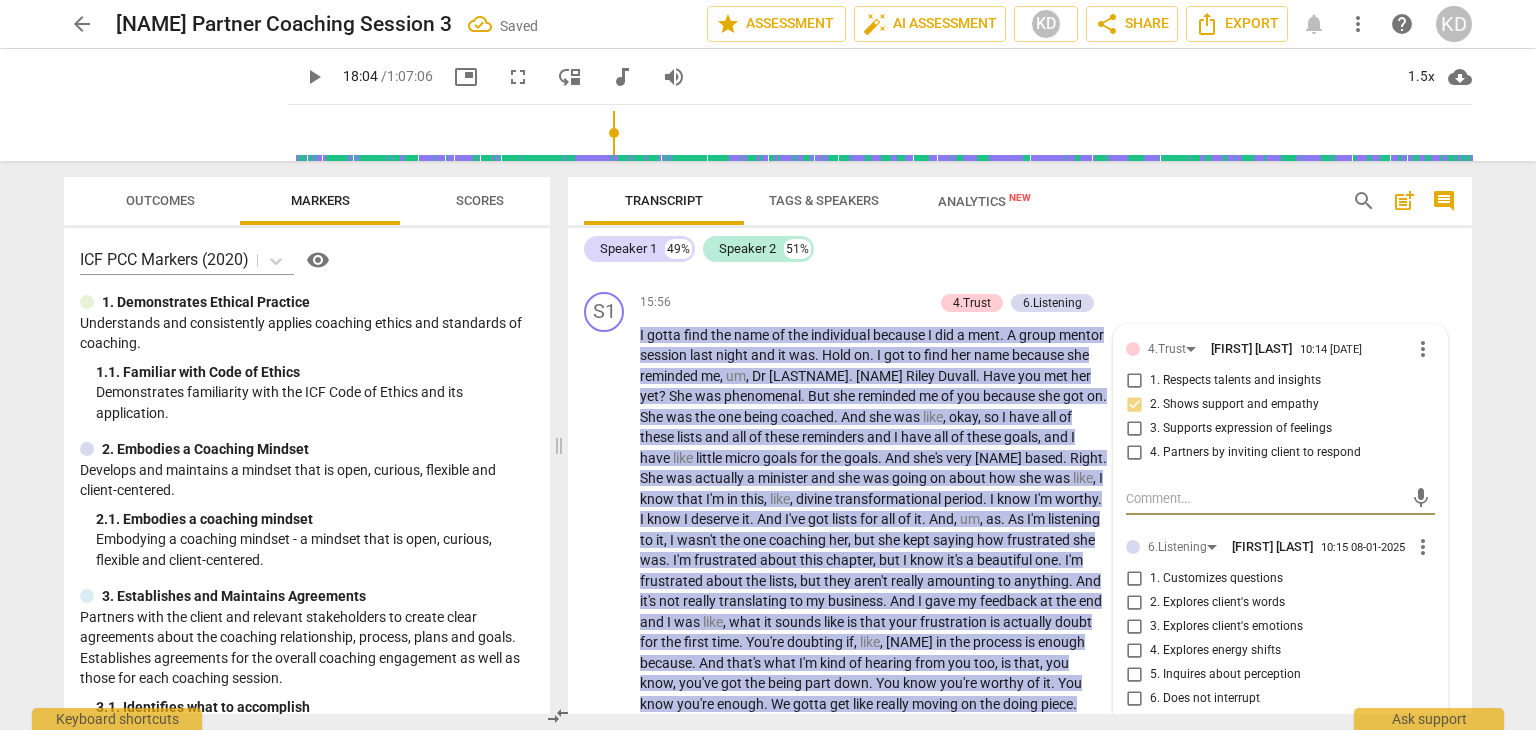 scroll, scrollTop: 10030, scrollLeft: 0, axis: vertical 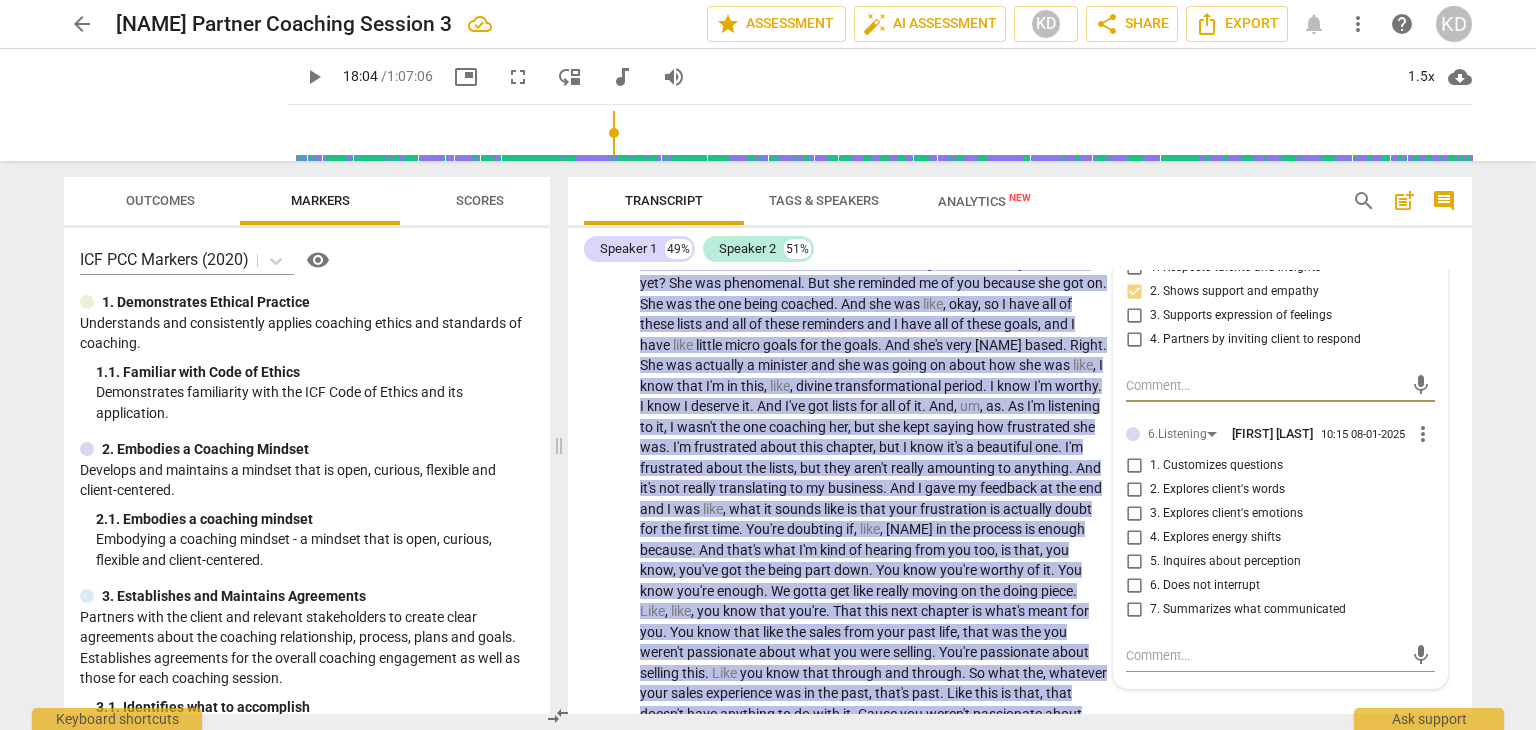 click at bounding box center (1133, 434) 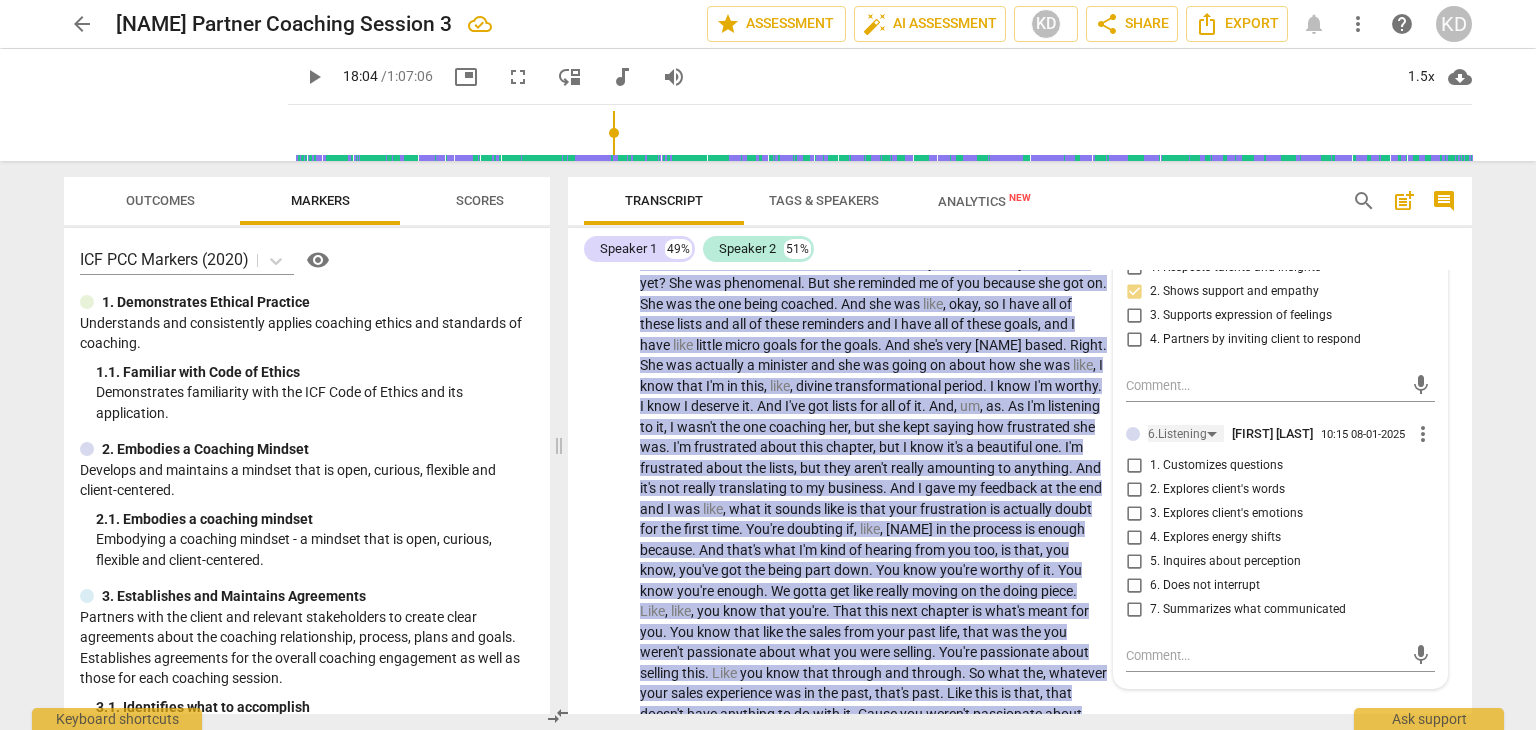 click on "6.Listening" at bounding box center (1177, 434) 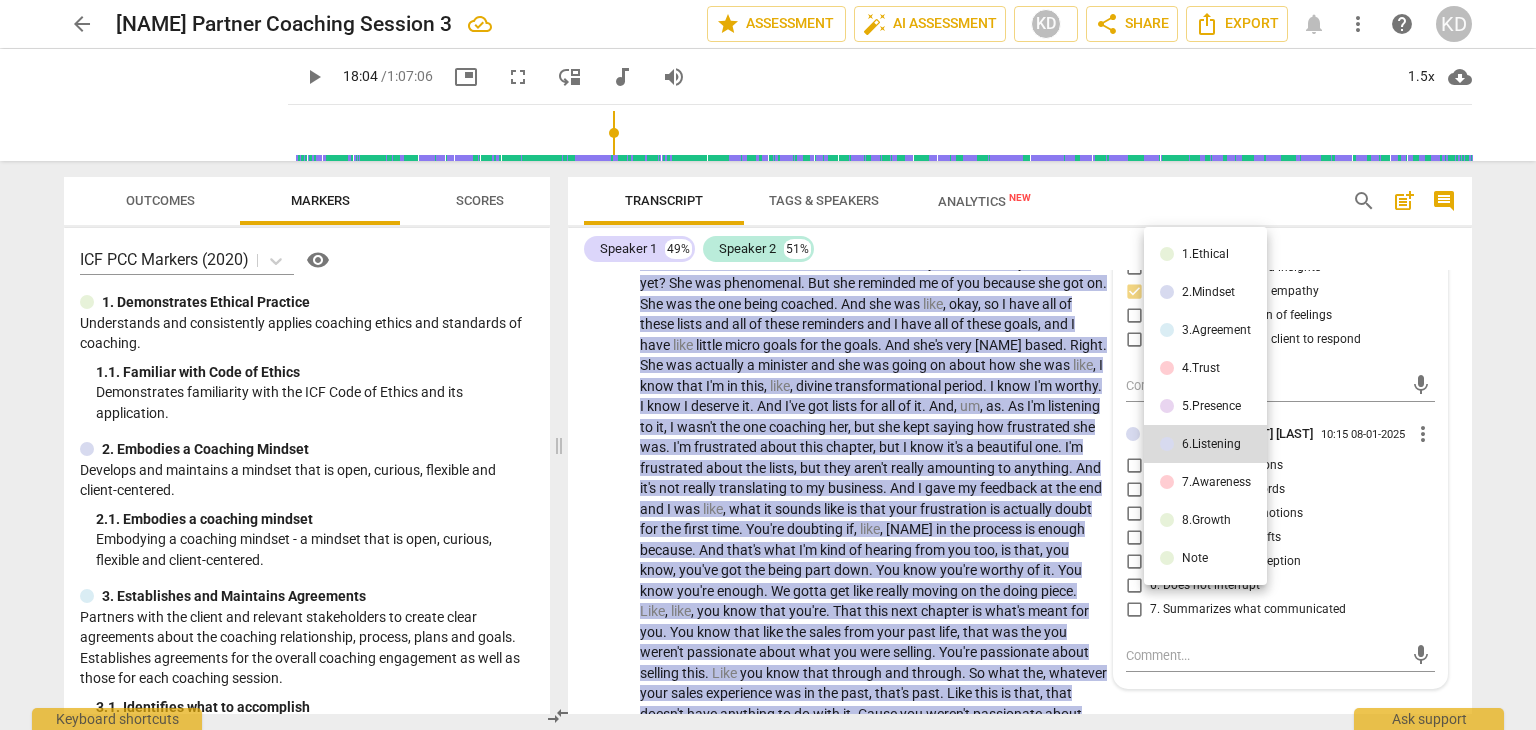 click on "4.Trust" at bounding box center [1201, 368] 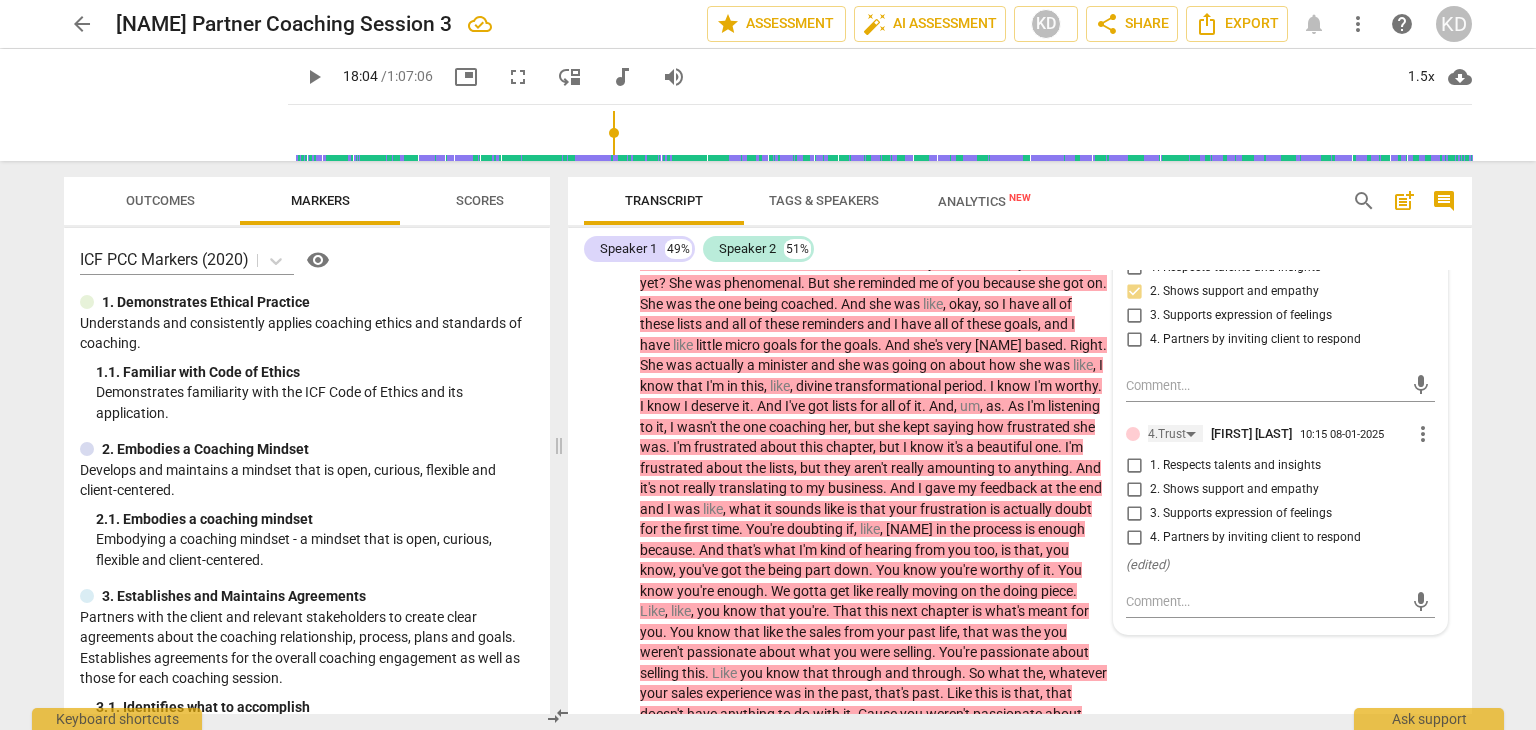 click on "4.Trust" at bounding box center (1175, 433) 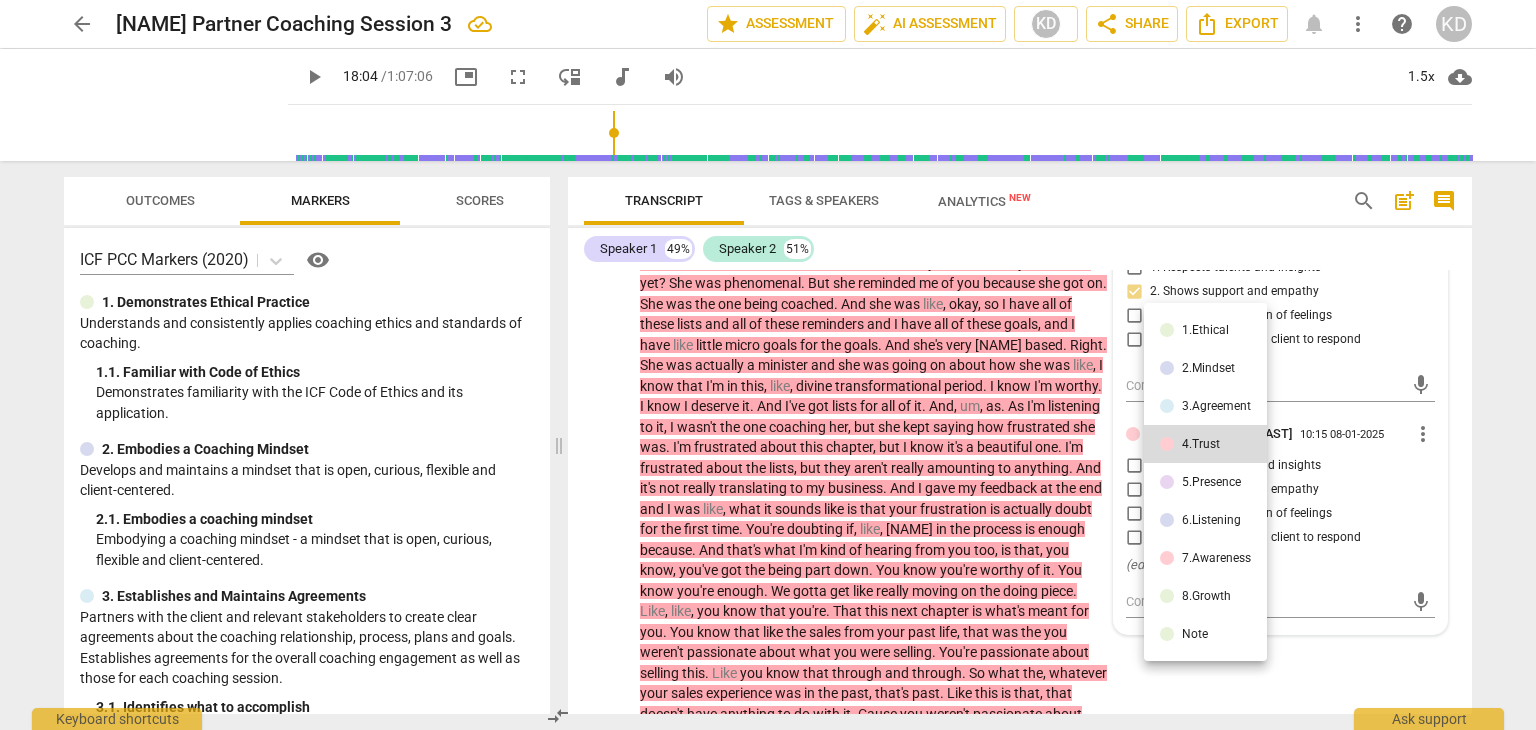 click on "5.Presence" at bounding box center (1205, 482) 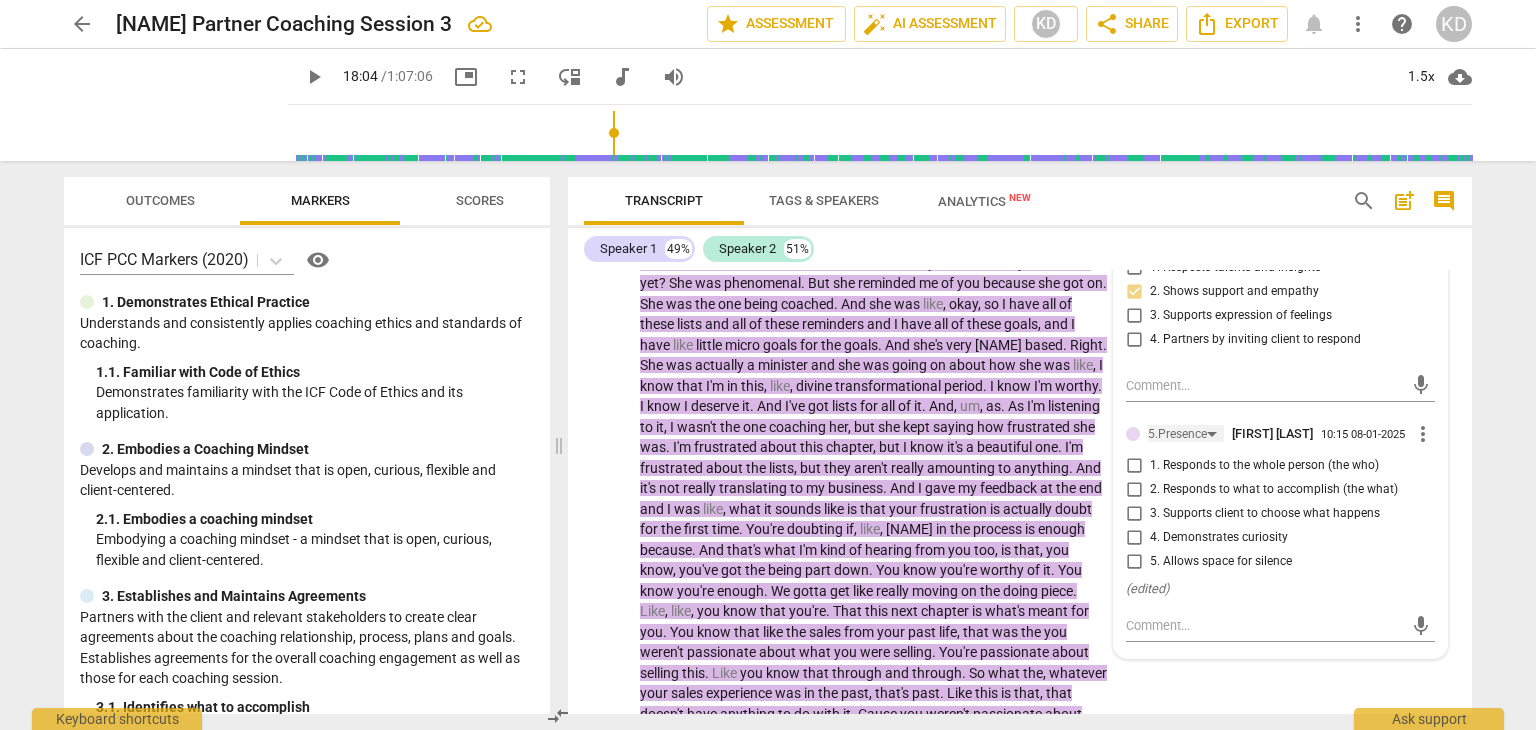 click on "5.Presence" at bounding box center (1177, 434) 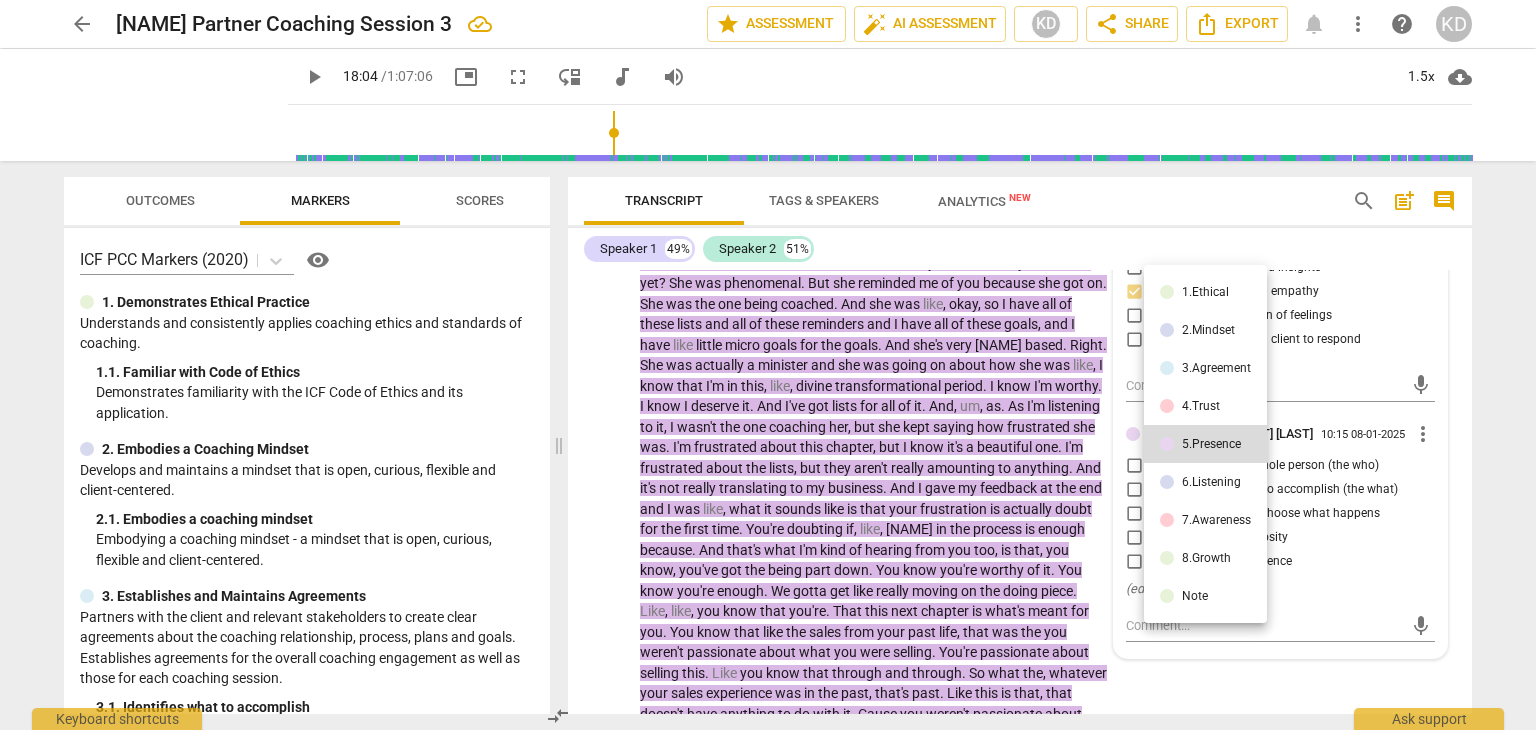click on "7.Awareness" at bounding box center [1216, 520] 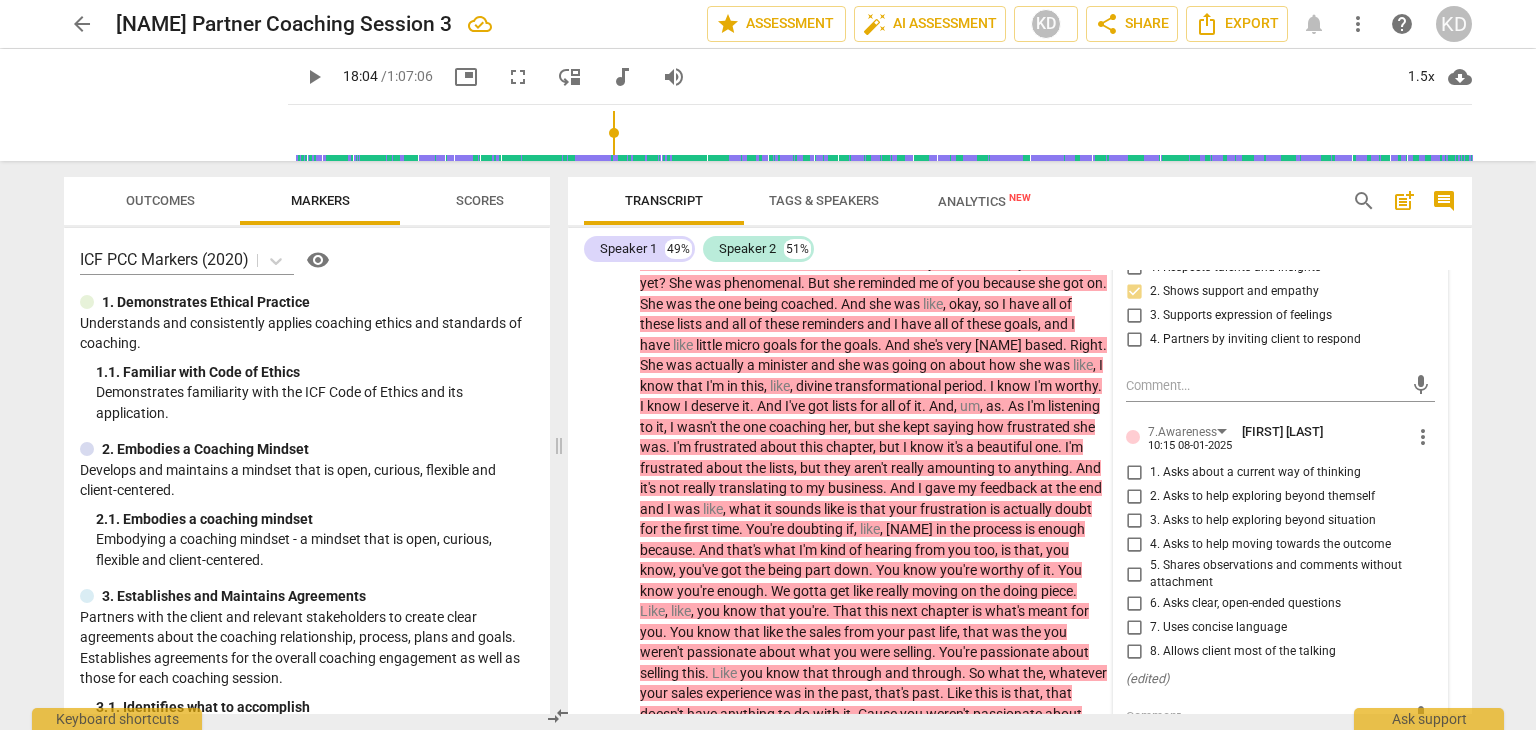 click on "5. Shares observations and comments without attachment" at bounding box center (1134, 574) 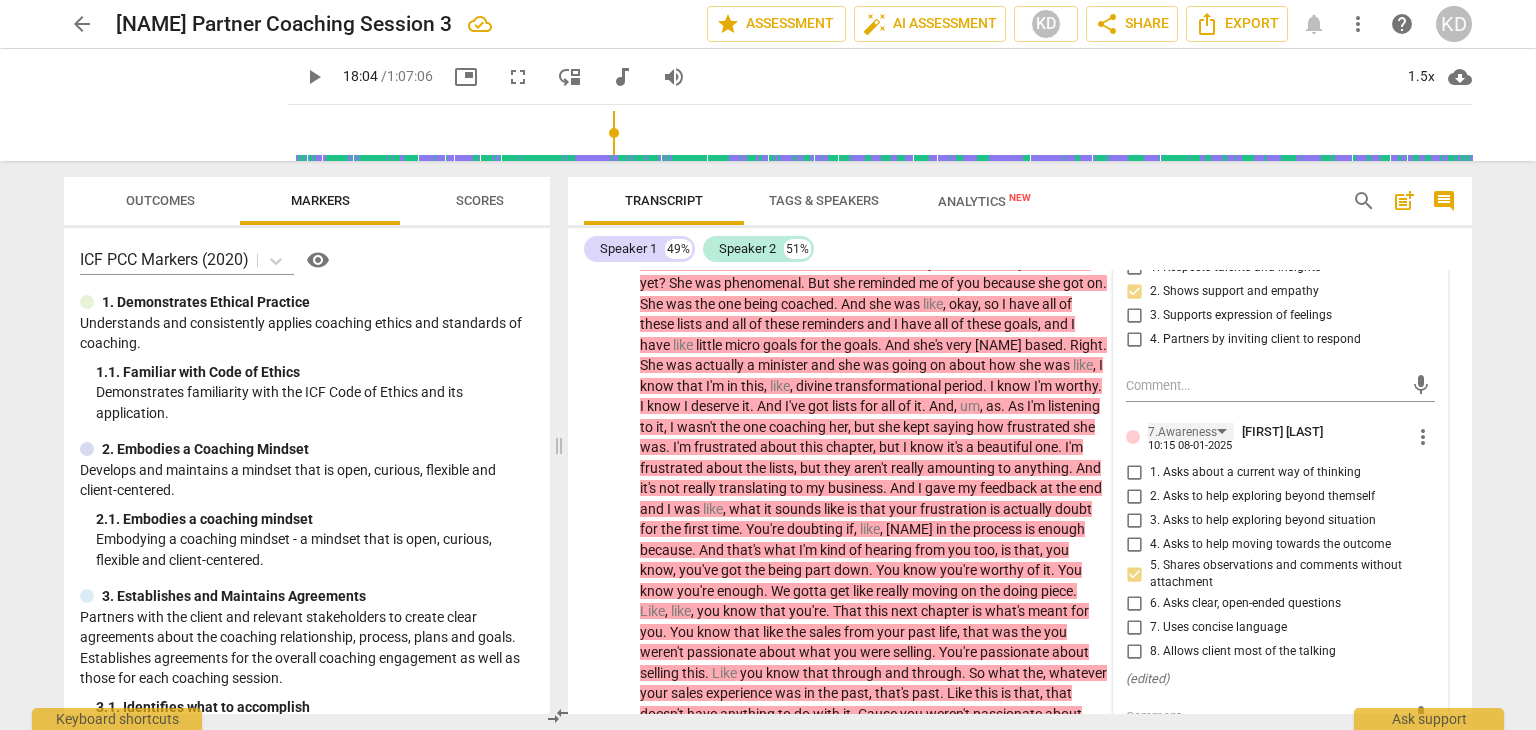 click on "7.Awareness" at bounding box center [1182, 432] 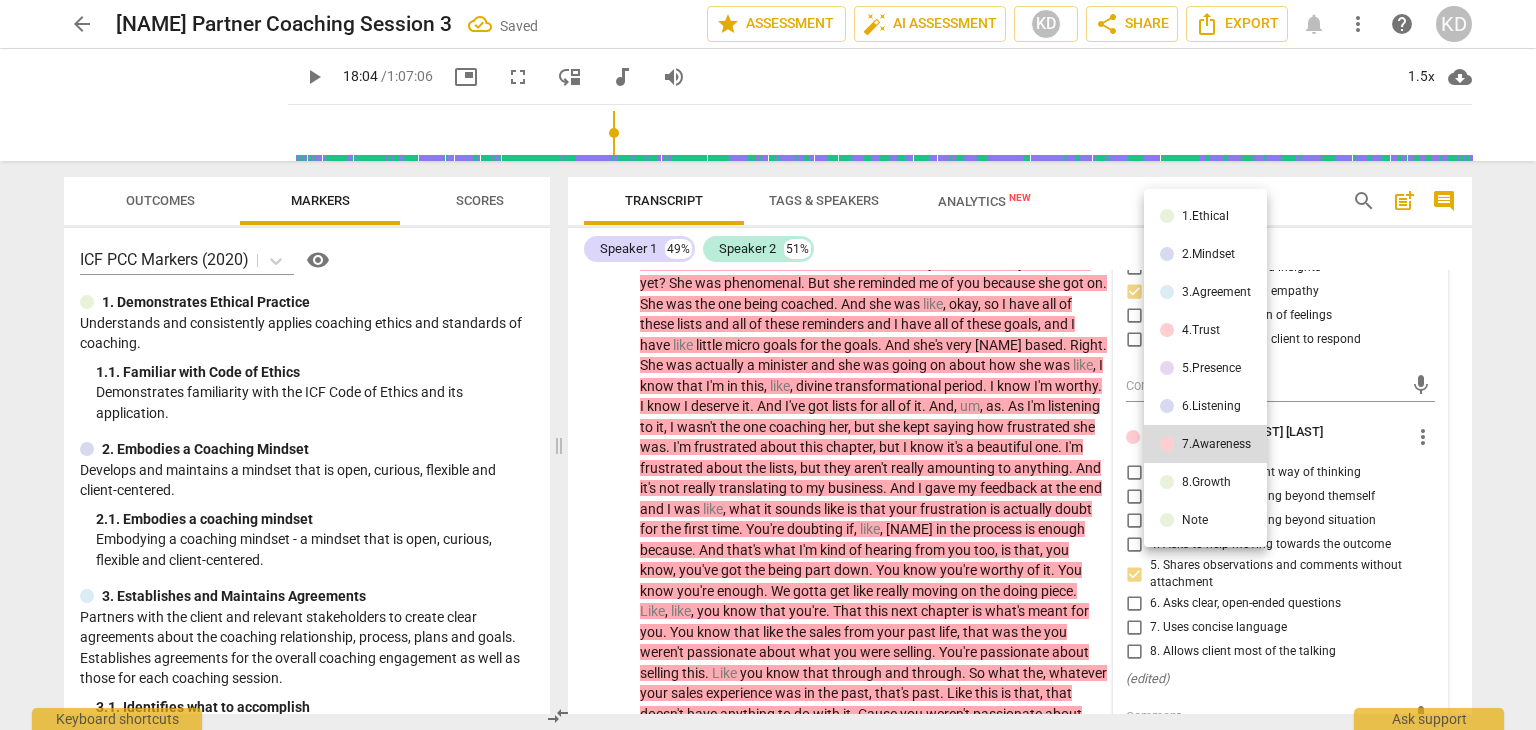 click at bounding box center [768, 365] 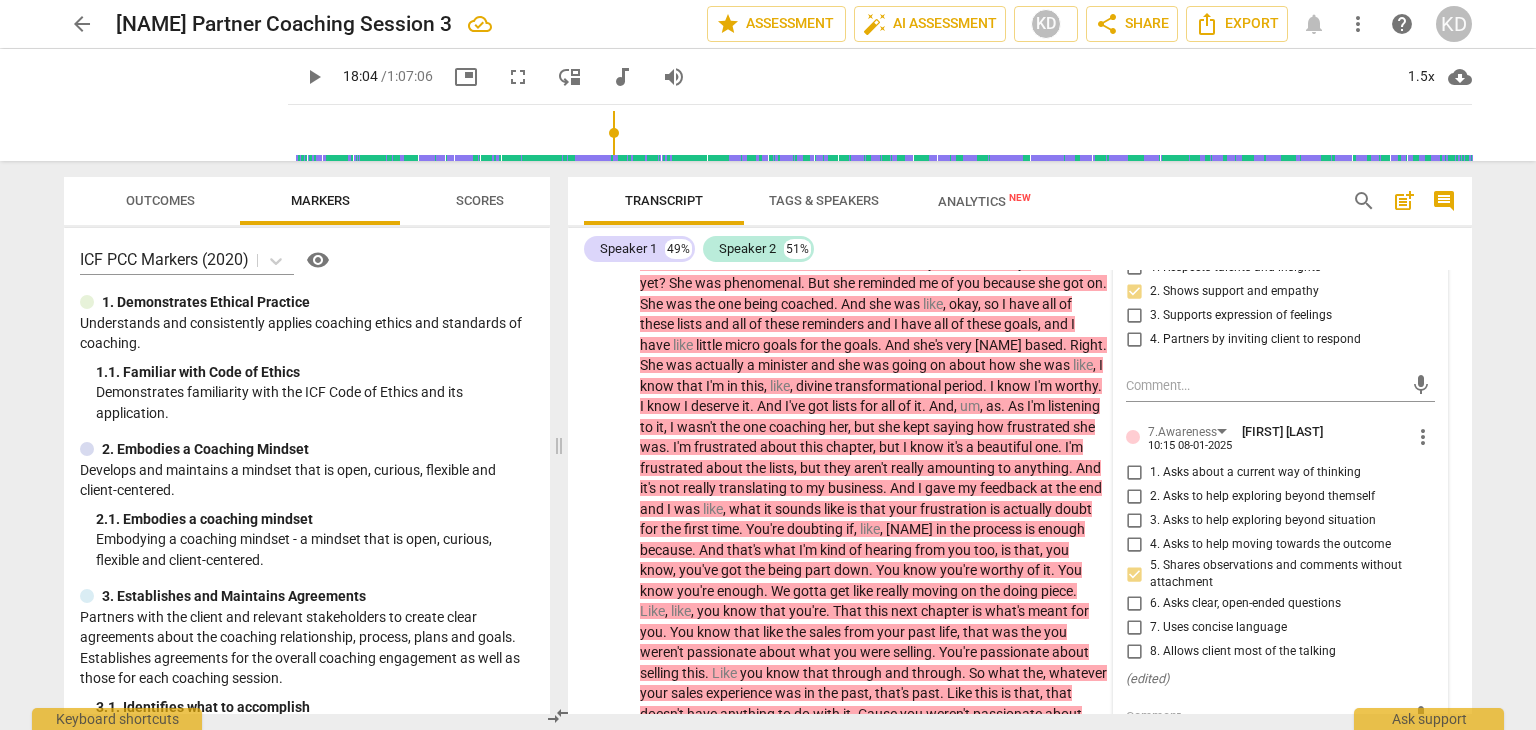 click on "S1 play_arrow pause [TIME] + Add competency 4.Trust 7.Awareness keyboard_arrow_right I gotta find the name of the individual because I did a ment . A group mentor session last night and it was . Hold on . I got to find her name because she reminded me , um , Dr . [FIRST] [LAST] . Have you met her yet ? She was phenomenal . But she reminded me of you because she got on . She was the one being coached . And she was like , okay , so I have all of these lists and all of these reminders and I have all of these goals , and I have like little micro goals for the goals . And she's very faith based . Right . She was actually a minister and she was going on about how she was like , I know that I'm in this , like , divine transformational period . I know I'm ." at bounding box center (1020, 482) 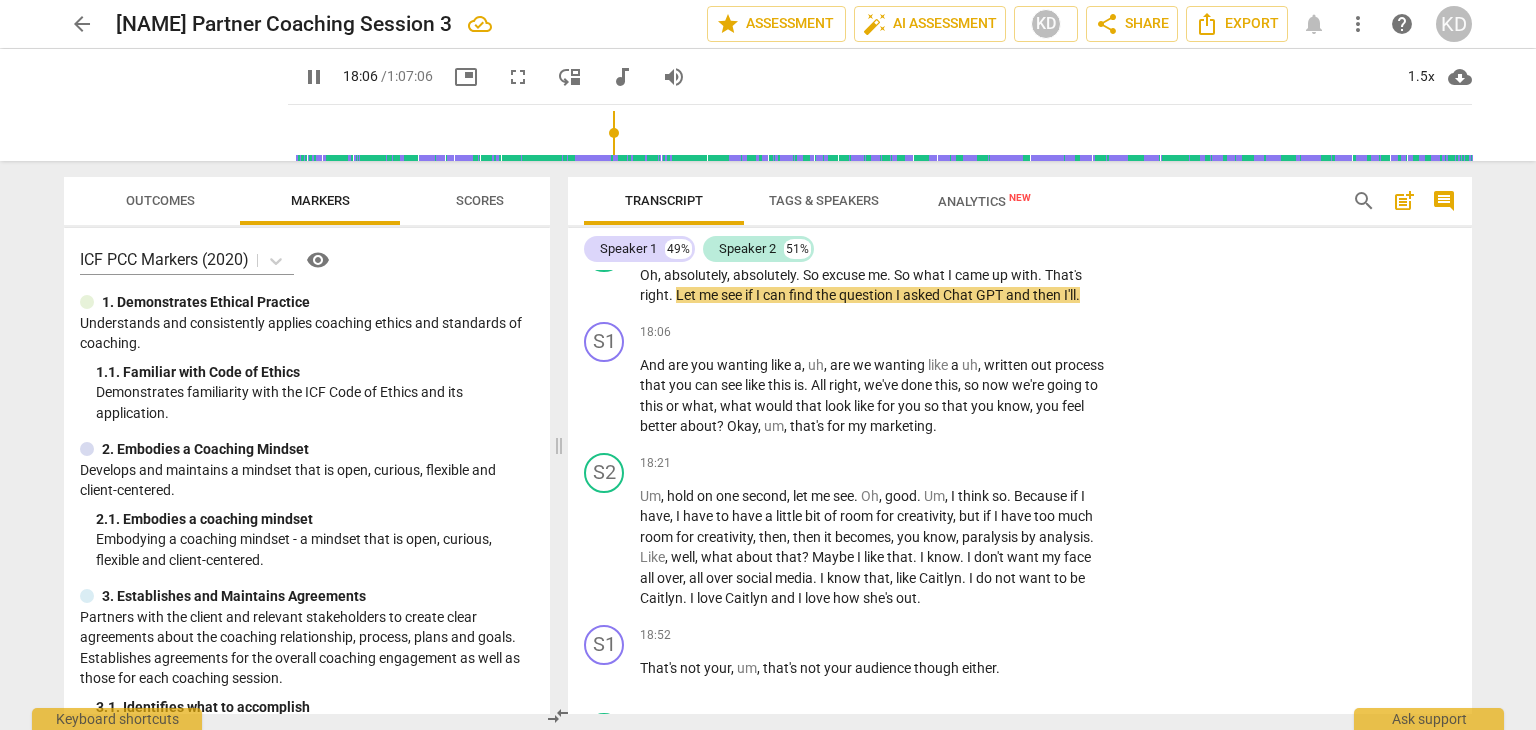scroll, scrollTop: 10574, scrollLeft: 0, axis: vertical 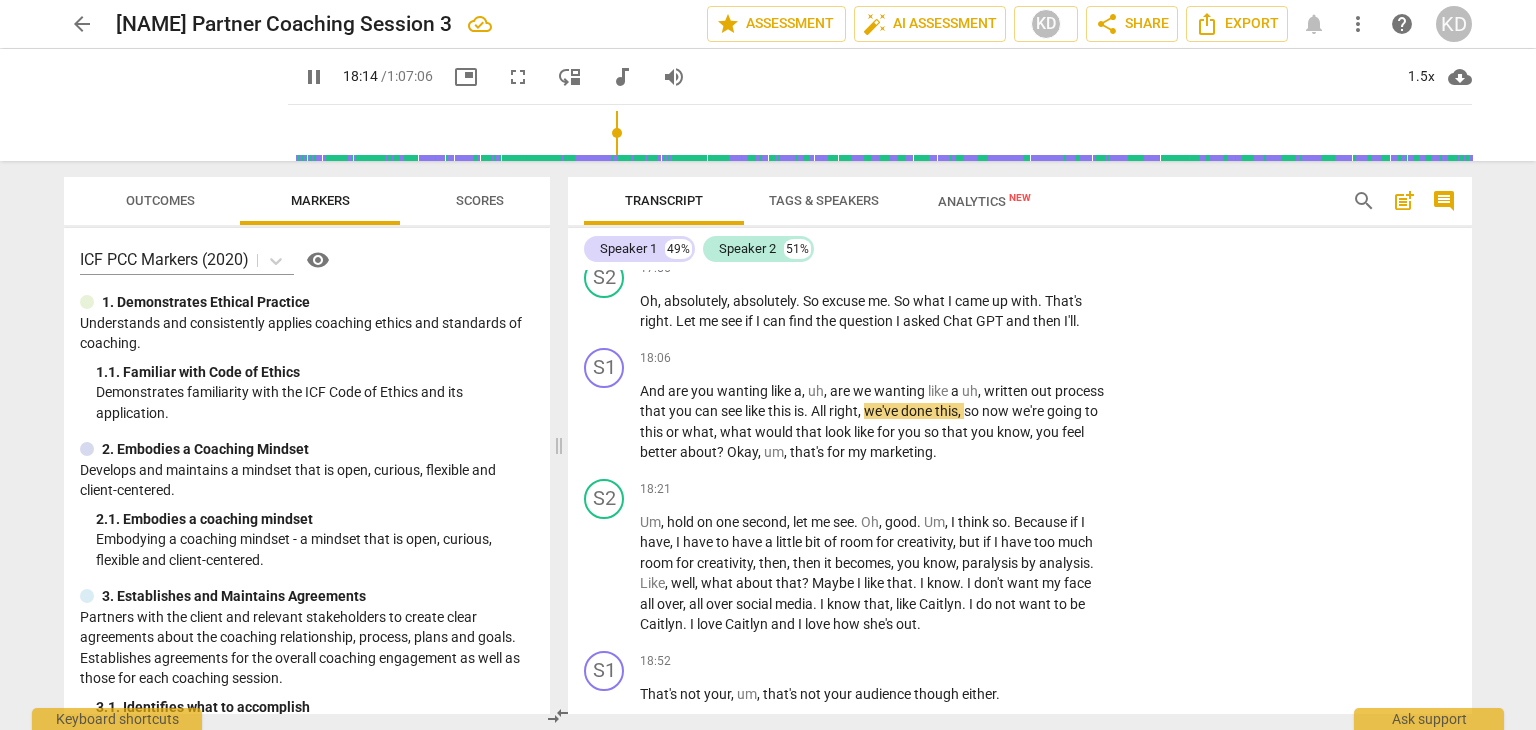 click on "+" at bounding box center (985, 359) 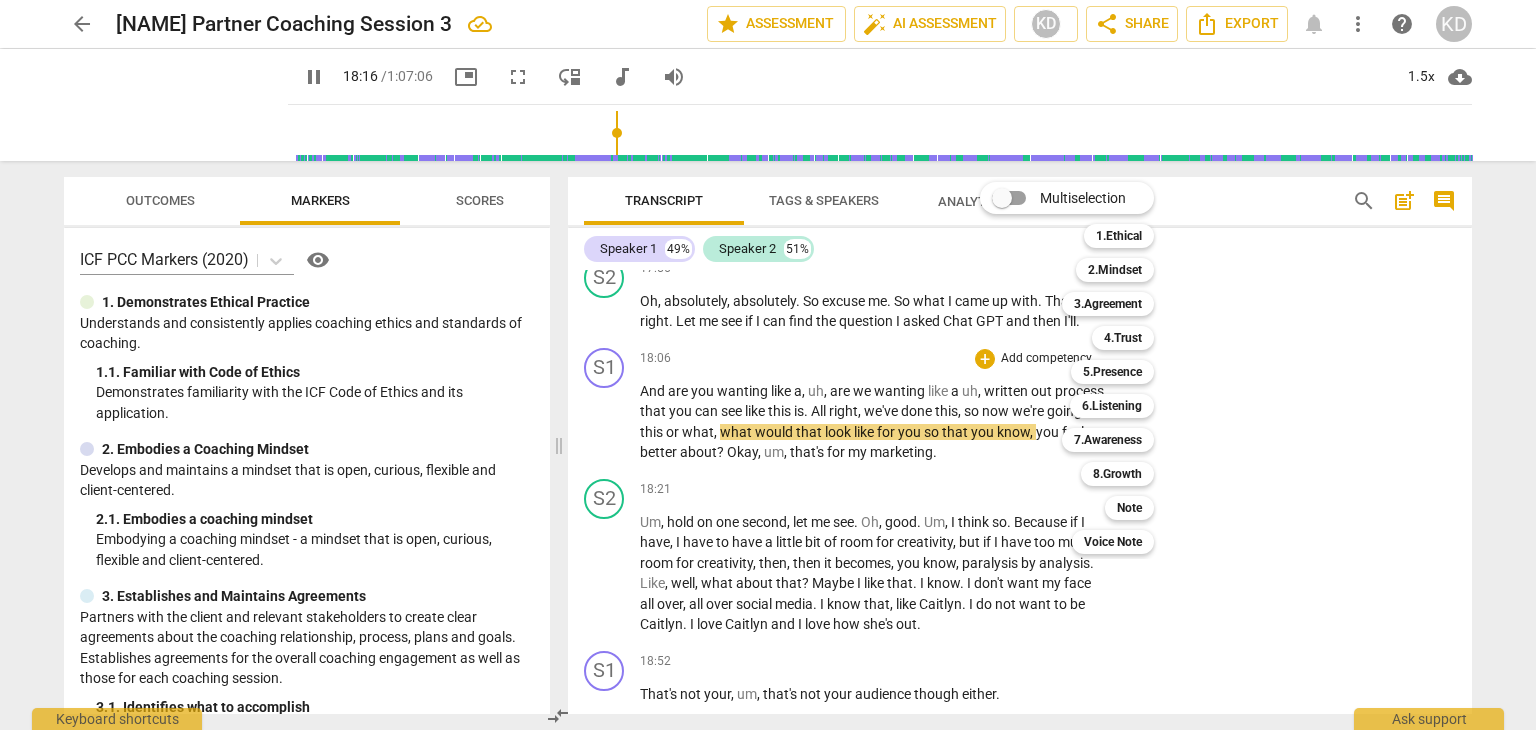 click on "3.Agreement" at bounding box center (1108, 304) 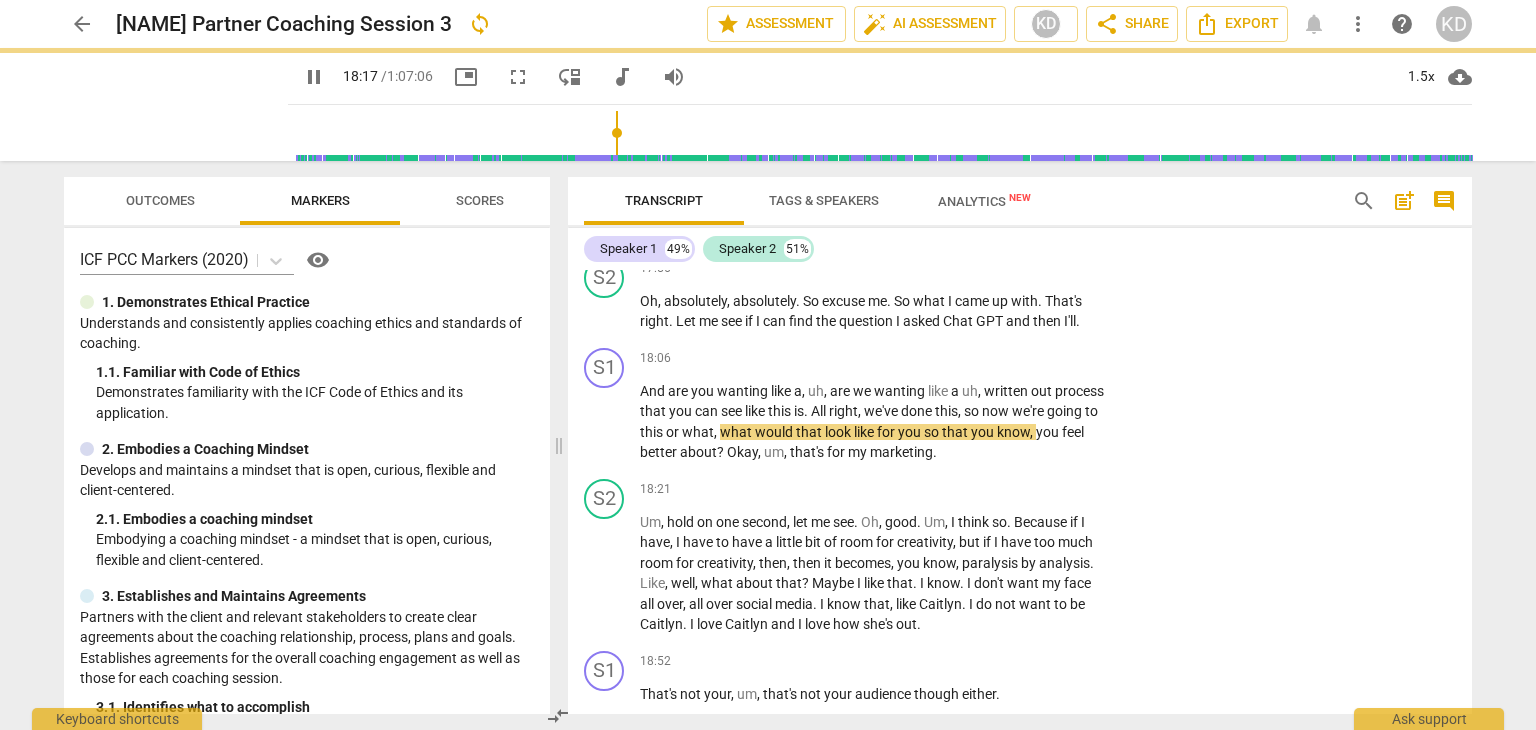 type on "1098" 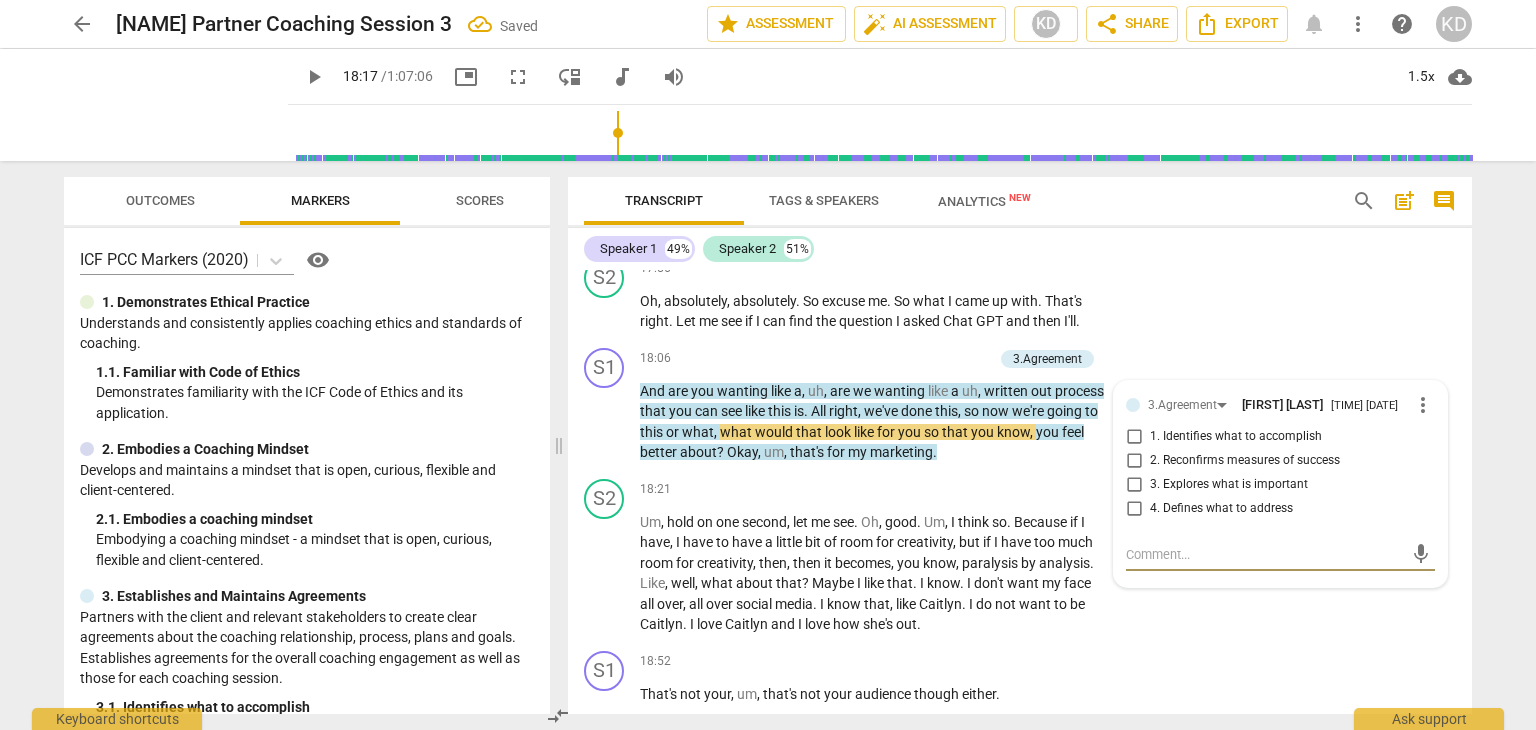 click on "2. Reconfirms measures of success" at bounding box center (1134, 461) 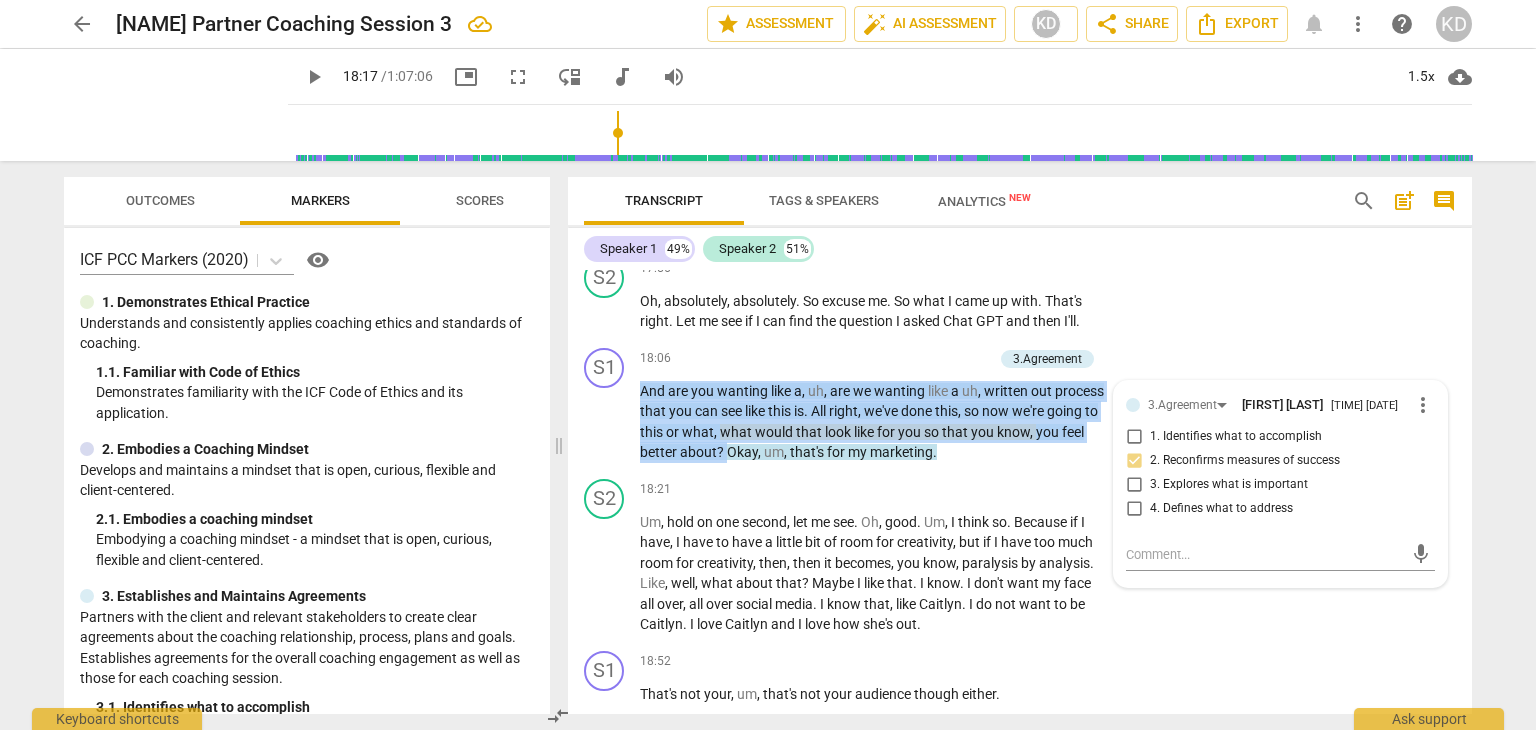 drag, startPoint x: 642, startPoint y: 397, endPoint x: 776, endPoint y: 465, distance: 150.26643 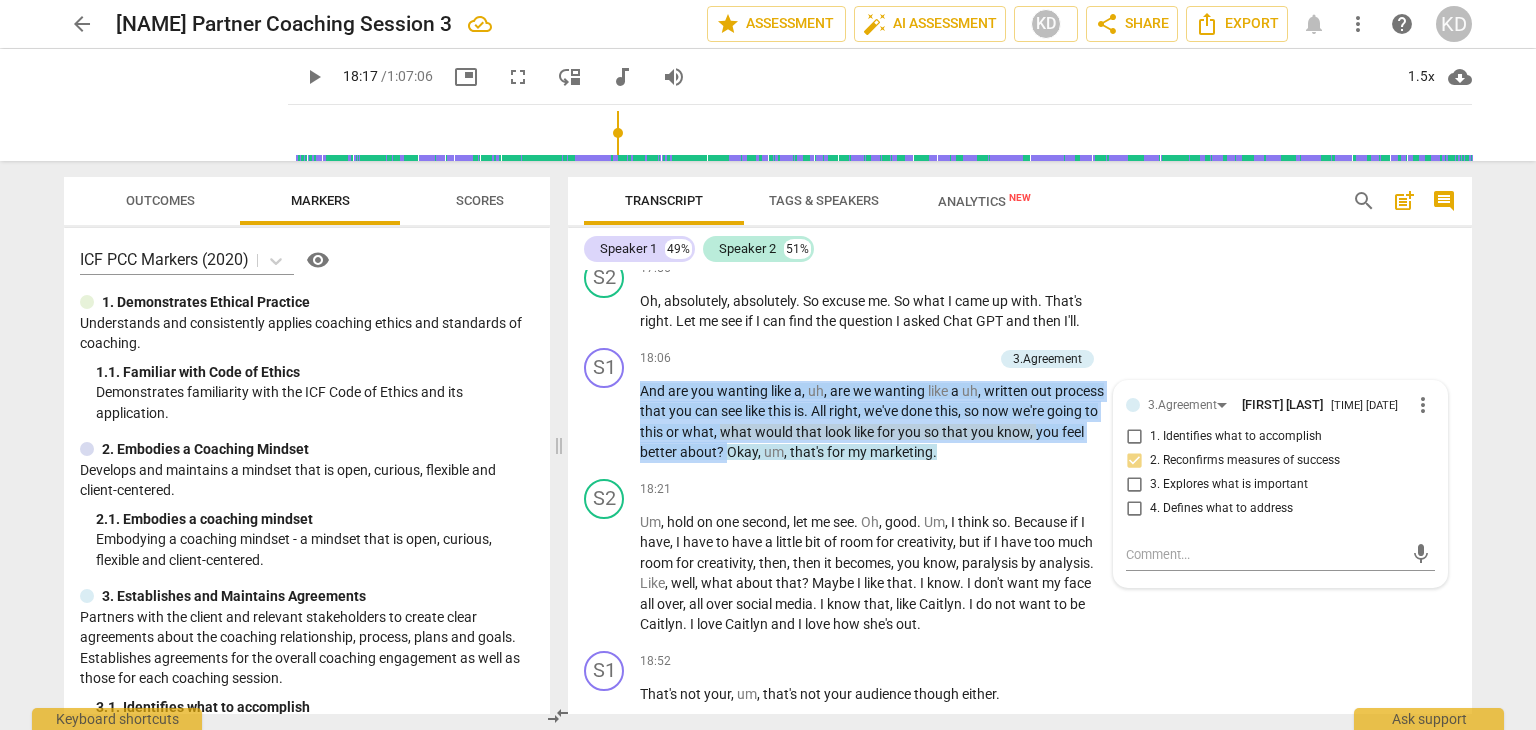 click on "And   are   you   wanting   like   a ,   uh ,   are   we   wanting   like   a   uh ,   written   out   process   that   you   can   see   like   this   is .   All   right ,   we've   done   this ,   so   now   we're   going   to   this   or   what ,   what   would   that   look   like   for   you   so   that   you   know ,   you   feel   better   about ?   Okay ,   um ,   that's   for   my   marketing ." at bounding box center (874, 422) 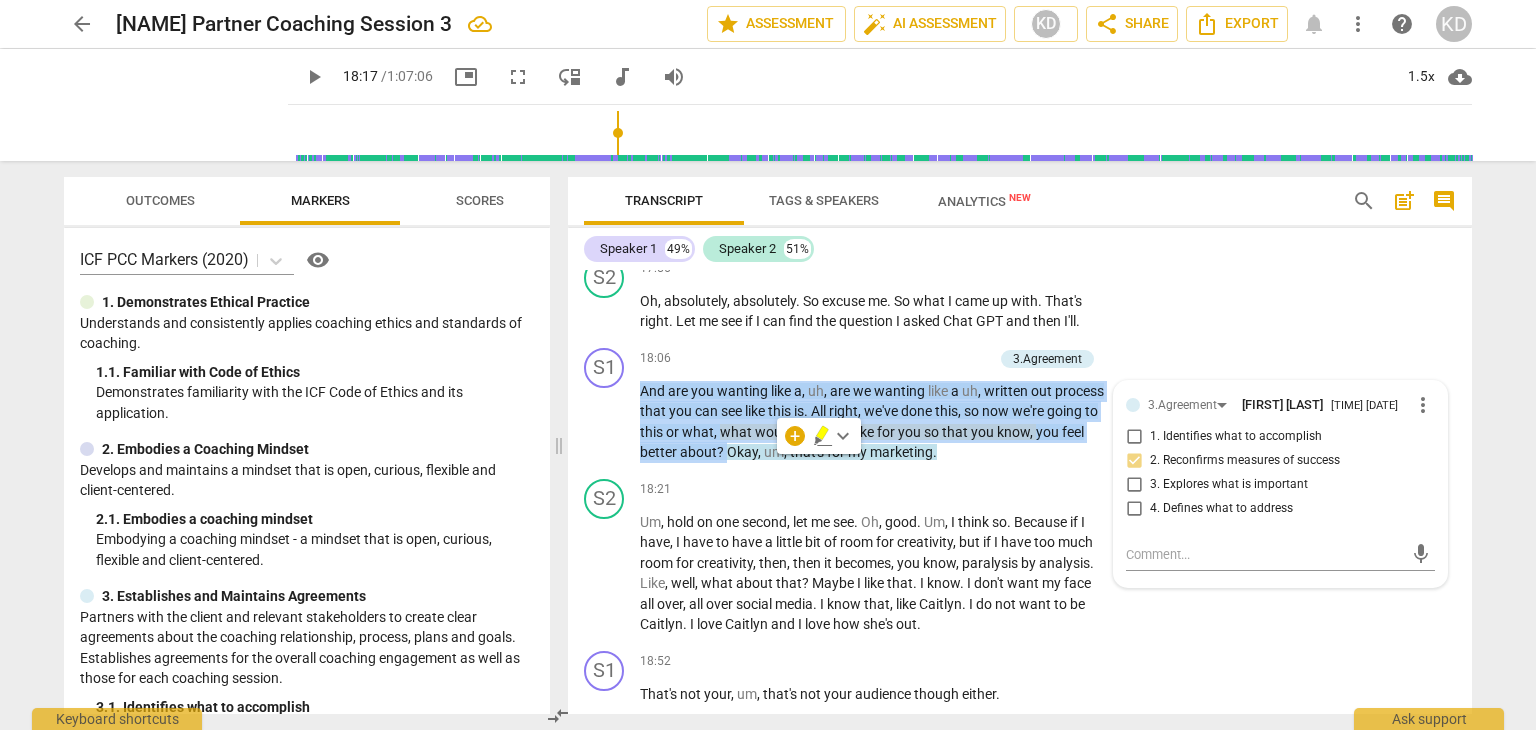 copy on "And   are   you   wanting   like   a ,   uh ,   are   we   wanting   like   a   uh ,   written   out   process   that   you   can   see   like   this   is .   All   right ,   we've   done   this ,   so   now   we're   going   to   this   or   what ,   what   would   that   look   like   for   you   so   that   you   know ,   you   feel   better   about ?" 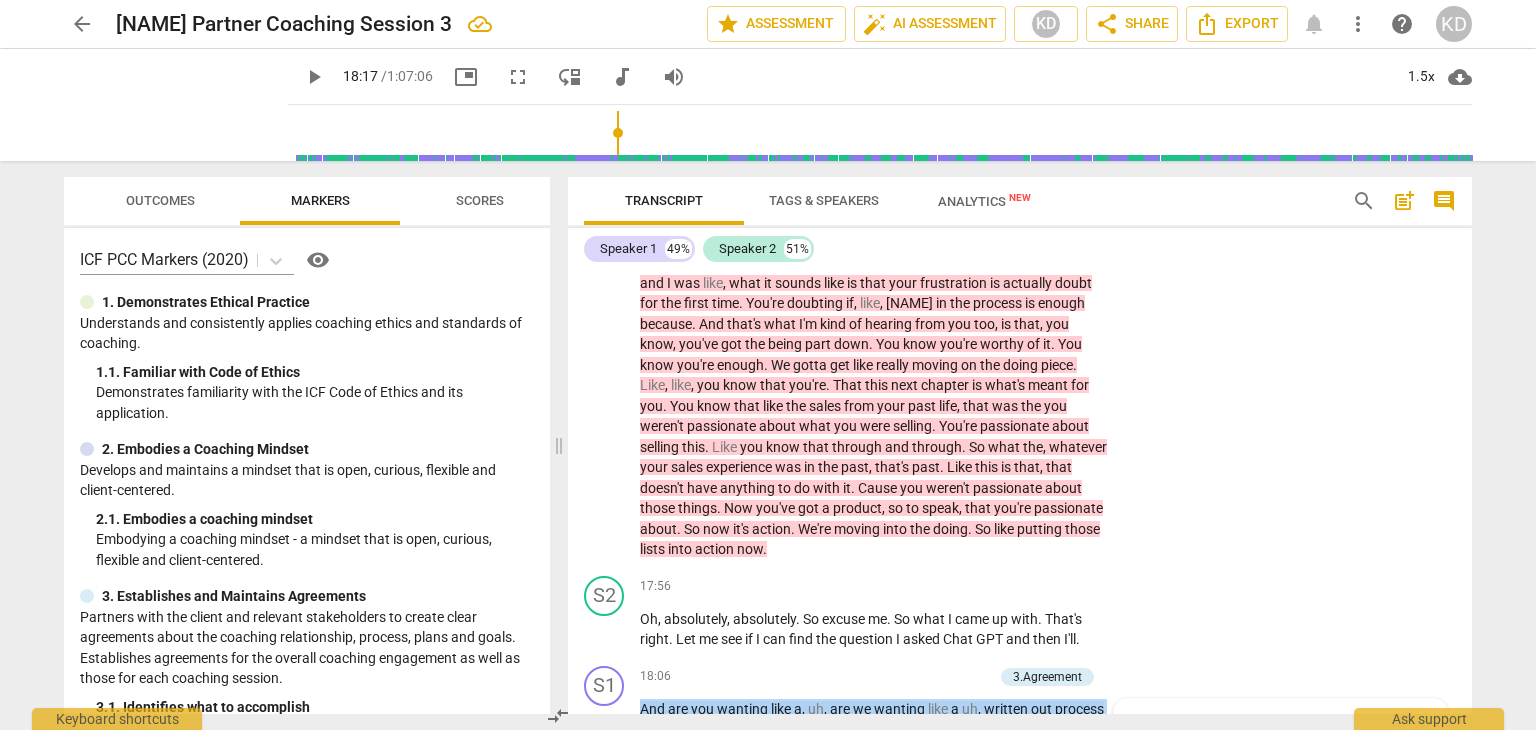 scroll, scrollTop: 10213, scrollLeft: 0, axis: vertical 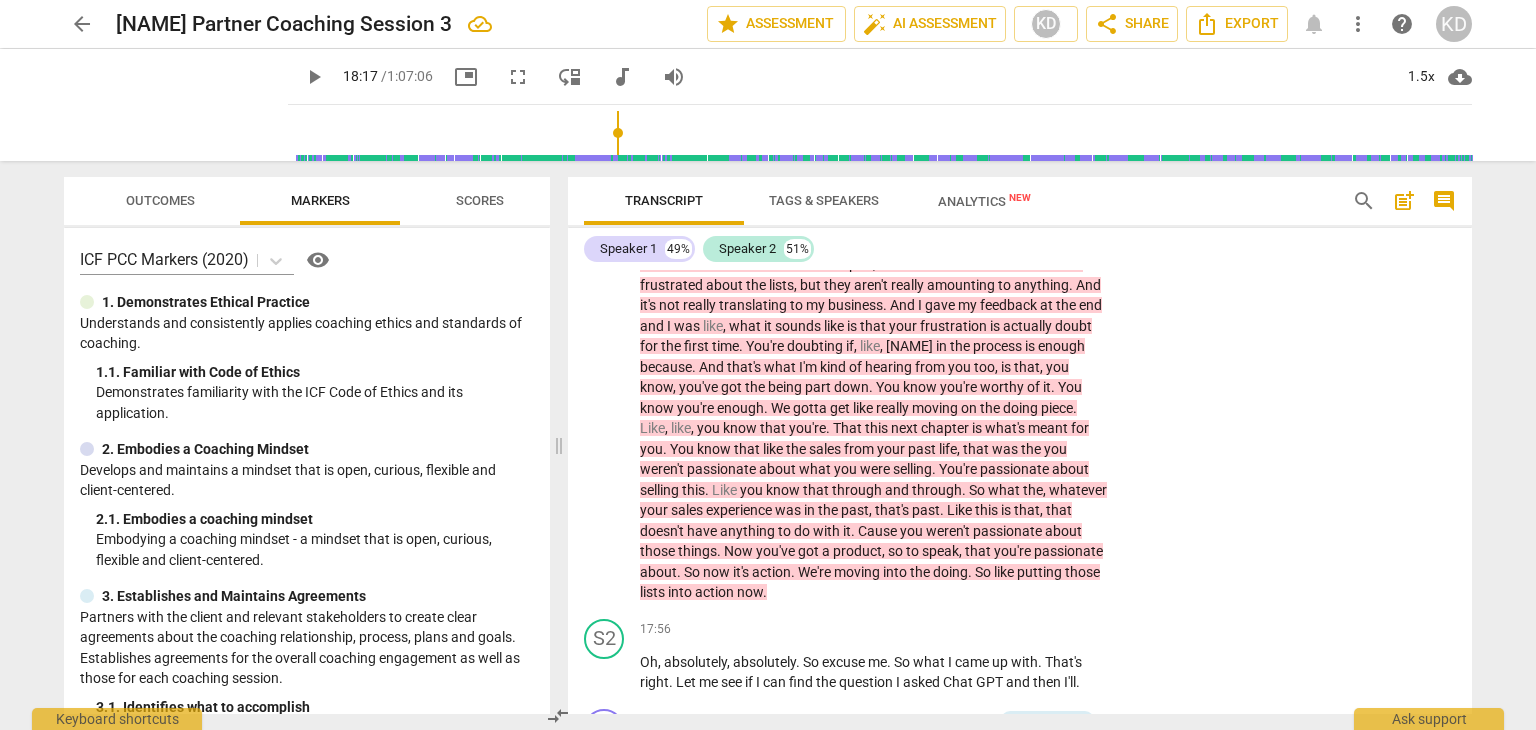 click on "Now" at bounding box center (740, 551) 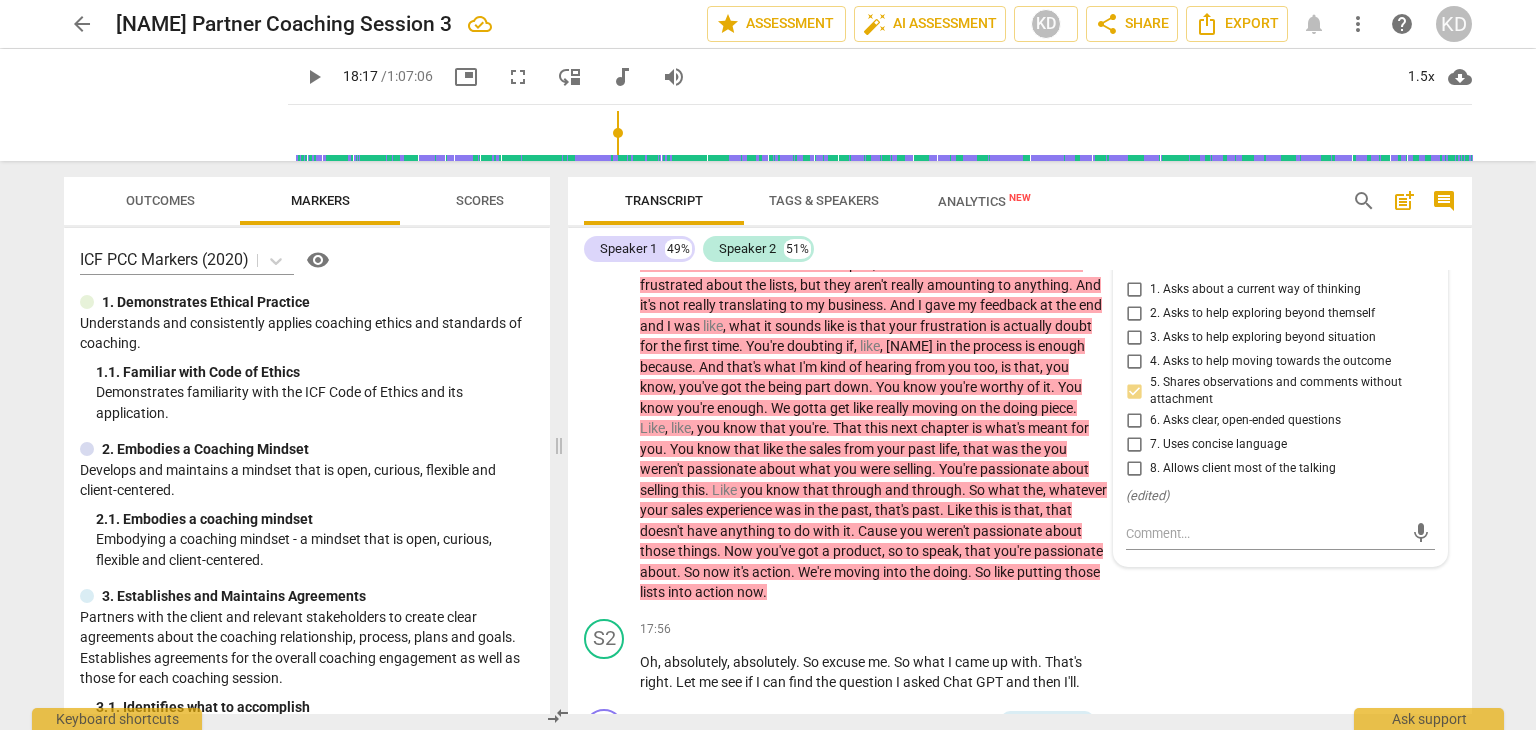 scroll, scrollTop: 9973, scrollLeft: 0, axis: vertical 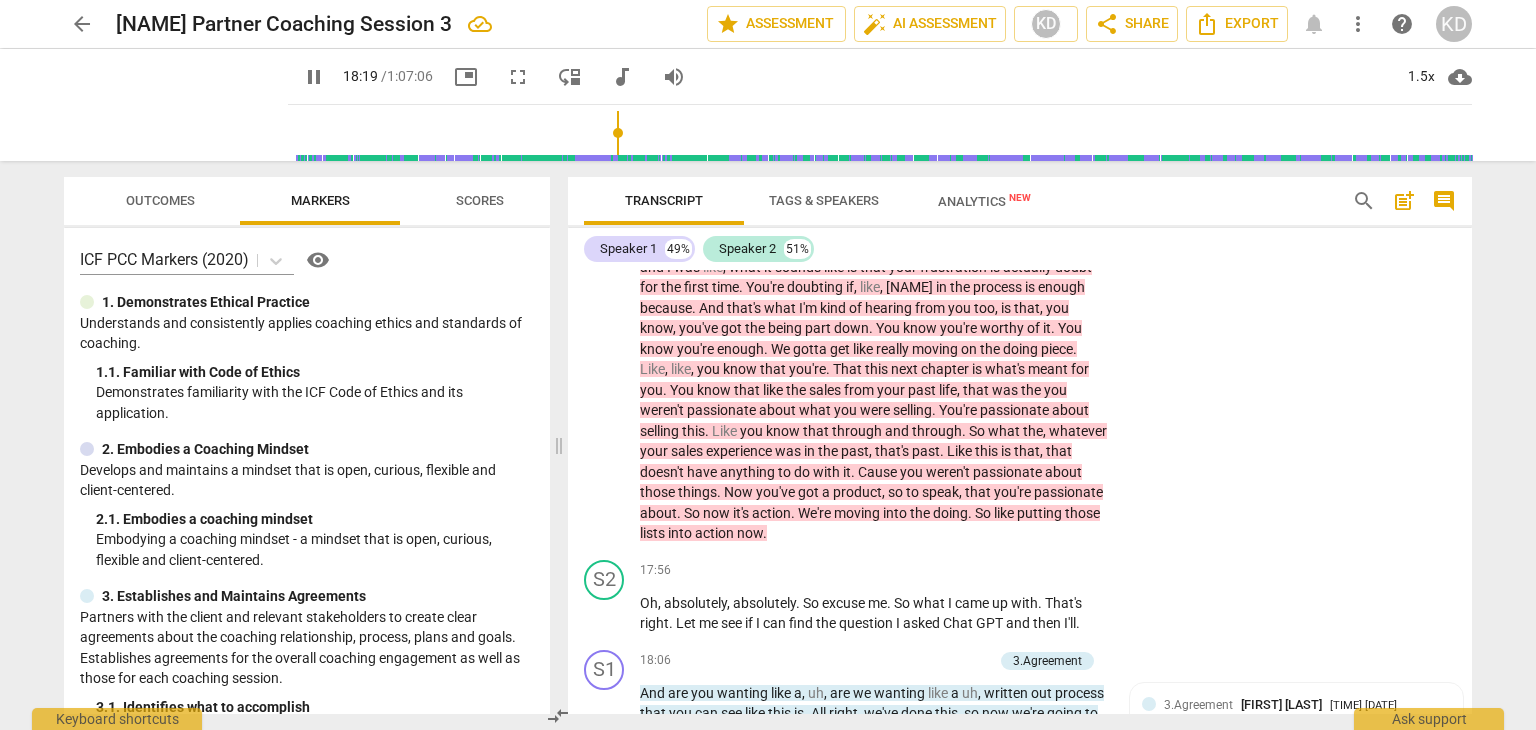 click on "Now" at bounding box center (740, 492) 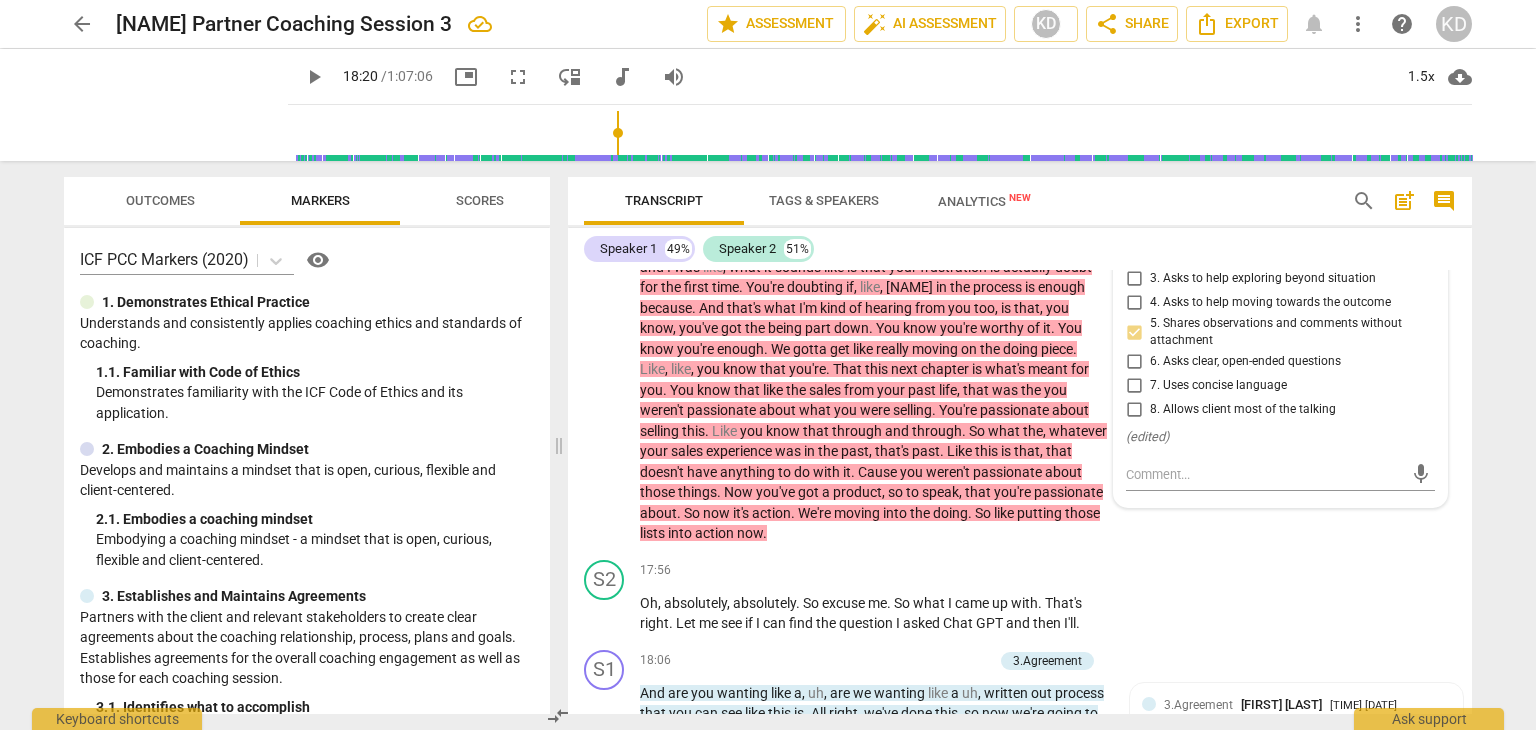 scroll, scrollTop: 10030, scrollLeft: 0, axis: vertical 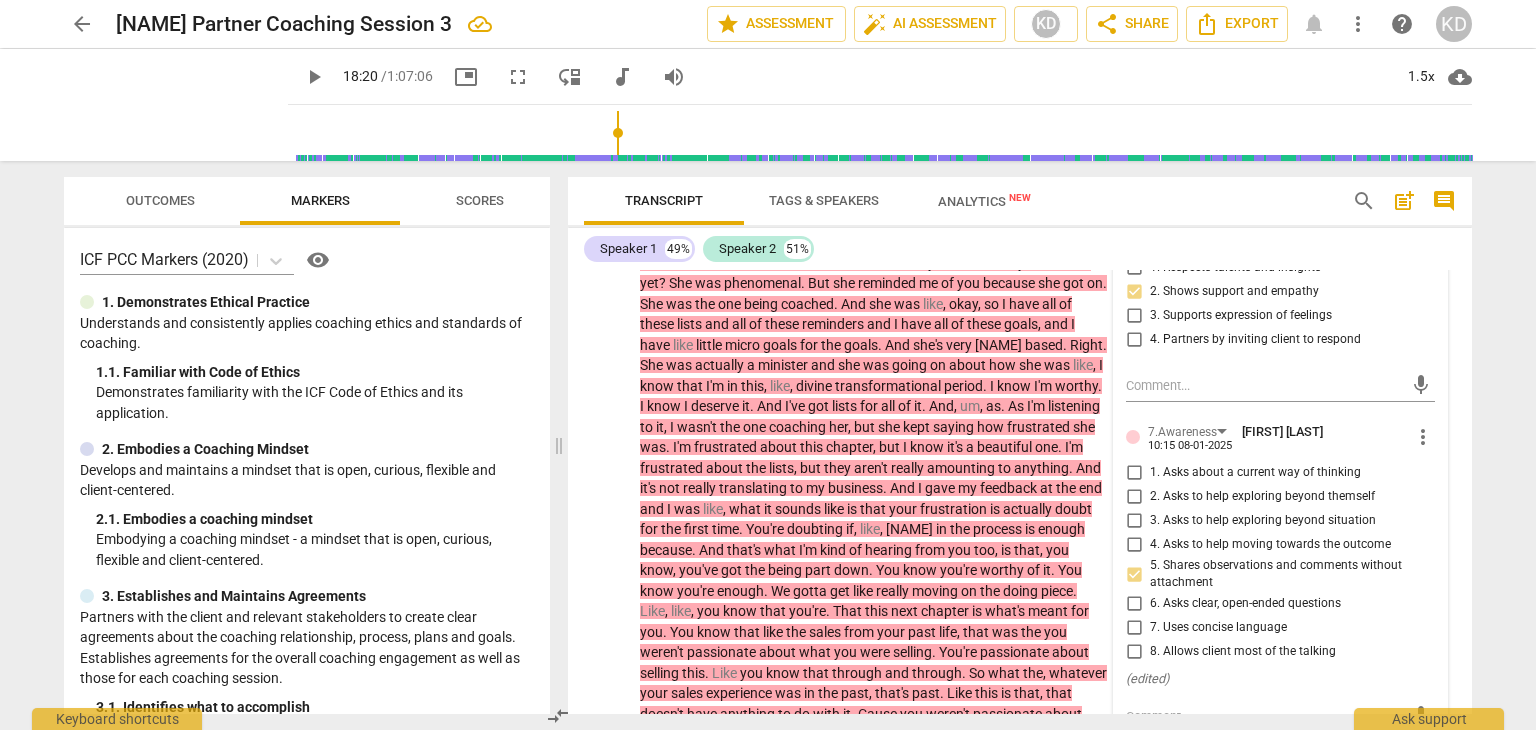 click on "translating" at bounding box center (754, 488) 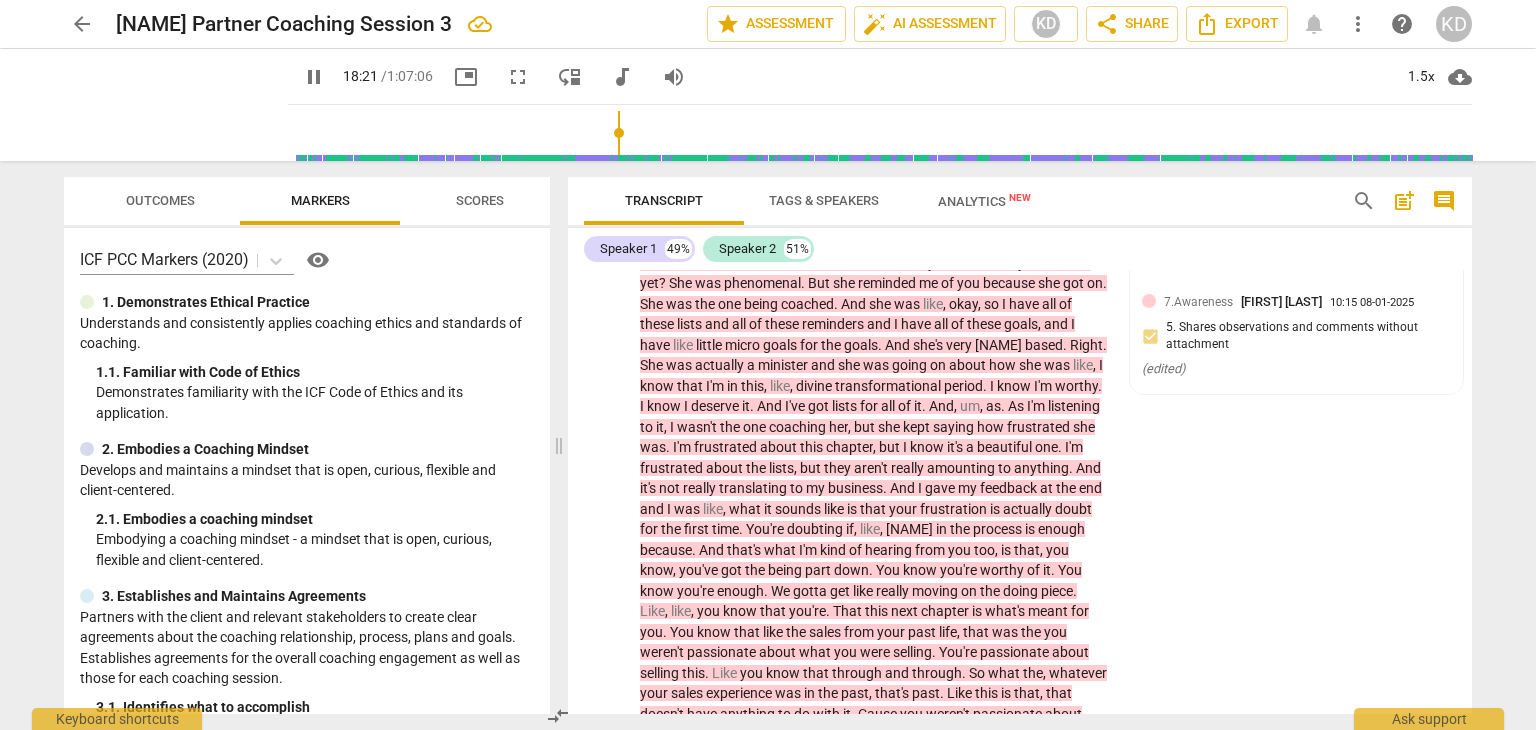 click on "pause" at bounding box center (605, 499) 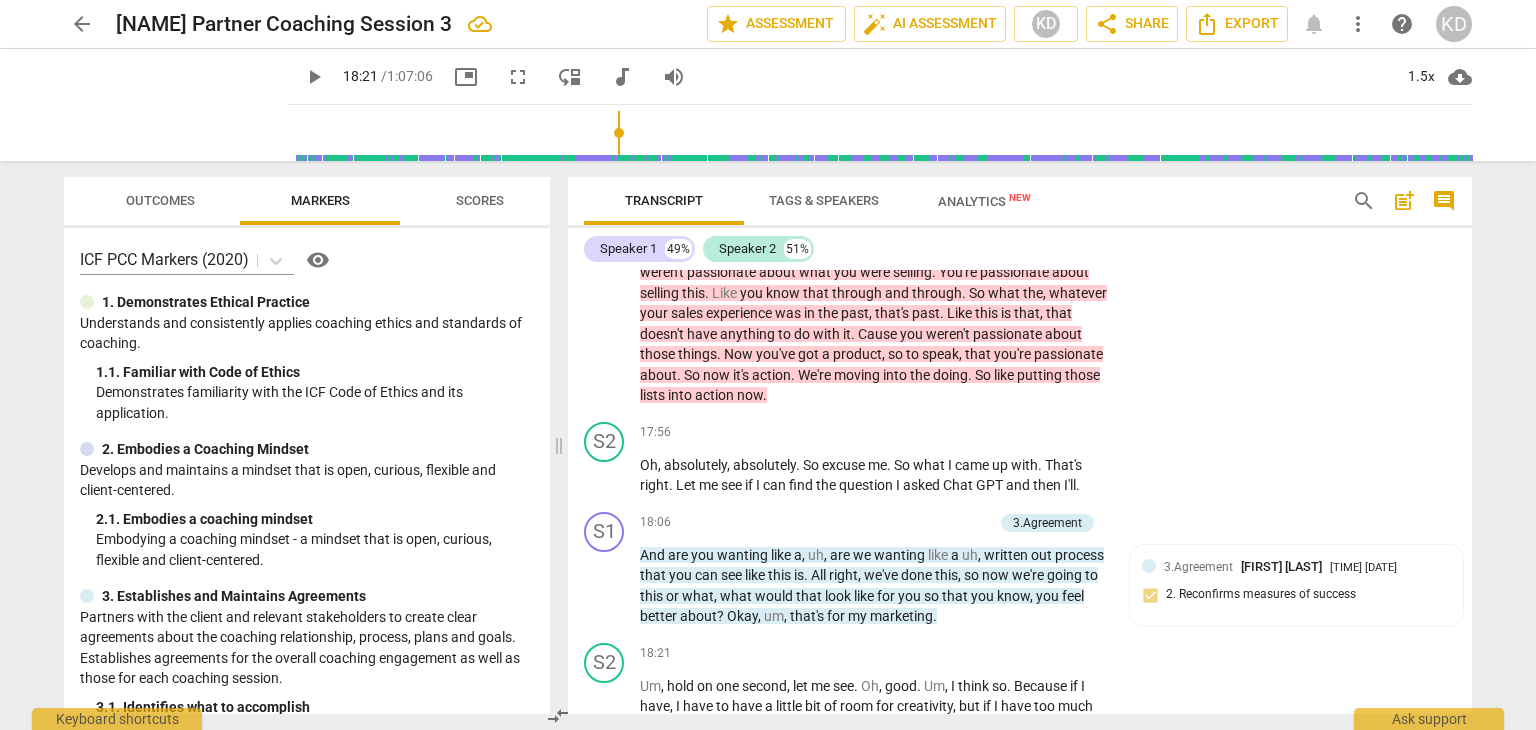 scroll, scrollTop: 10411, scrollLeft: 0, axis: vertical 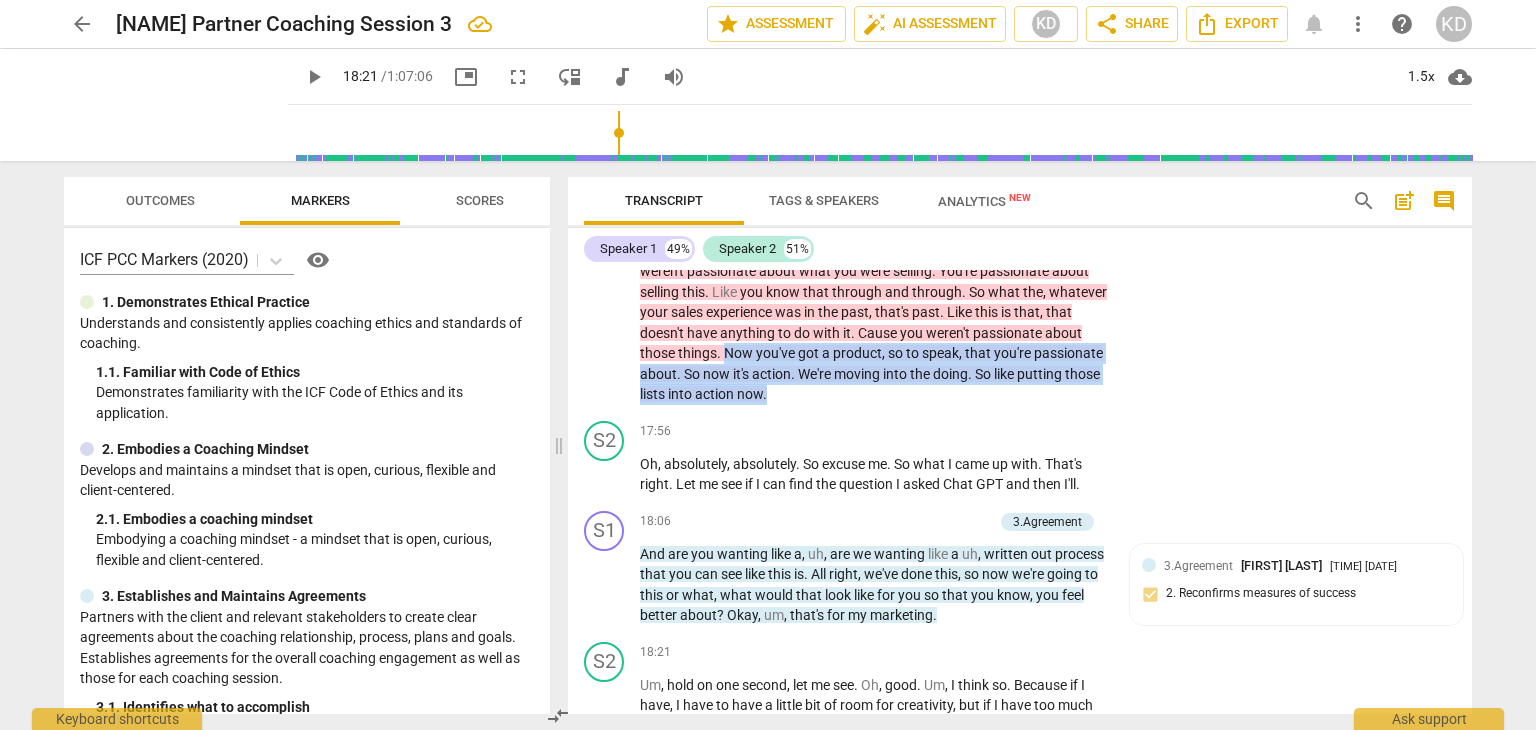 drag, startPoint x: 916, startPoint y: 405, endPoint x: 833, endPoint y: 360, distance: 94.41398 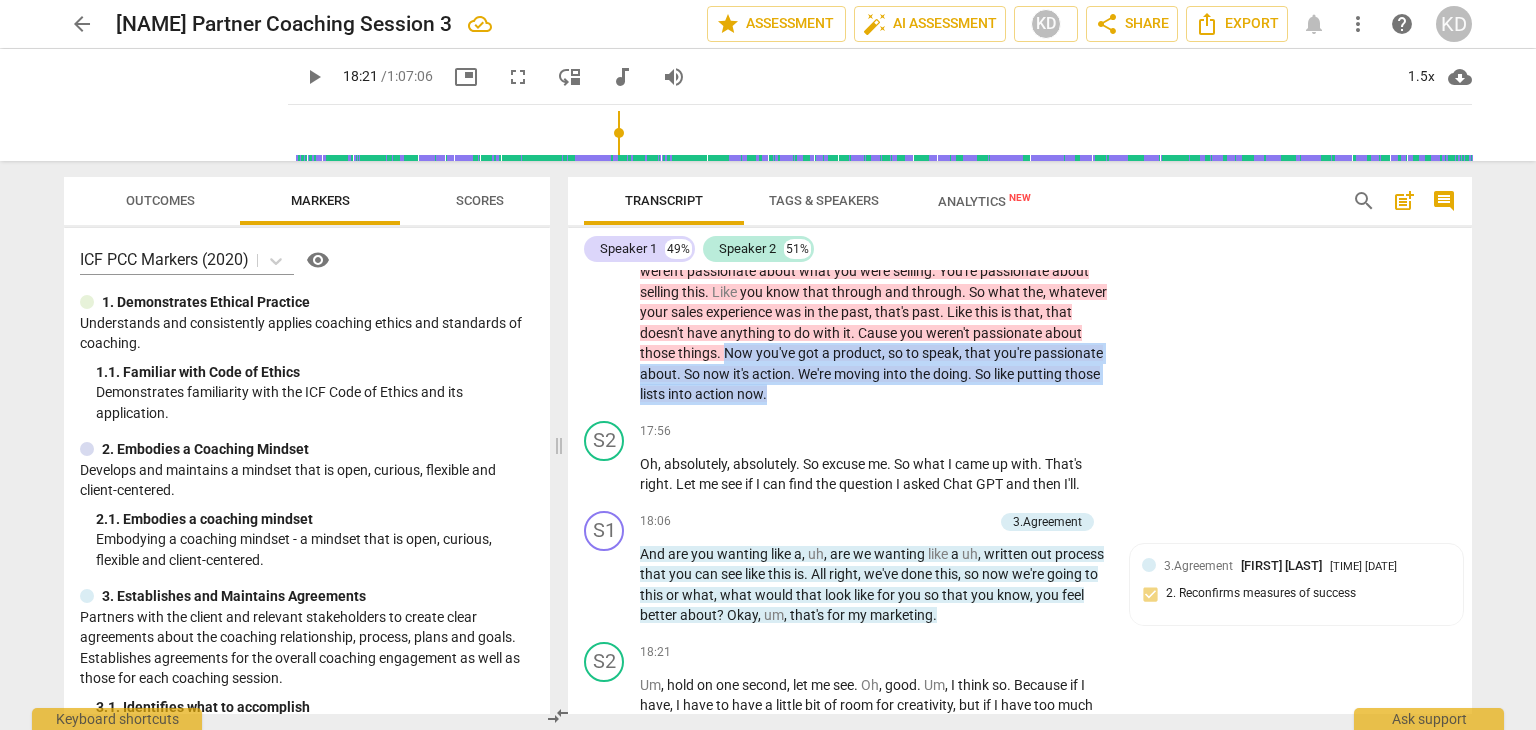 click on "I gotta find the name of the individual because I did a ment . A group mentor session last night and it was . Hold on . I got to find her name because she reminded me , um , Dr . [FIRST] [LAST] . Have you met her yet ? She was phenomenal . But she reminded me of you because she got on . She was the one being coached . And she was like , okay , so I have all of these lists and all of these reminders and I have all of these goals , and I have like little micro goals for the goals . And she's very faith based . Right . She was actually a minister and she was going on about how she was like , I know that I'm in this , like , divine transformational period . I know I'm worthy . I know I deserve it . And I've got lists for all of" at bounding box center [874, 118] 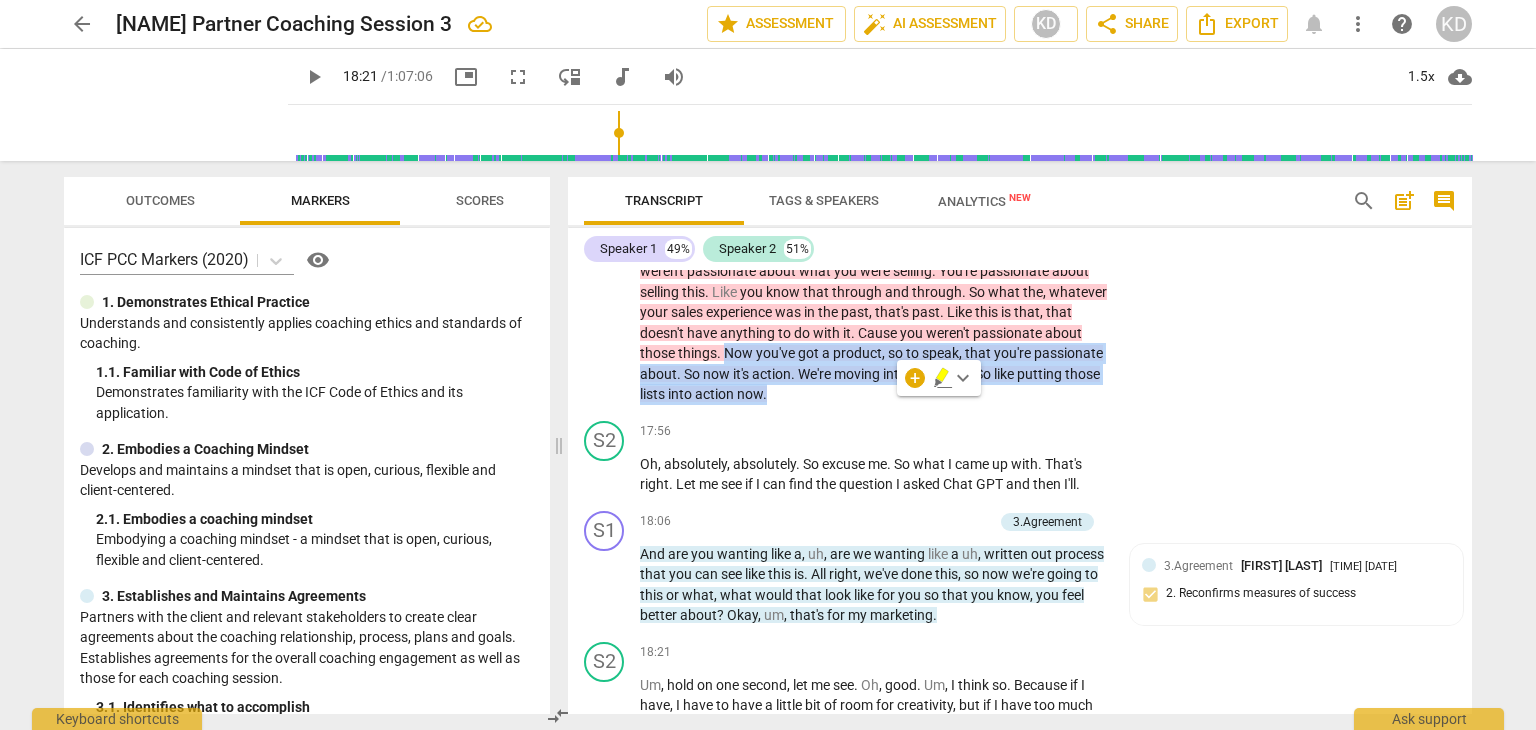 copy on "Now you've got a product , so to speak , that you're passionate about . So now it's action . We're moving into the doing . So like putting those lists into action now ." 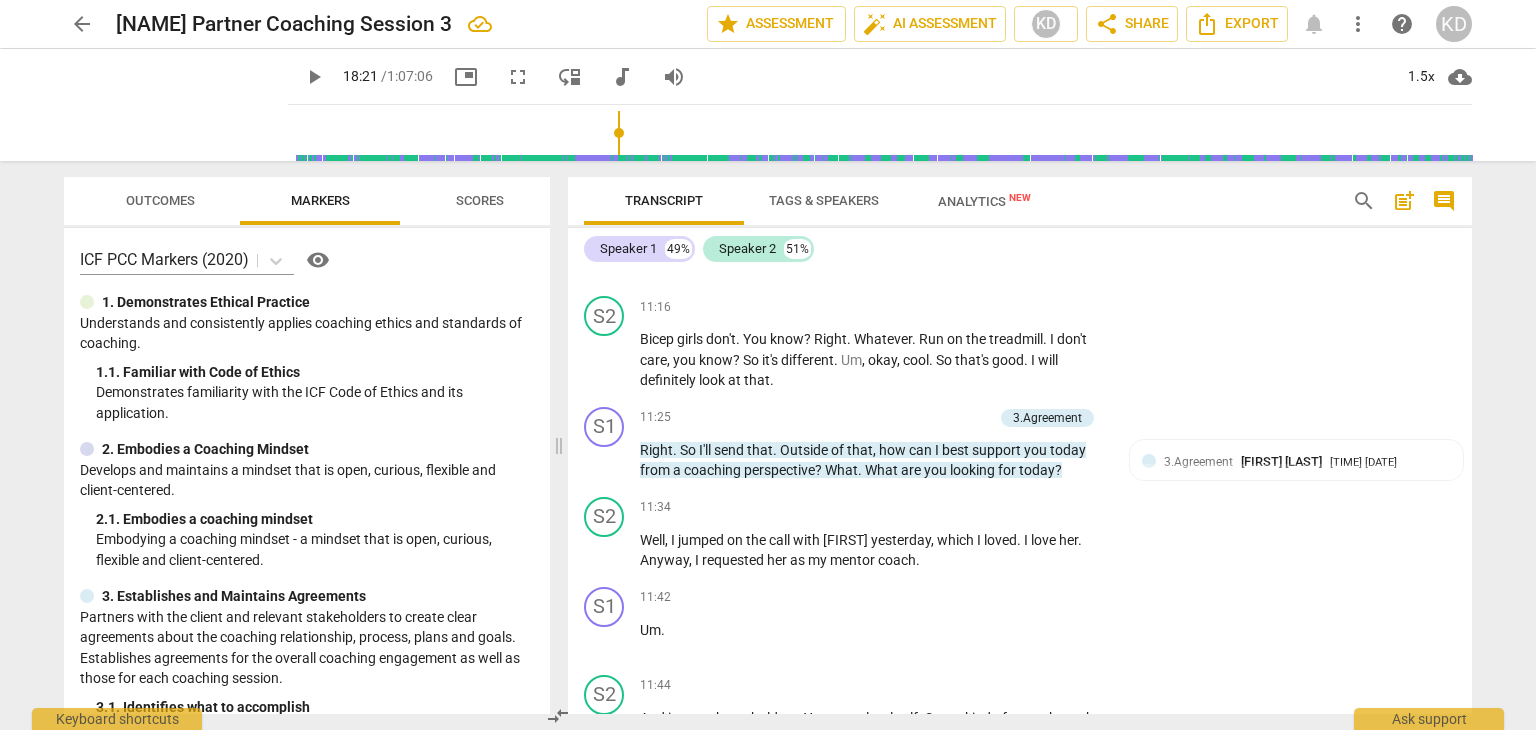 scroll, scrollTop: 7331, scrollLeft: 0, axis: vertical 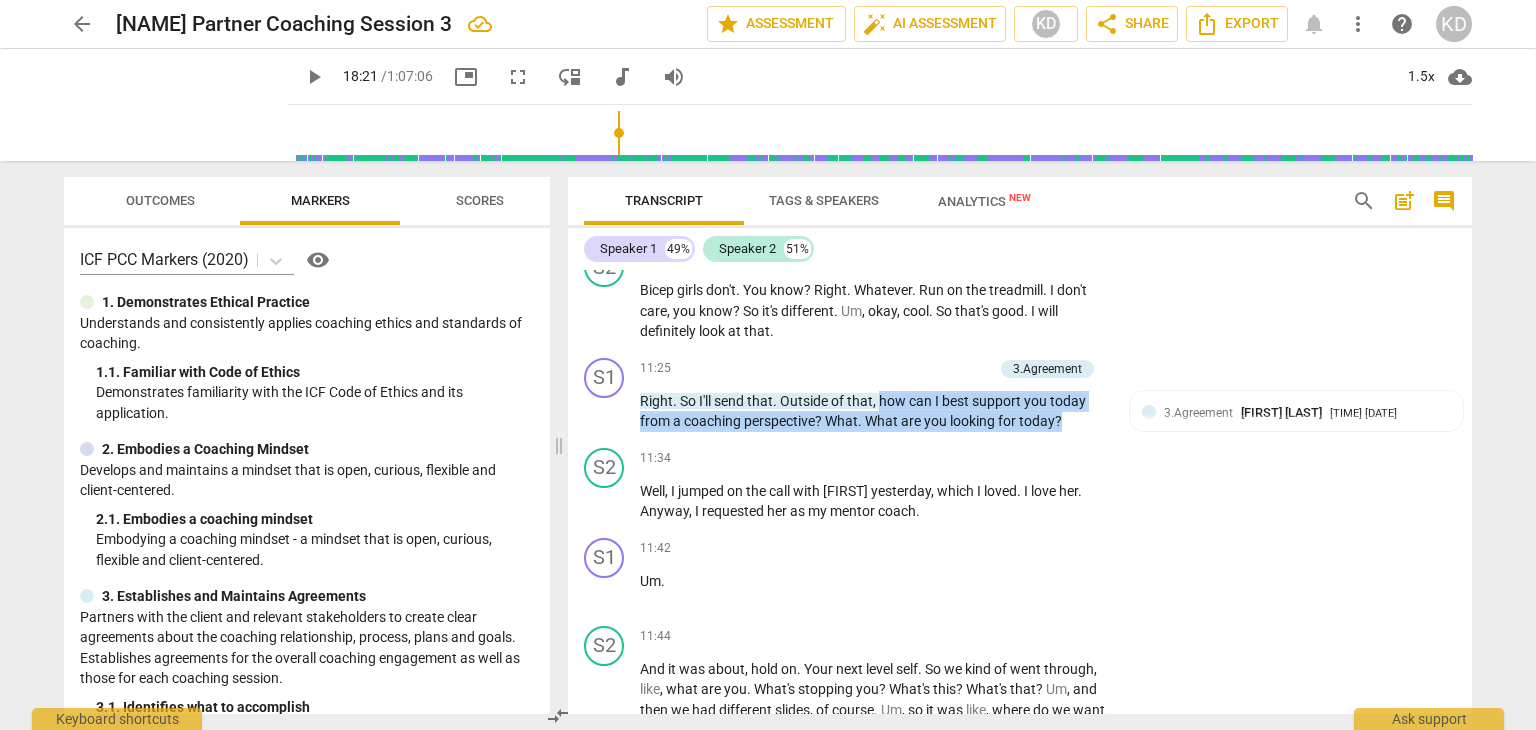 drag, startPoint x: 880, startPoint y: 417, endPoint x: 1080, endPoint y: 453, distance: 203.21417 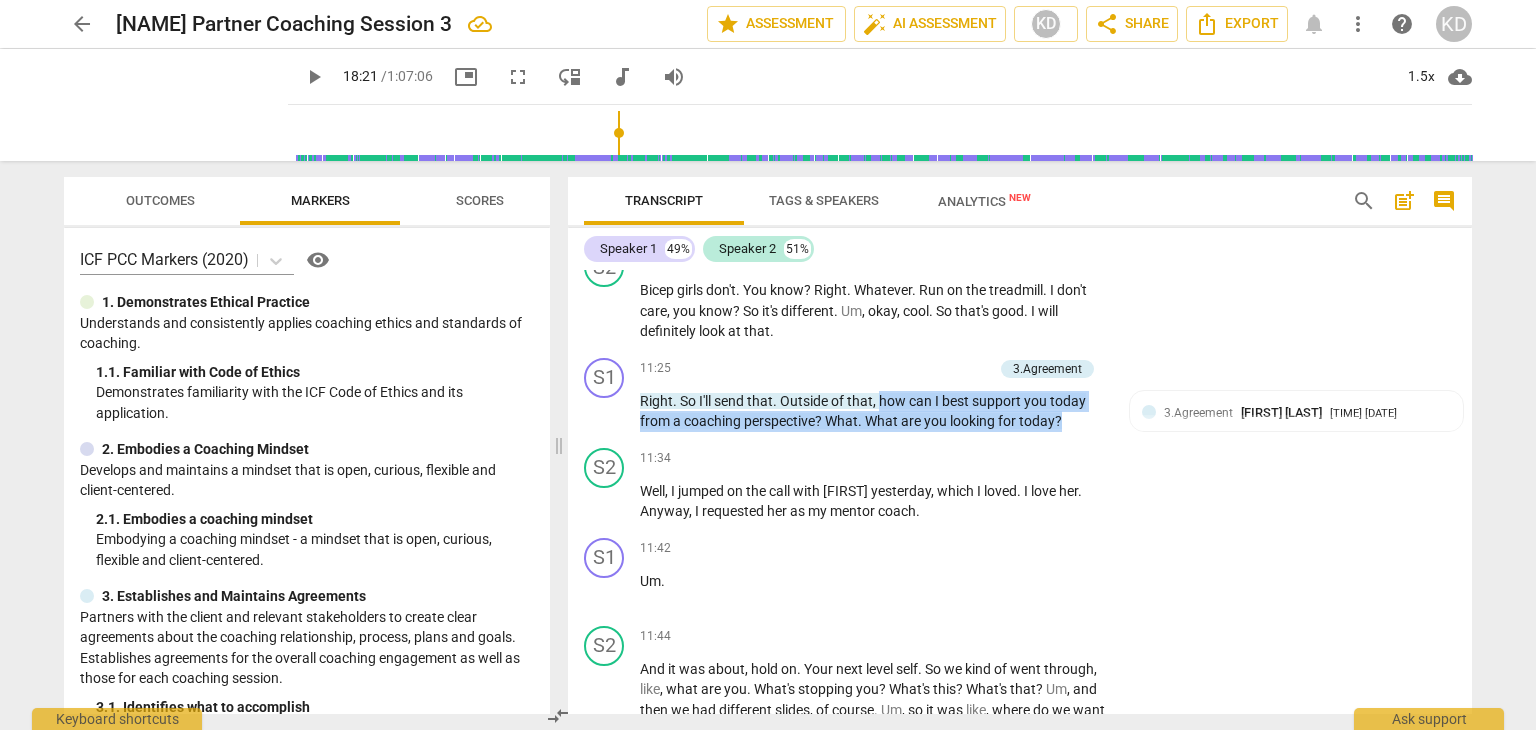 click on "[FIRST] [LAST] [DATE]" at bounding box center [1020, 395] 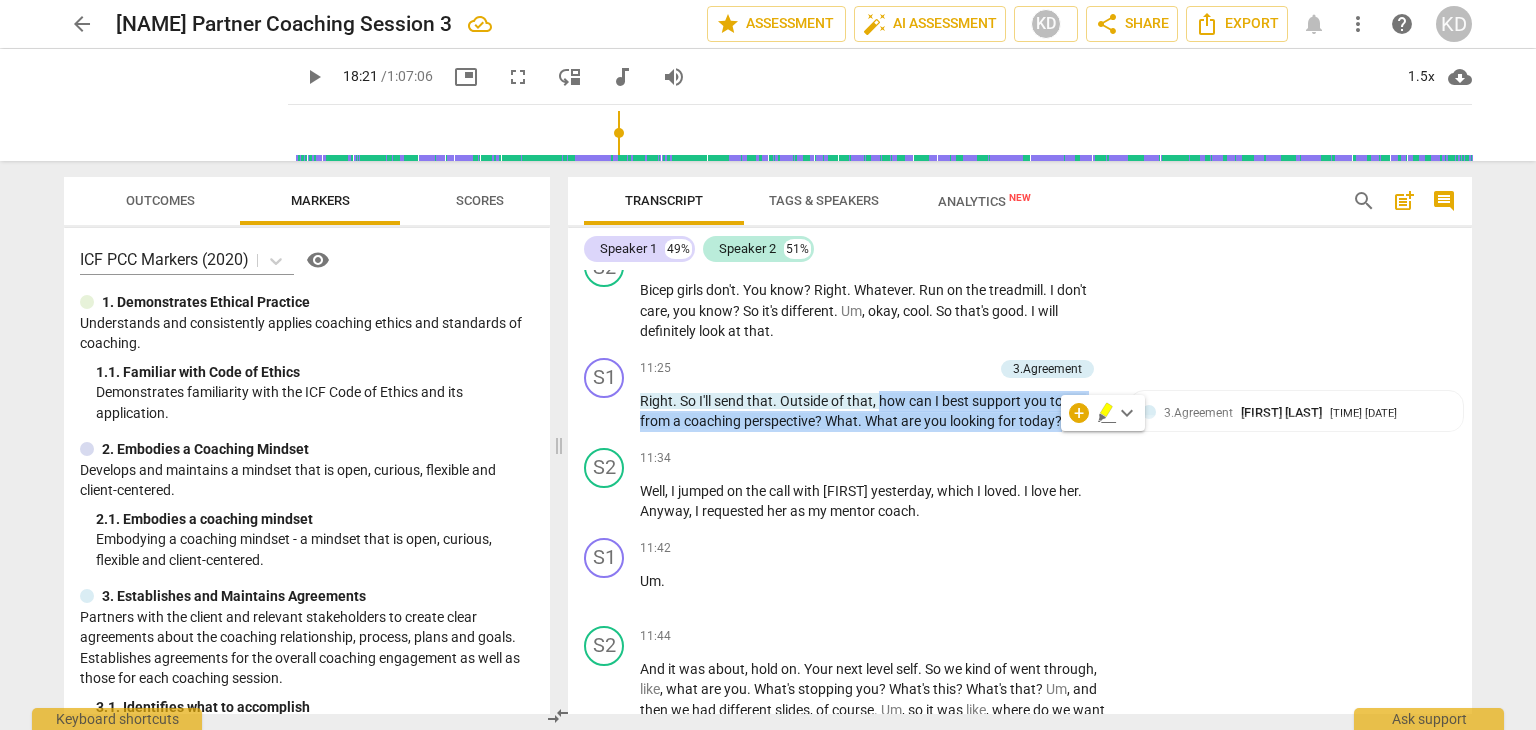 copy on "how can I best support you today from a coaching perspective ? What . What are you looking for today ?" 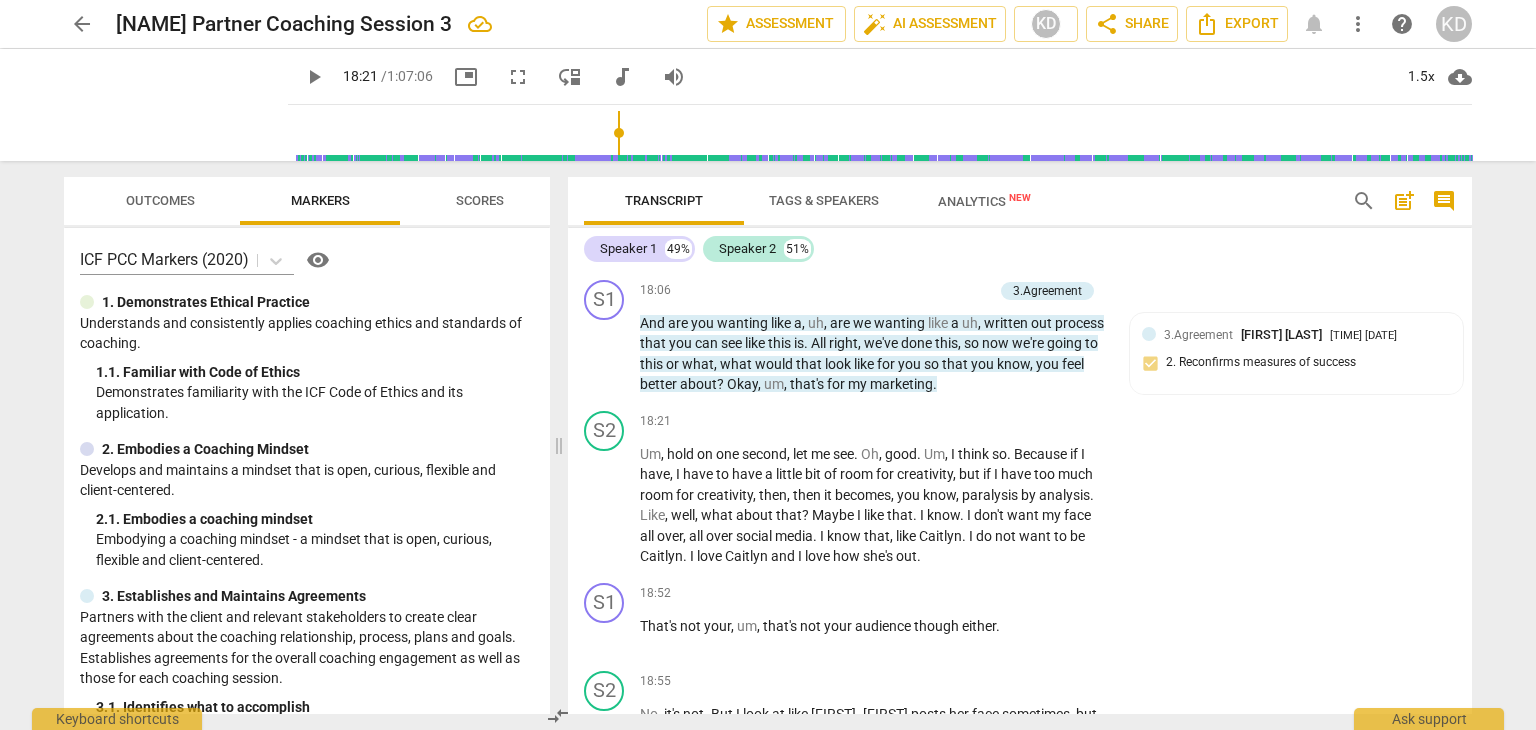 scroll, scrollTop: 10647, scrollLeft: 0, axis: vertical 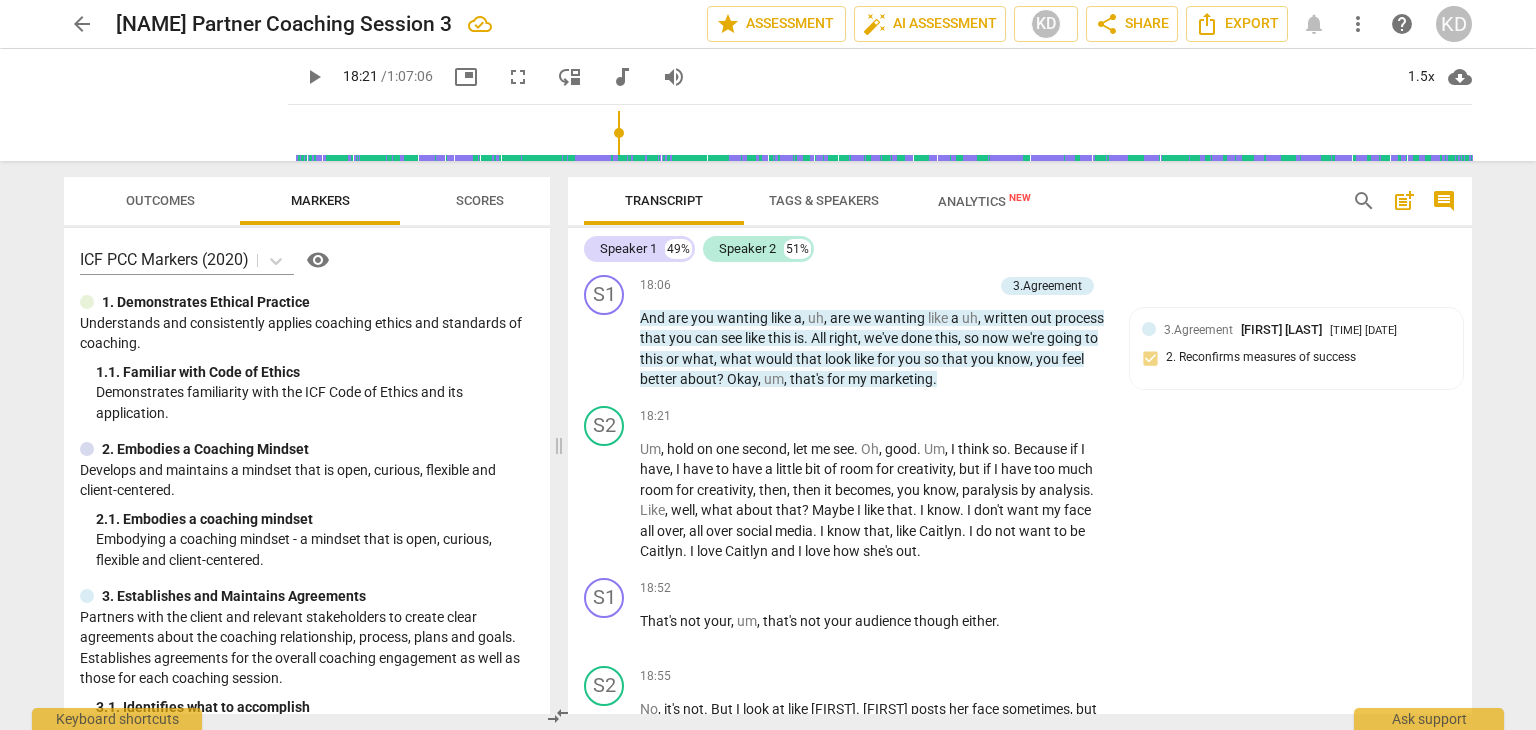 click on "play_arrow pause" at bounding box center (614, 349) 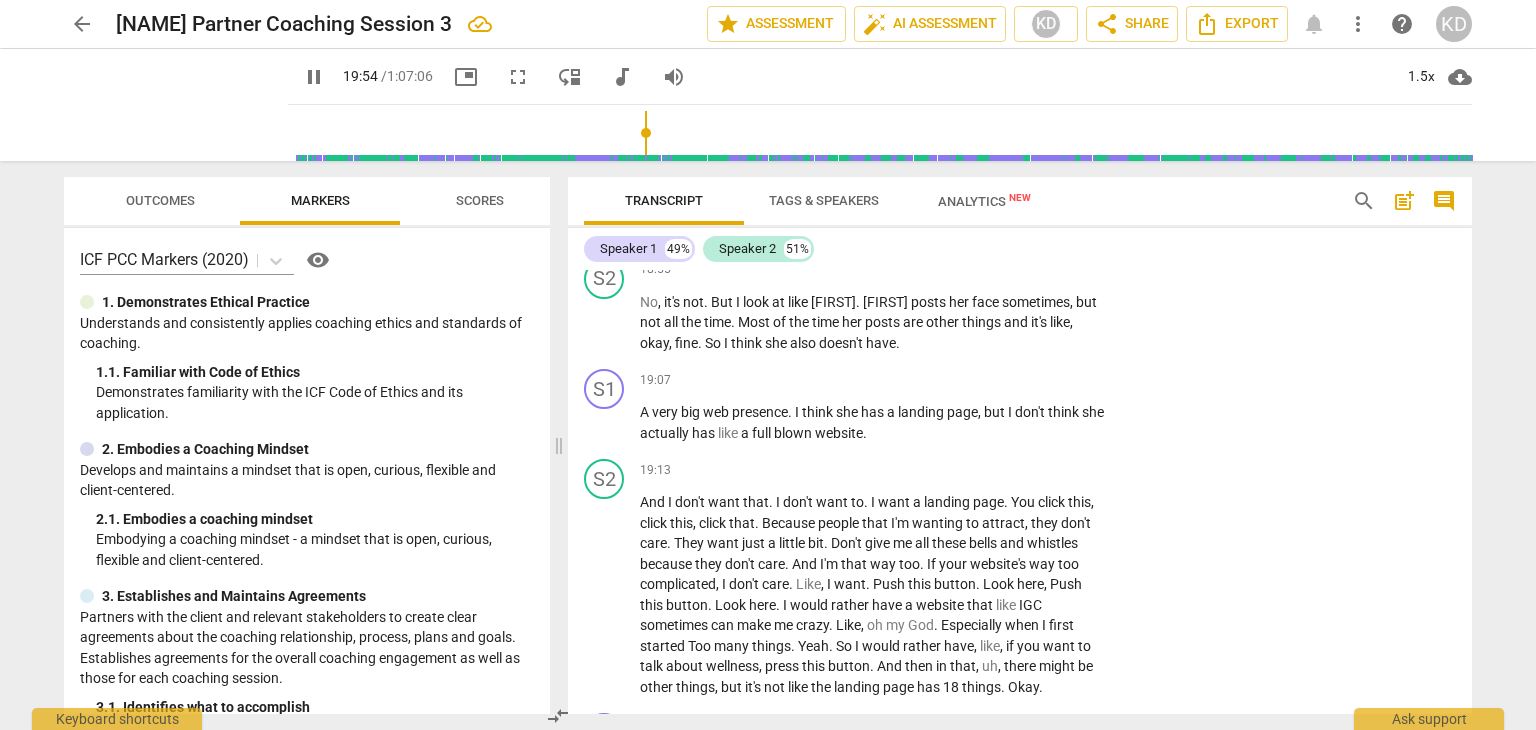 scroll, scrollTop: 11540, scrollLeft: 0, axis: vertical 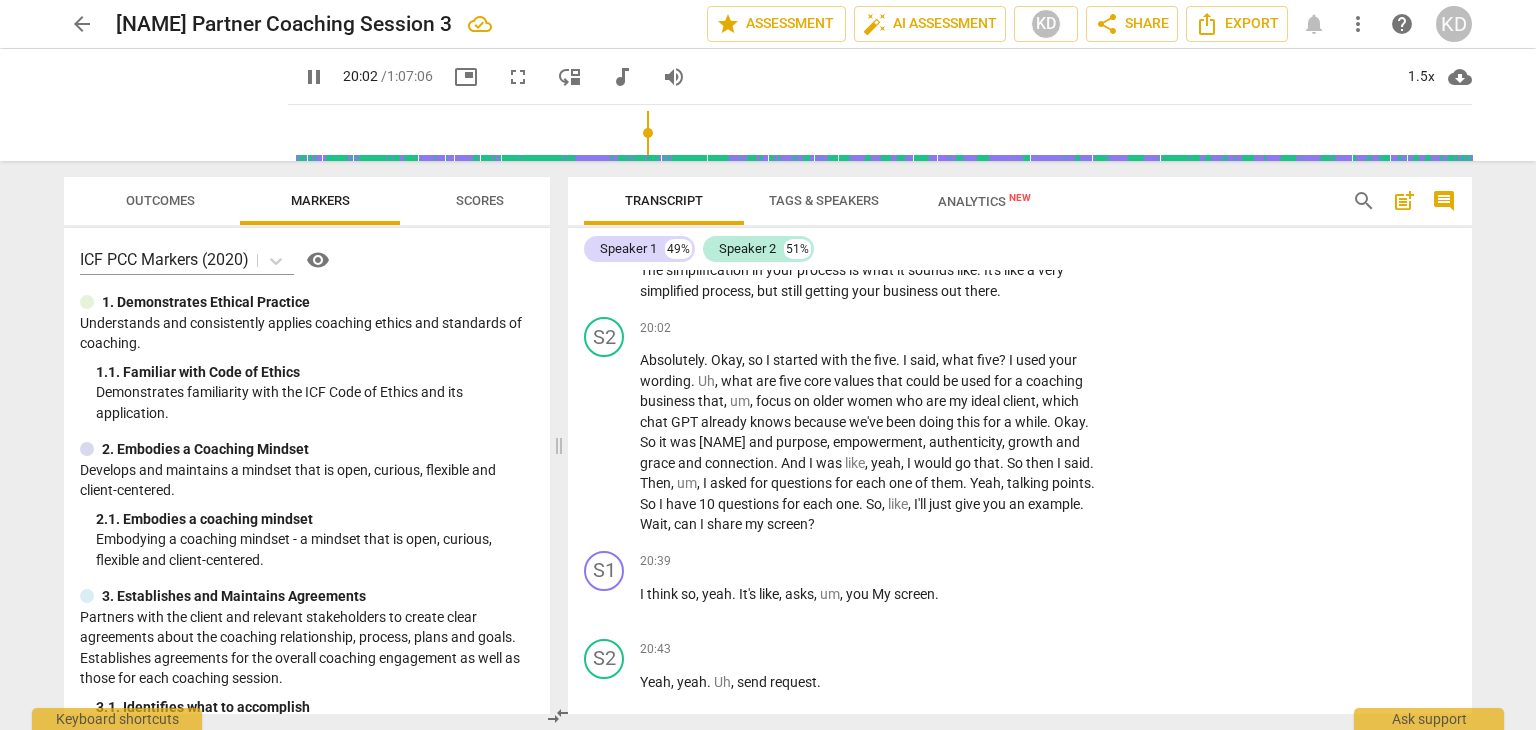 click on "pause" at bounding box center (605, 281) 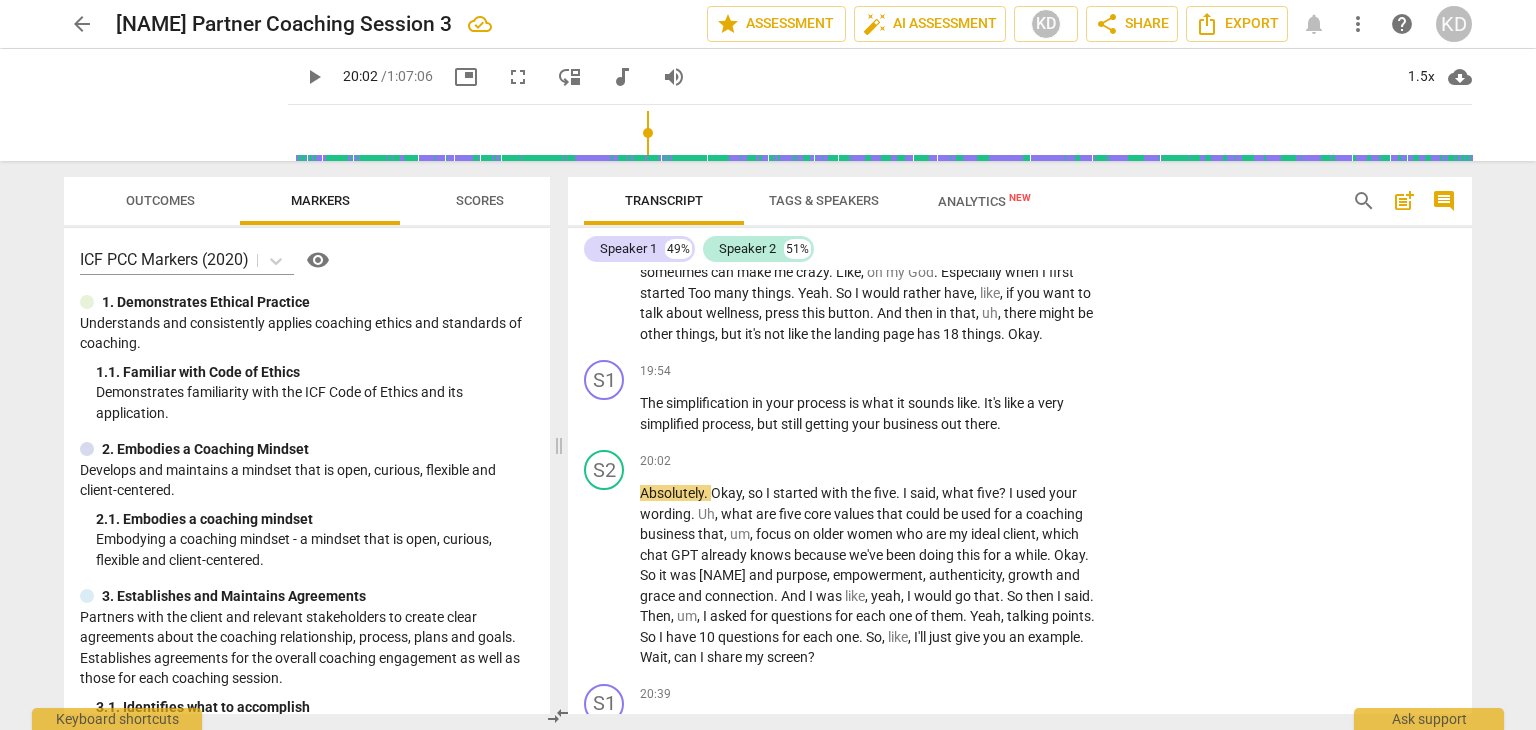 scroll, scrollTop: 11402, scrollLeft: 0, axis: vertical 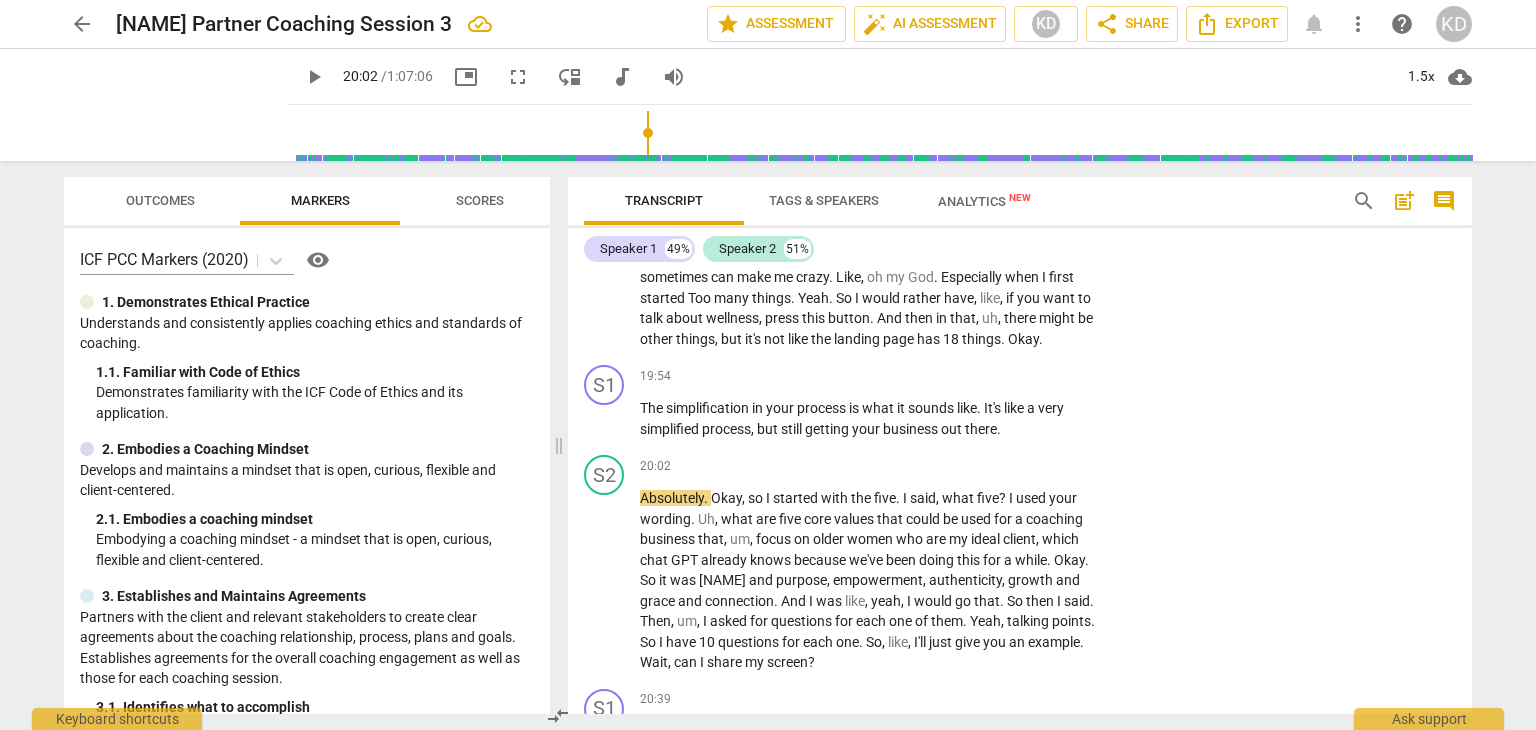 click on "+" at bounding box center [985, 376] 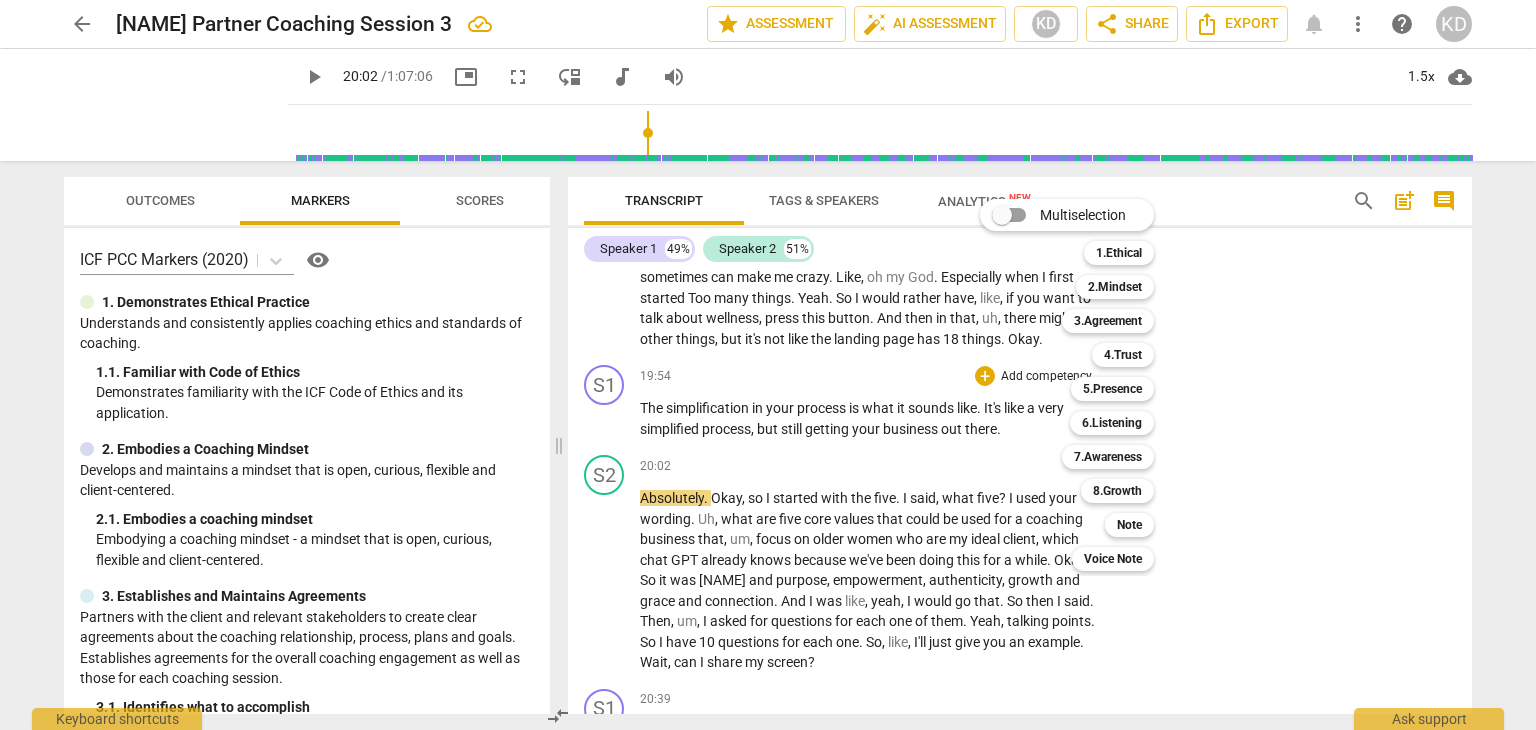 click on "6.Listening" at bounding box center (1112, 423) 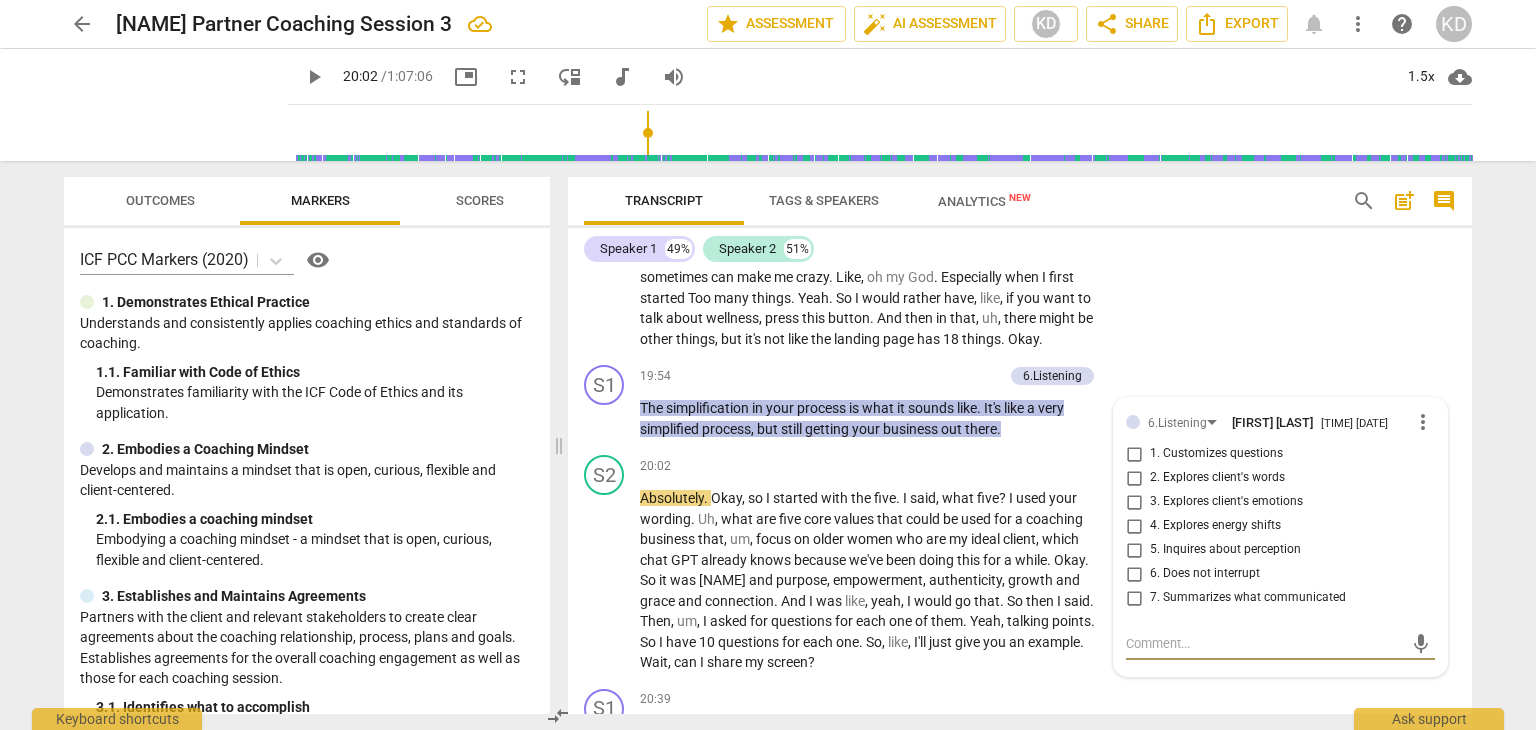 click on "7. Summarizes what communicated" at bounding box center [1134, 598] 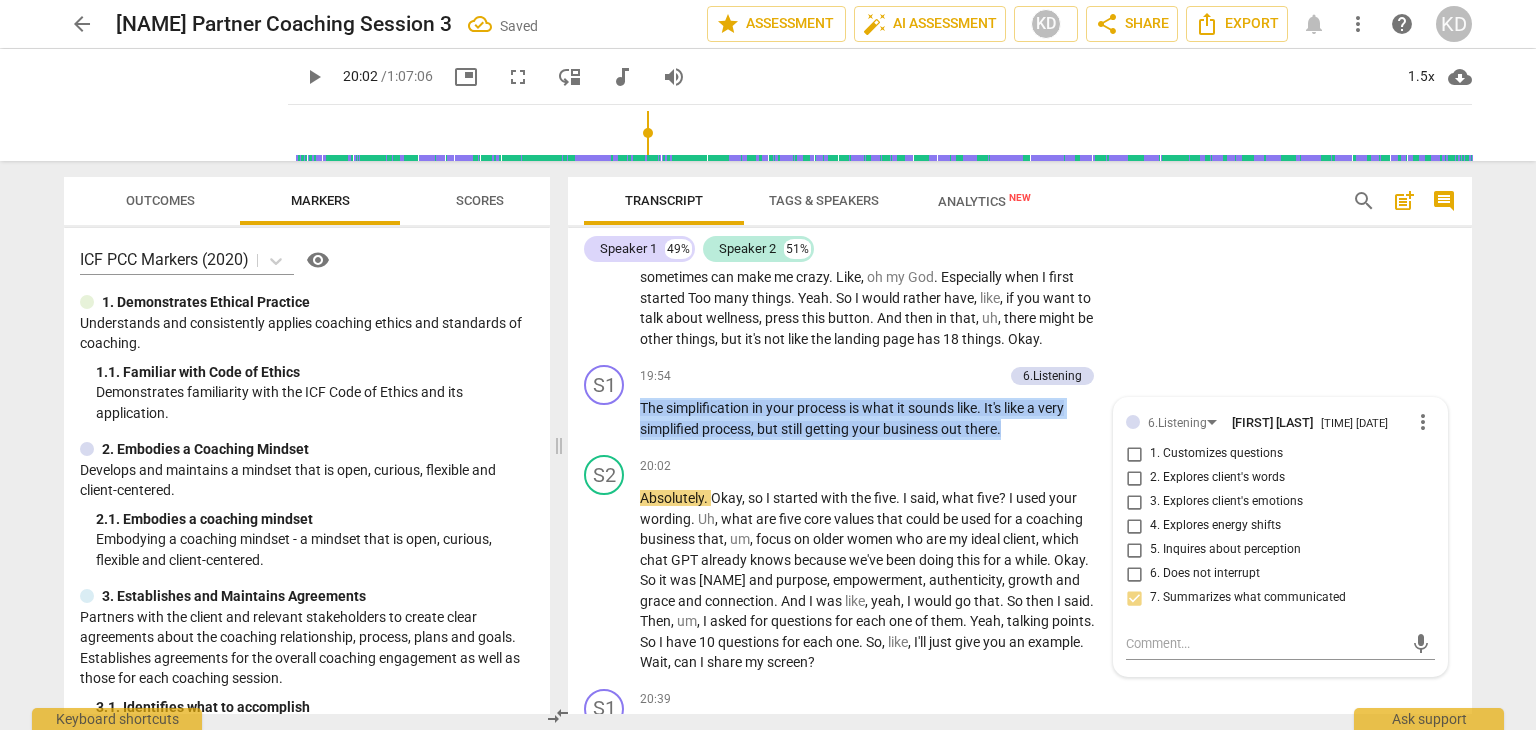 drag, startPoint x: 1009, startPoint y: 445, endPoint x: 633, endPoint y: 413, distance: 377.35925 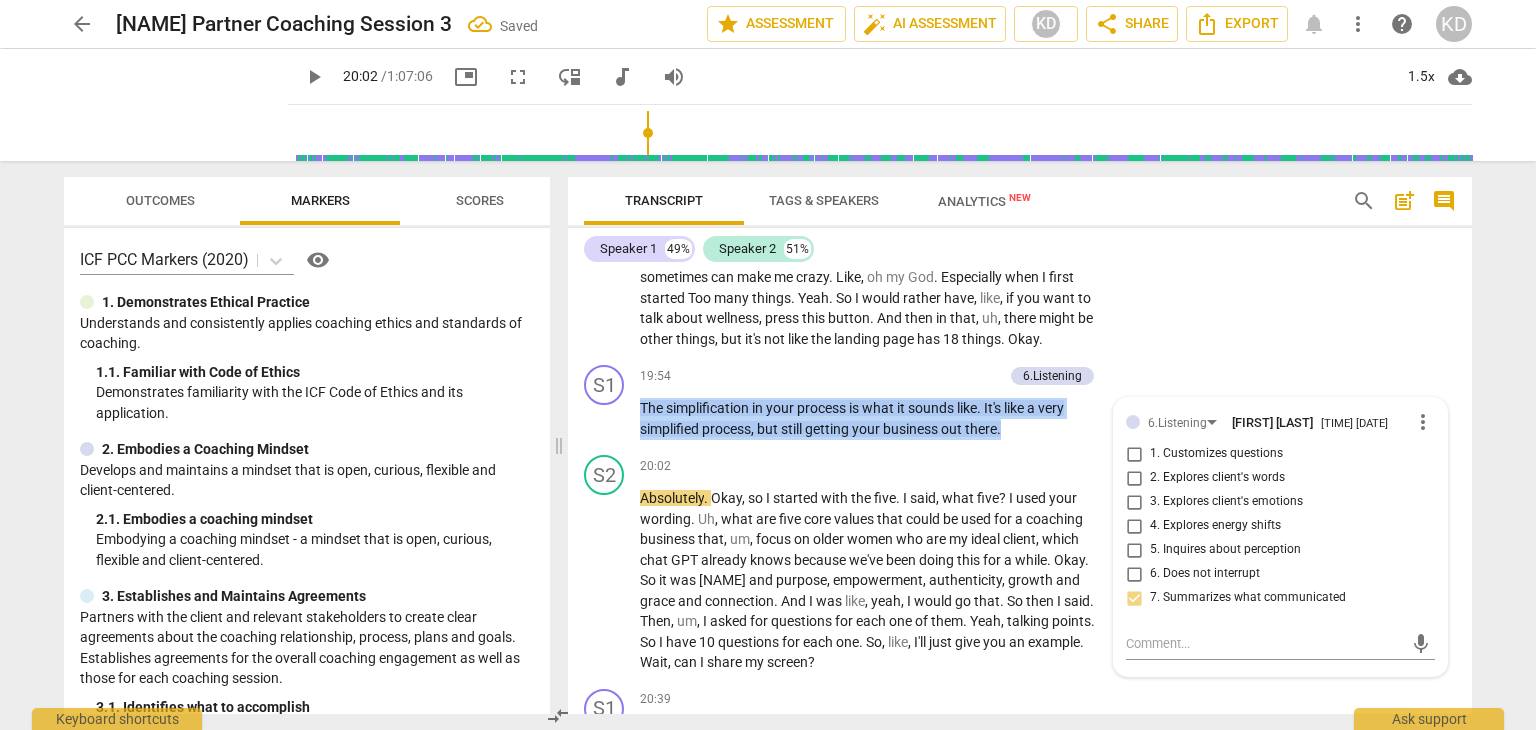 click on "S1 play_arrow pause 19:54 + Add competency 6.Listening keyboard_arrow_right The   simplification   in   your   process   is   what   it   sounds   like .   It's   like   a   very   simplified   process ,   but   still   getting   your   business   out   there .   6.Listening [NAME] [LASTNAME] 10:21 [DATE] more_vert 1. Customizes questions 2. Explores client's words 3. Explores client's emotions 4. Explores energy shifts 5. Inquires about perception 6. Does not interrupt 7. Summarizes what communicated mic" at bounding box center (1020, 402) 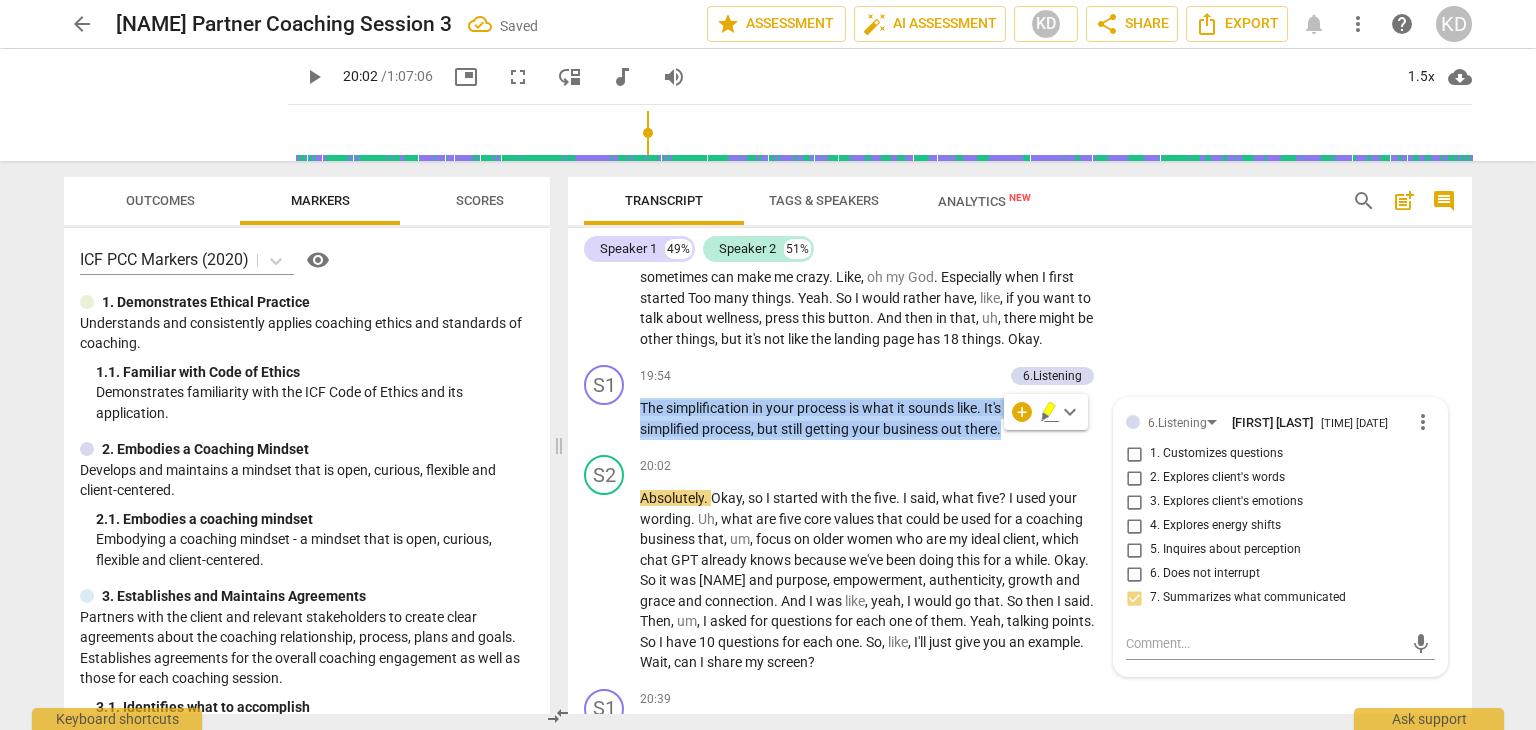 copy on "The   simplification   in   your   process   is   what   it   sounds   like .   It's   like   a   very   simplified   process ,   but   still   getting   your   business   out   there ." 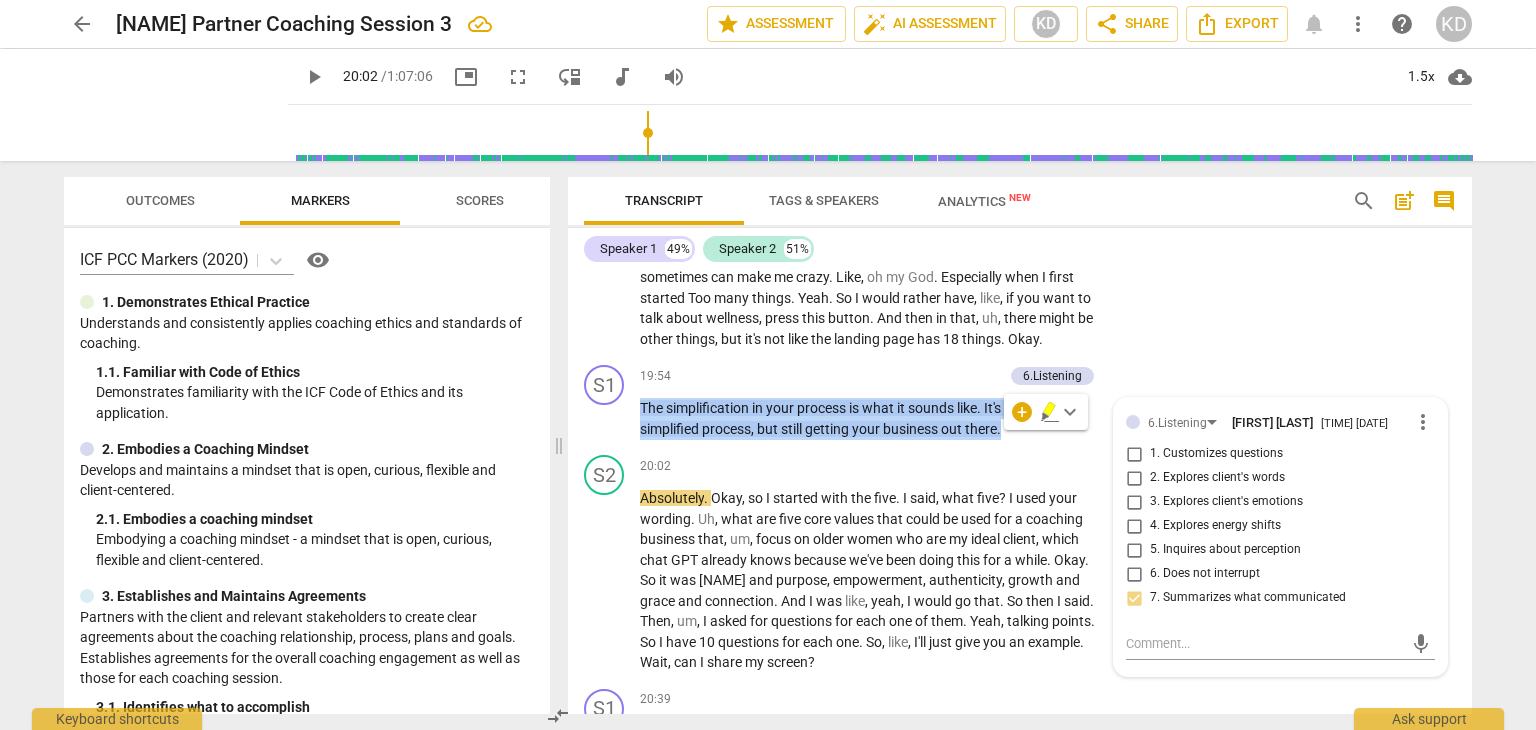click on "play_arrow pause" at bounding box center [614, 581] 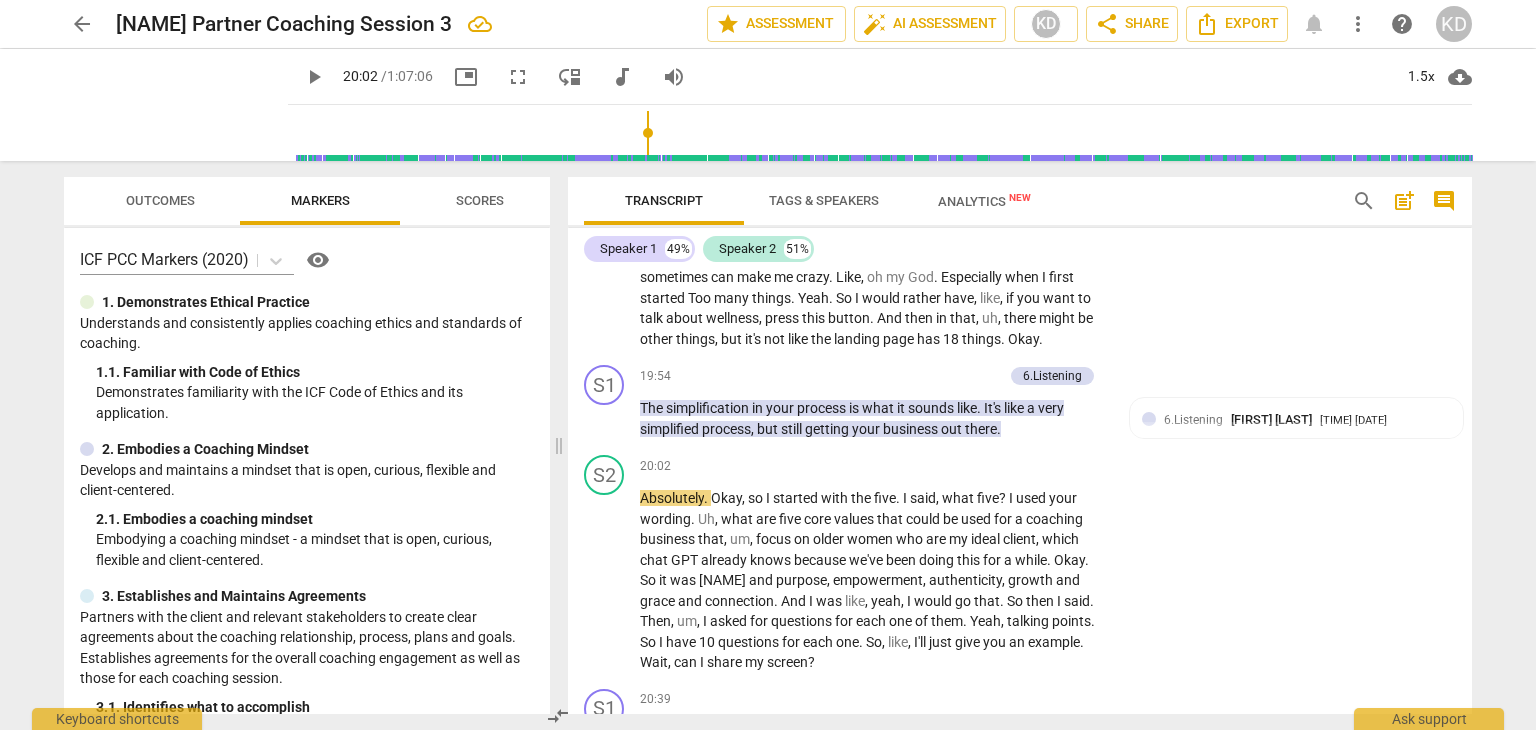click on "play_arrow" at bounding box center [605, 581] 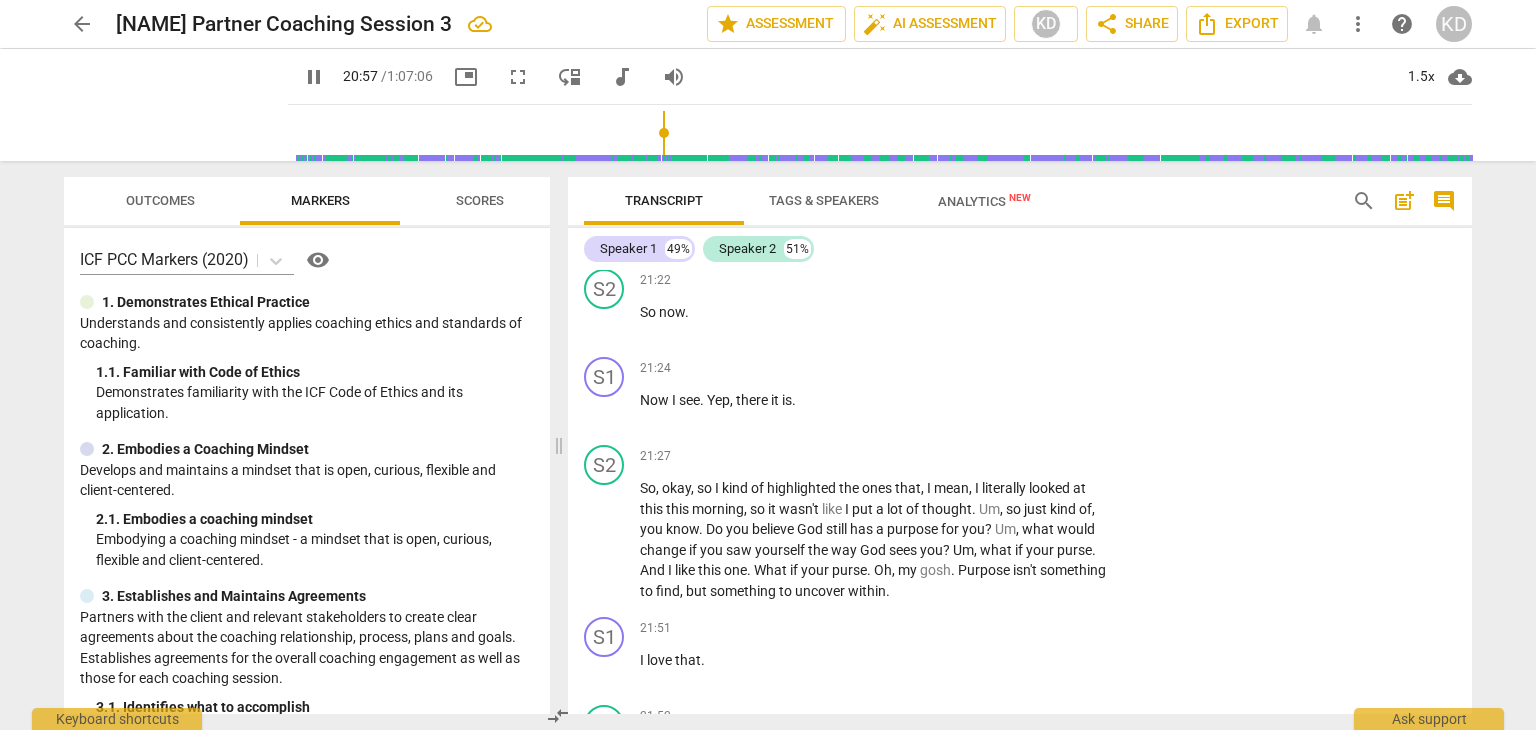 scroll, scrollTop: 12664, scrollLeft: 0, axis: vertical 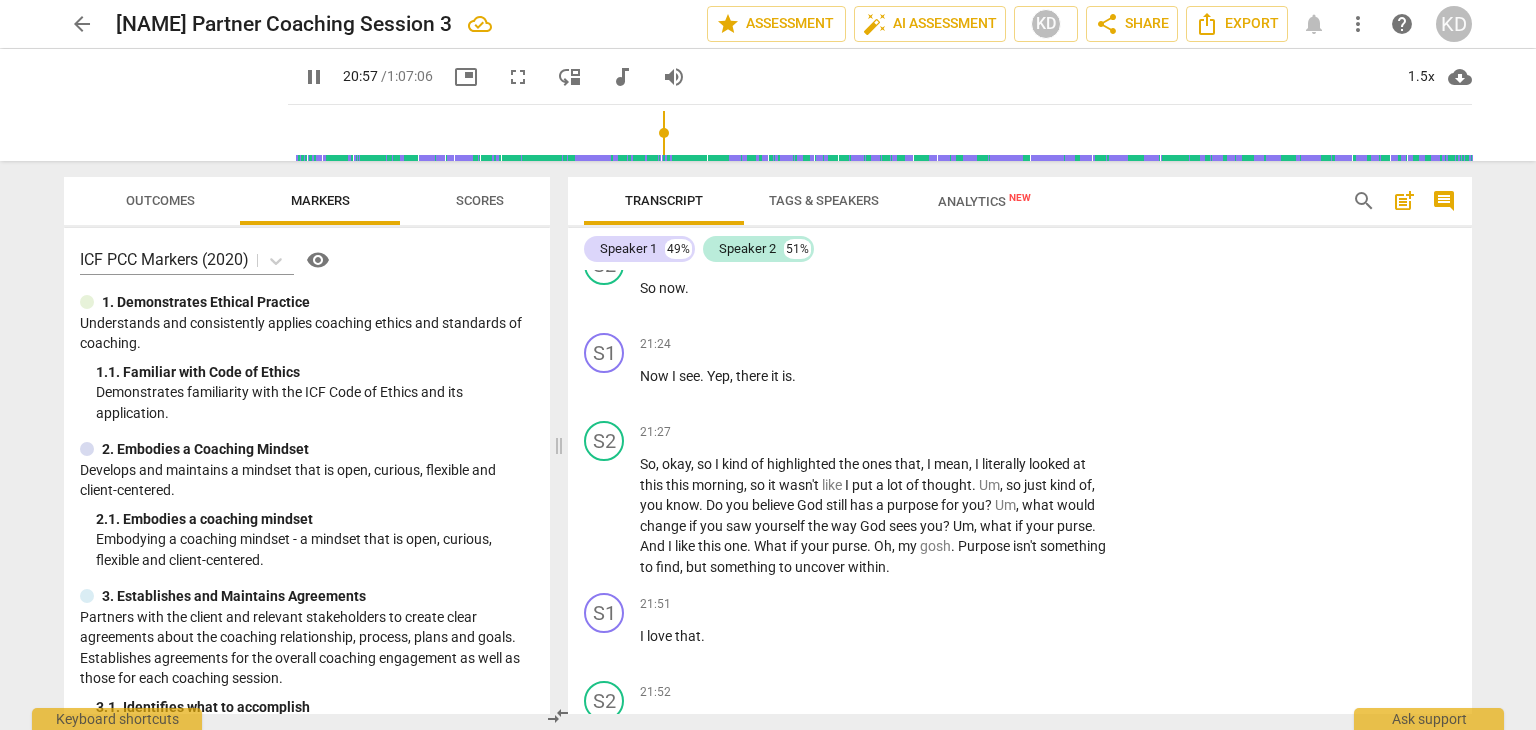 click on "So" at bounding box center (648, 464) 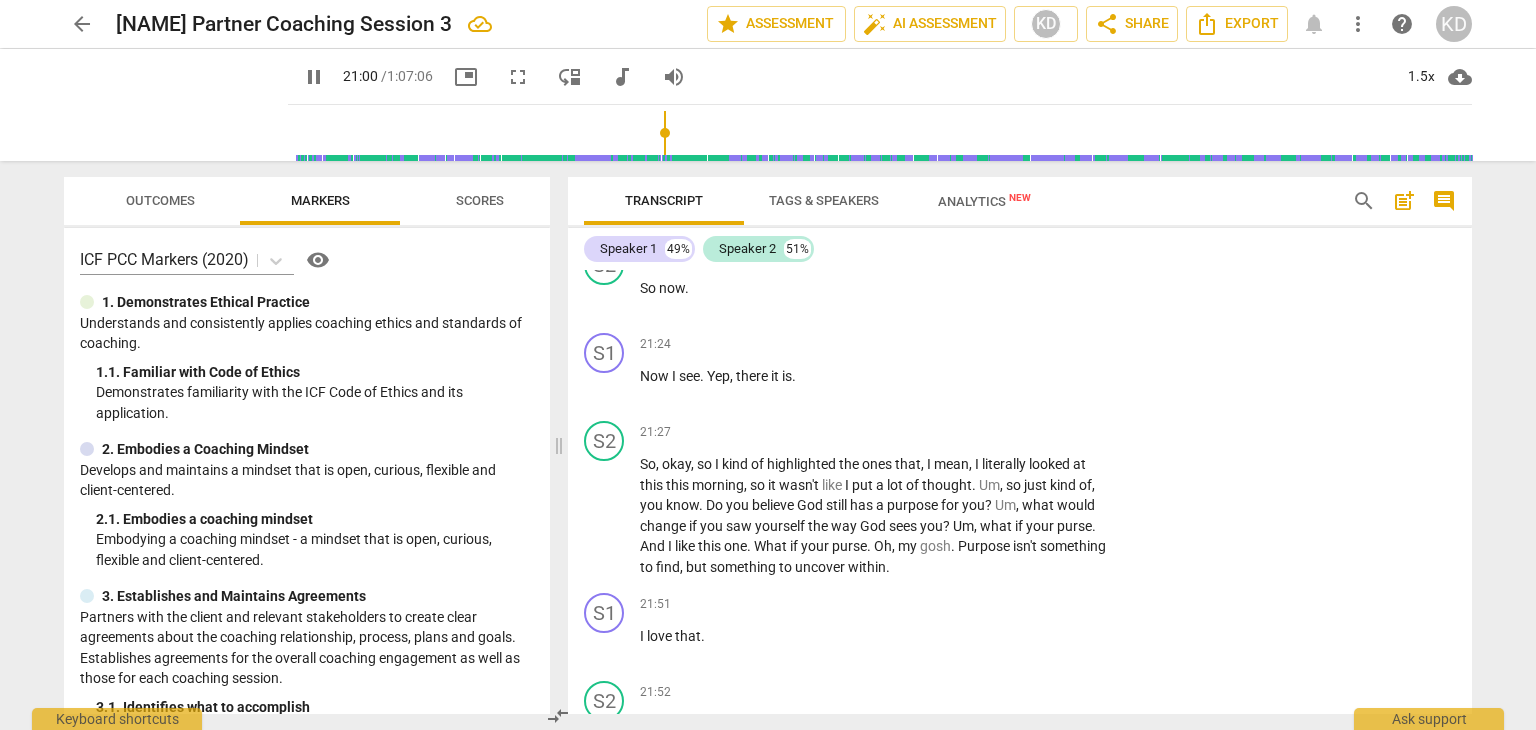 click on "So" at bounding box center (648, 464) 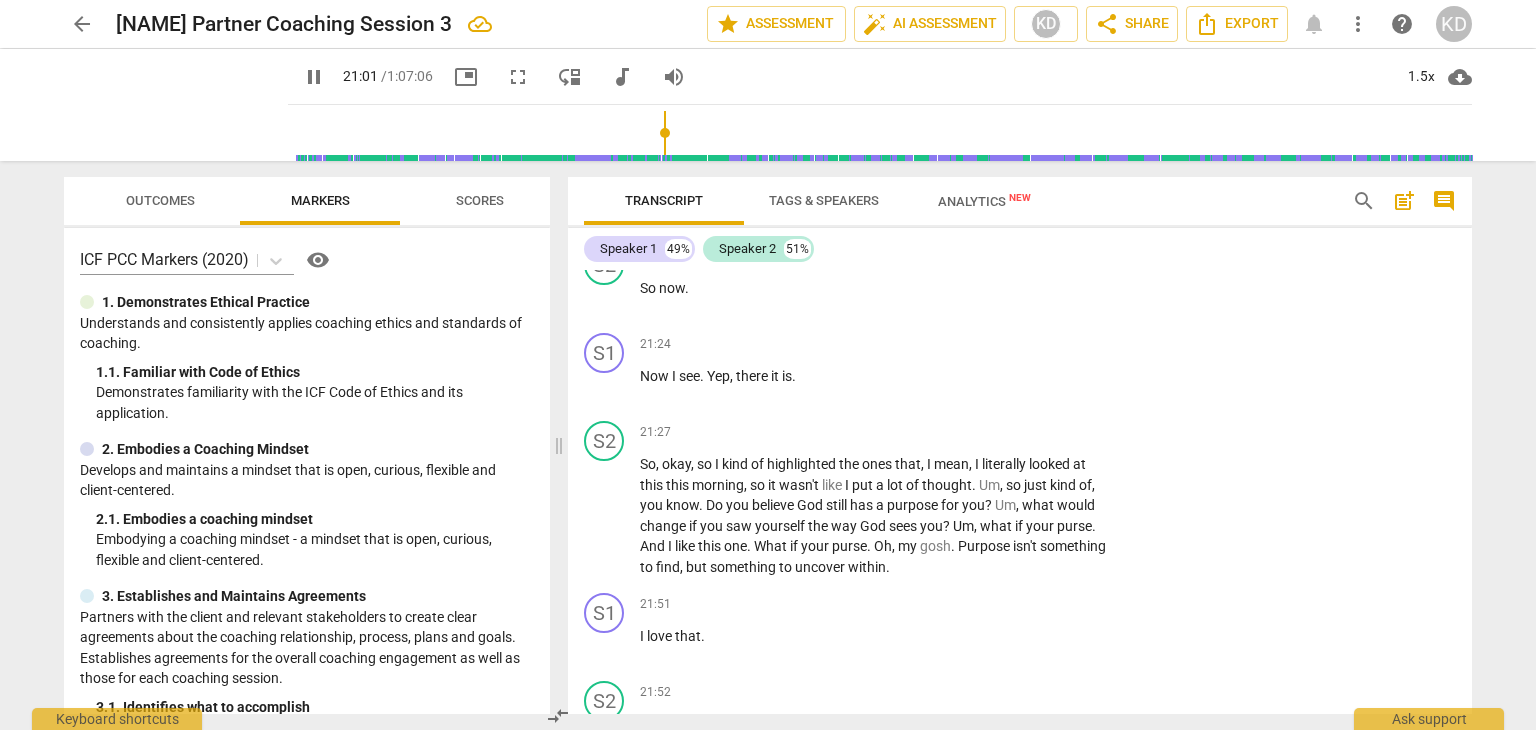 click on "So" at bounding box center [648, 464] 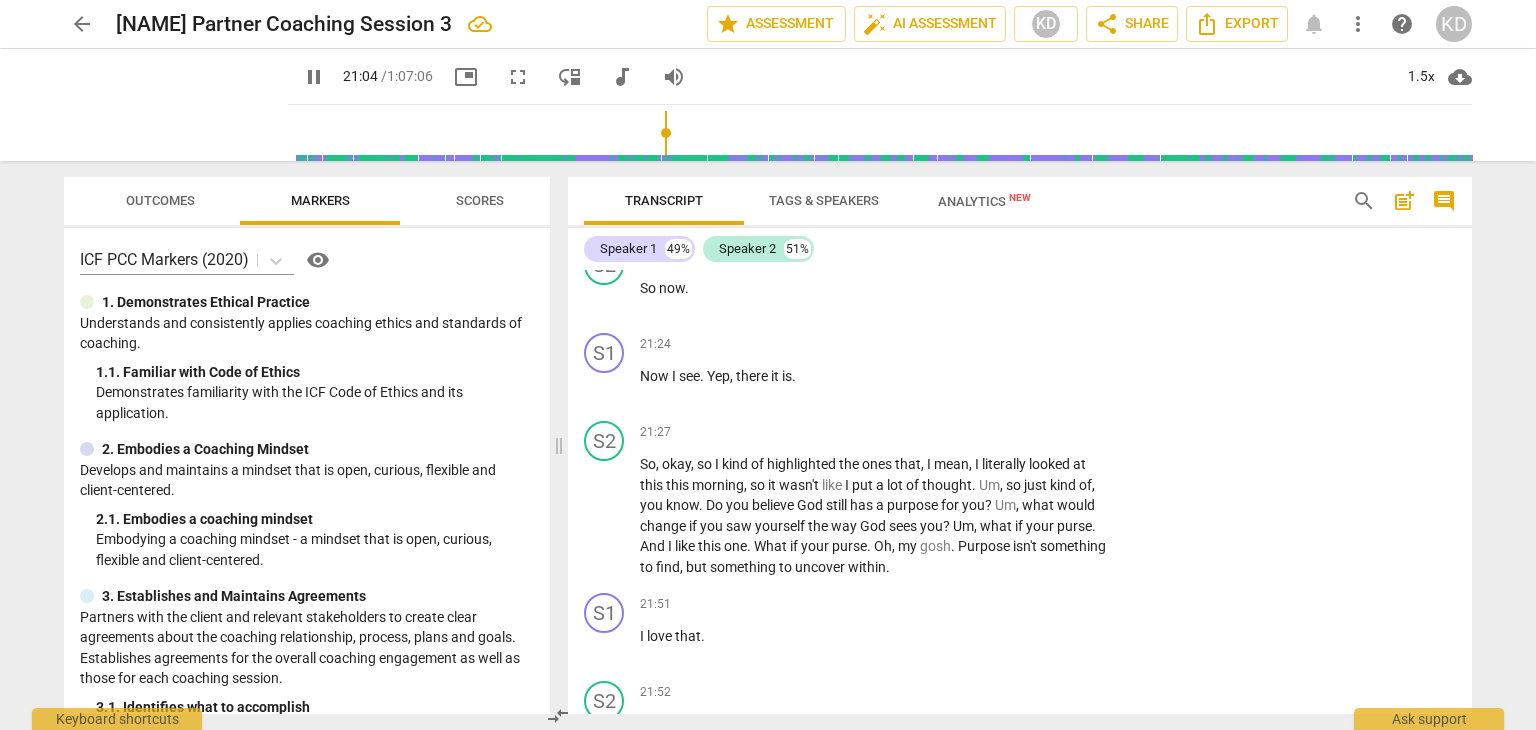 click on "play_arrow pause" at bounding box center (614, 516) 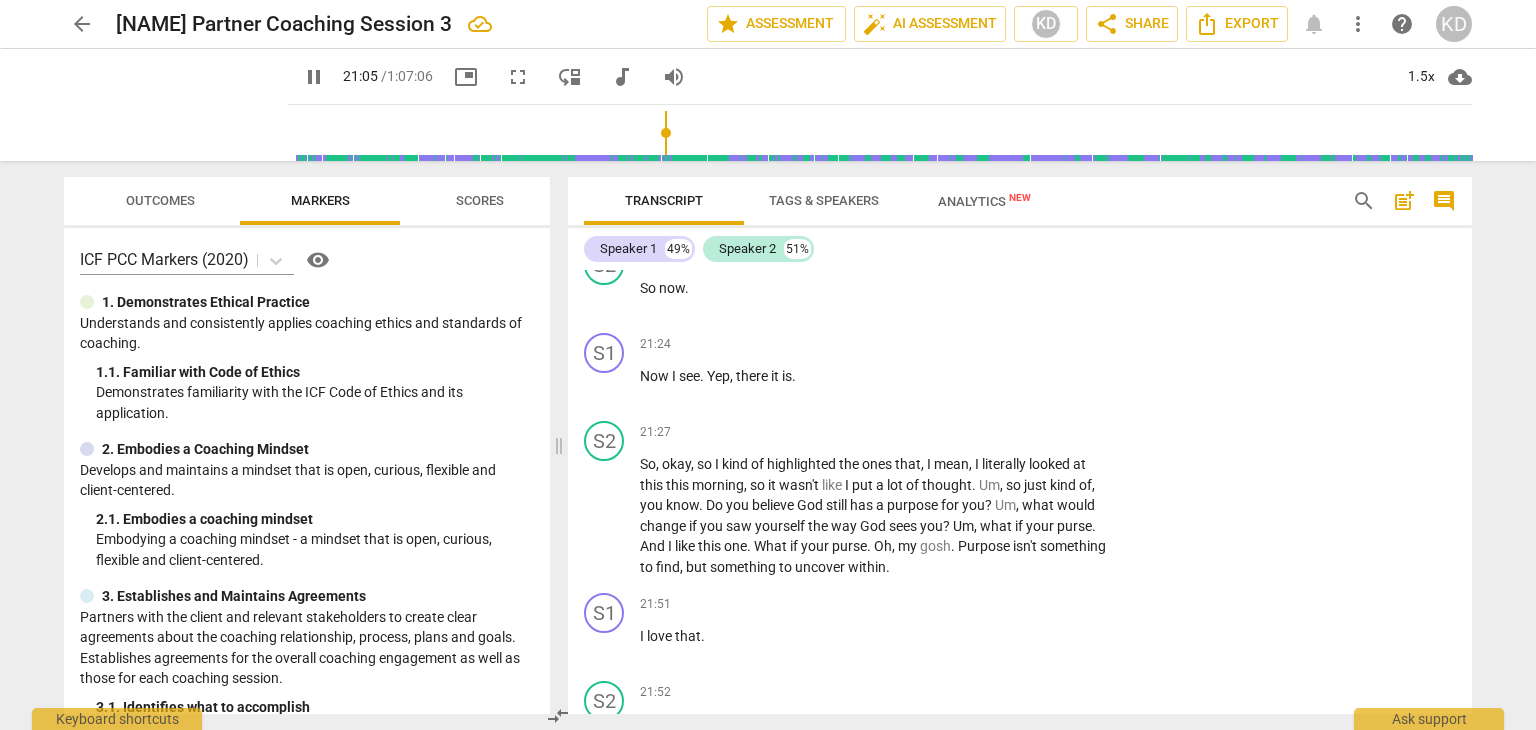click on "play_arrow pause" at bounding box center (614, 516) 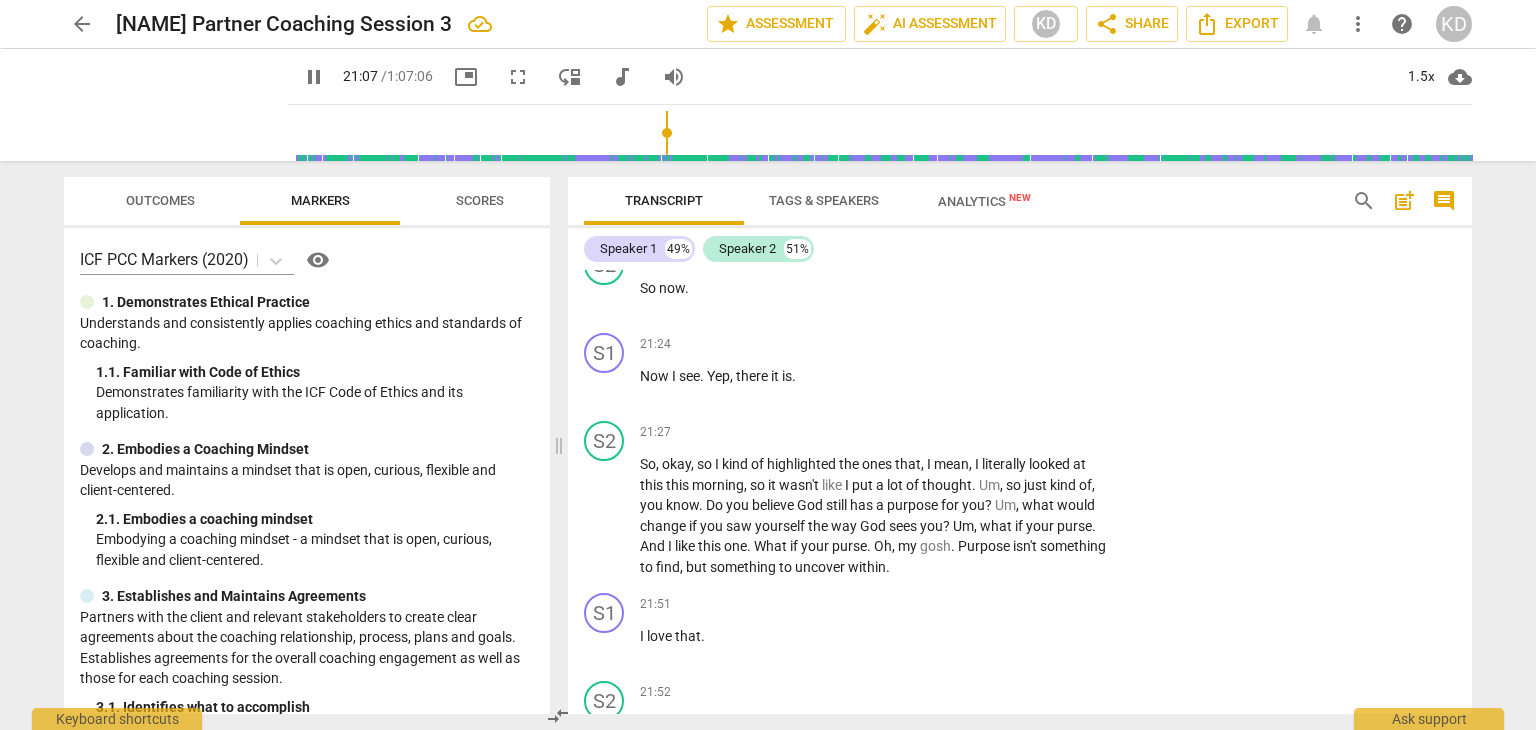 click on "pause" at bounding box center [605, 516] 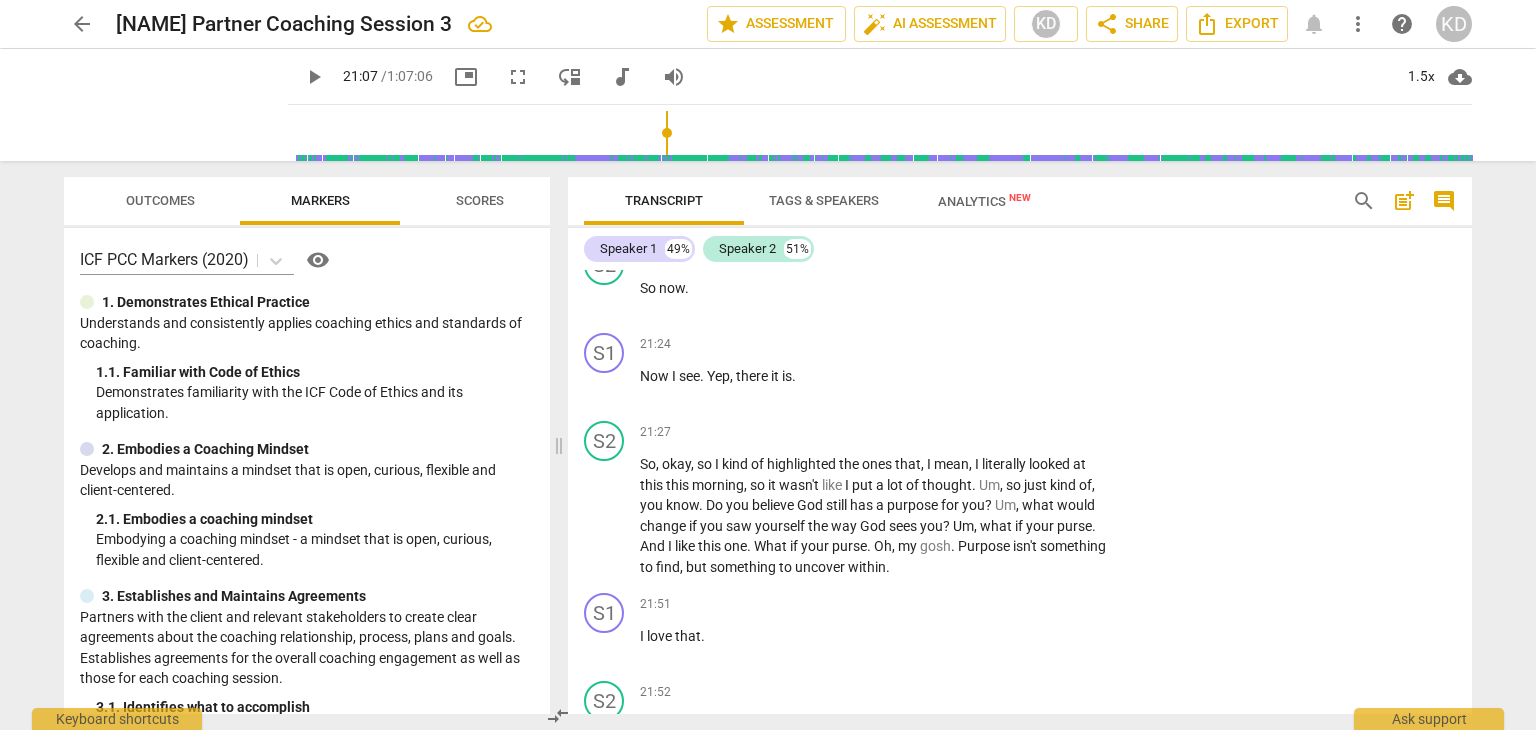click on "play_arrow" at bounding box center [605, 516] 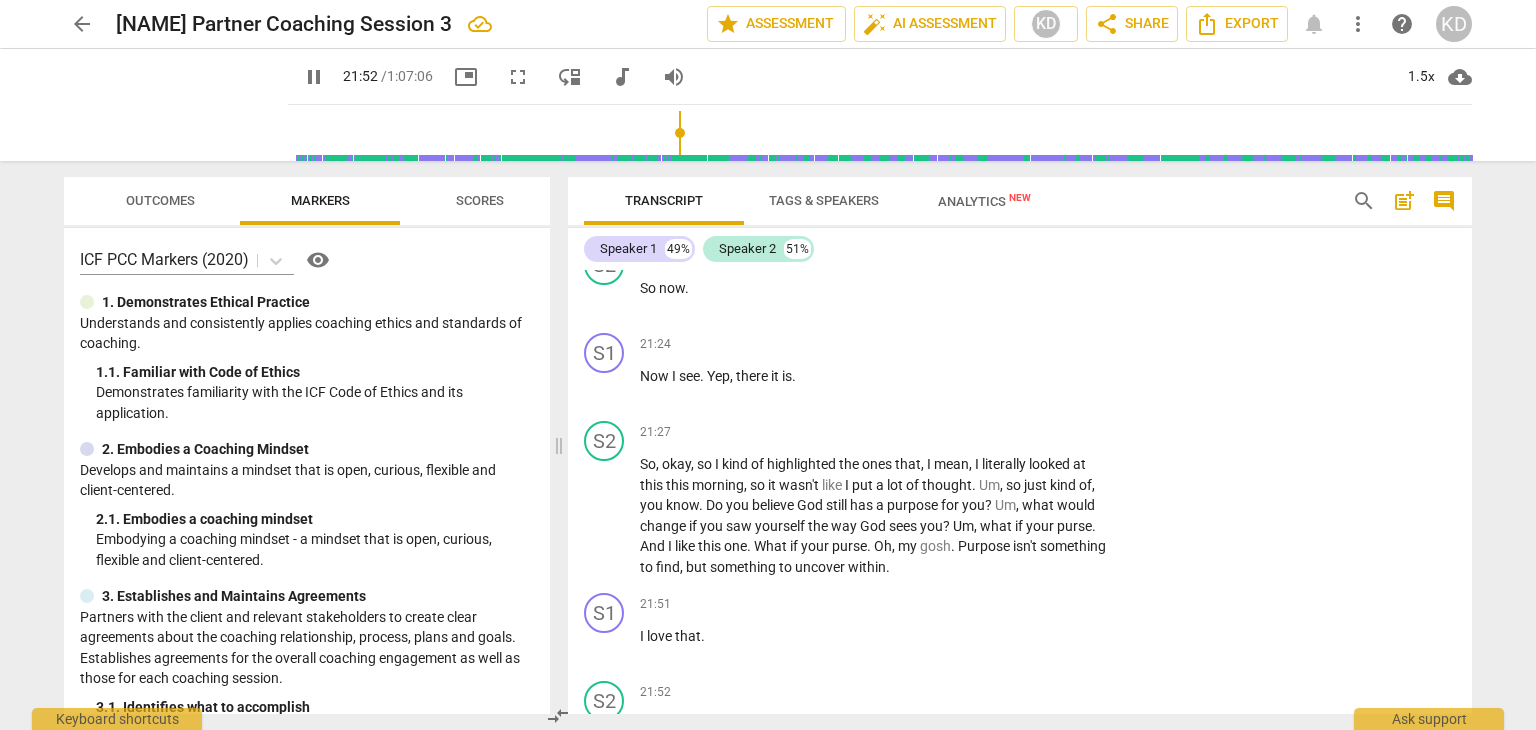 scroll, scrollTop: 13111, scrollLeft: 0, axis: vertical 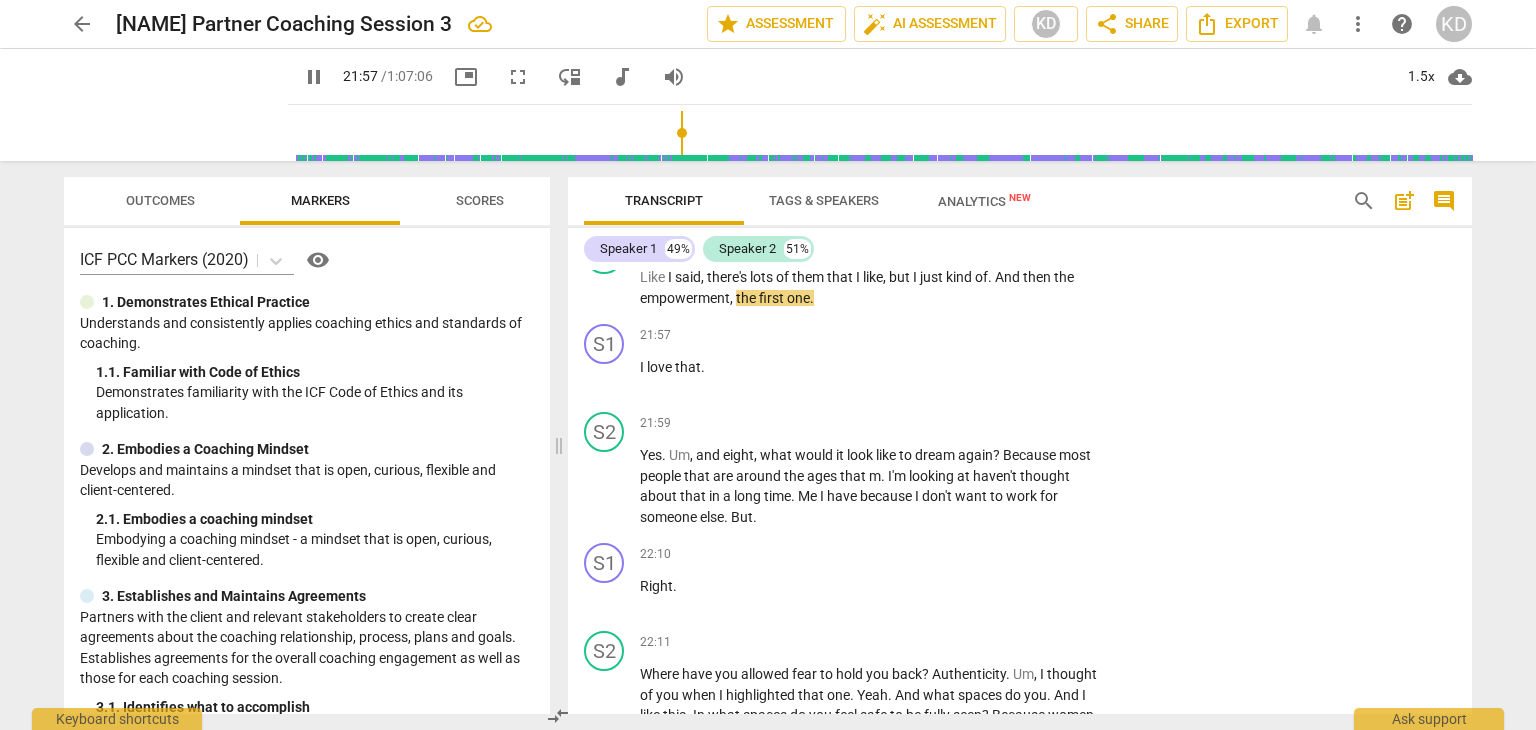 click on "+" at bounding box center (985, 335) 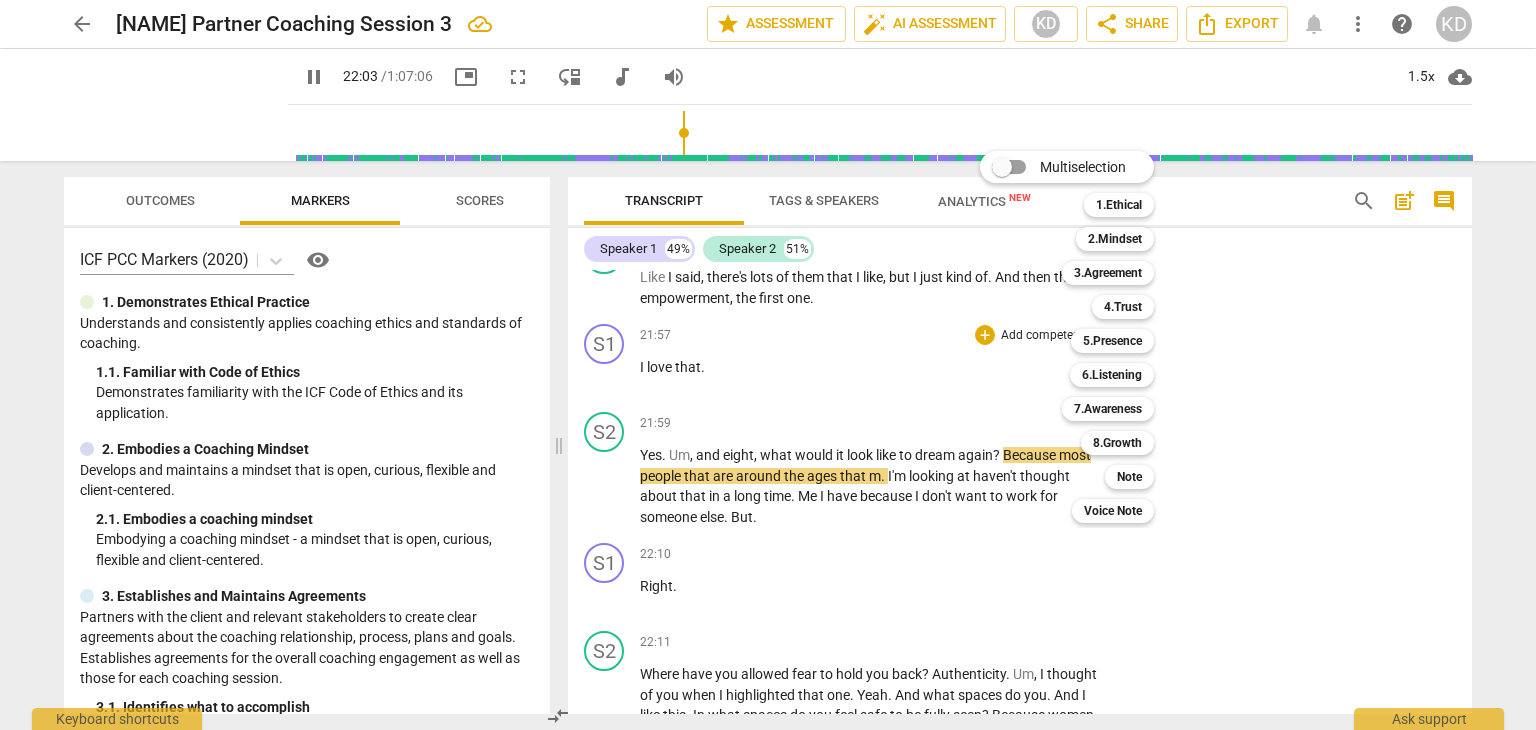 click at bounding box center [768, 365] 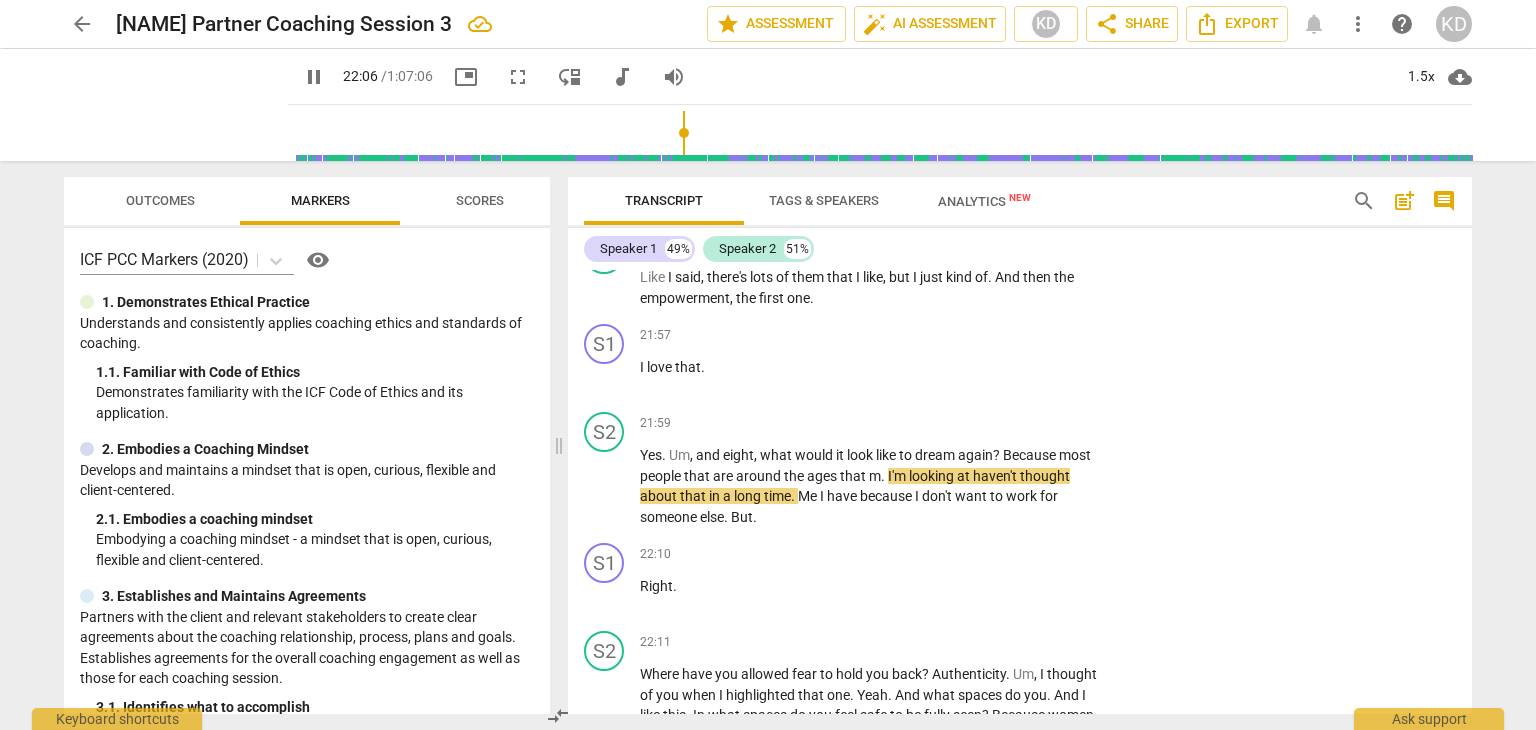 click on "pause" at bounding box center (605, 487) 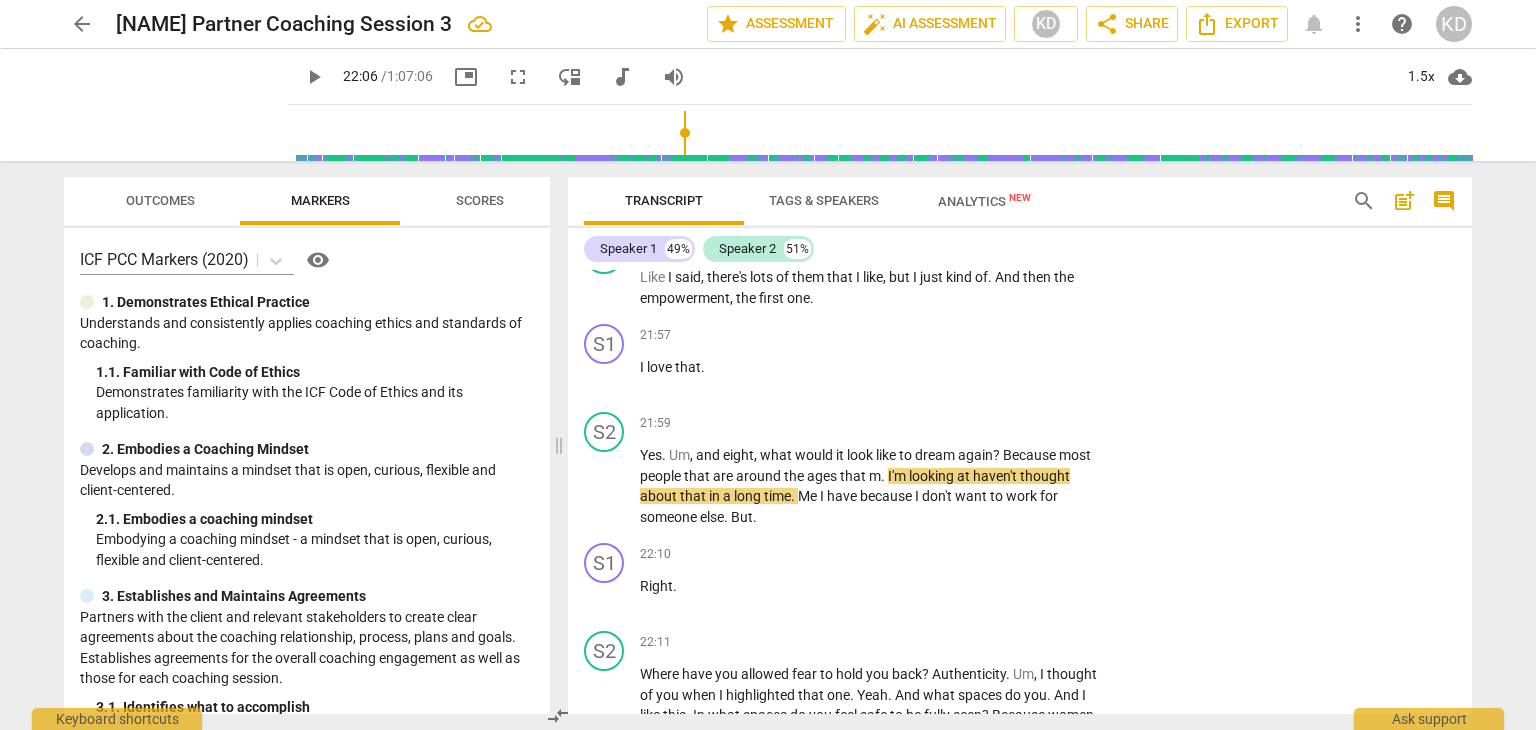 click on "+" at bounding box center (985, 335) 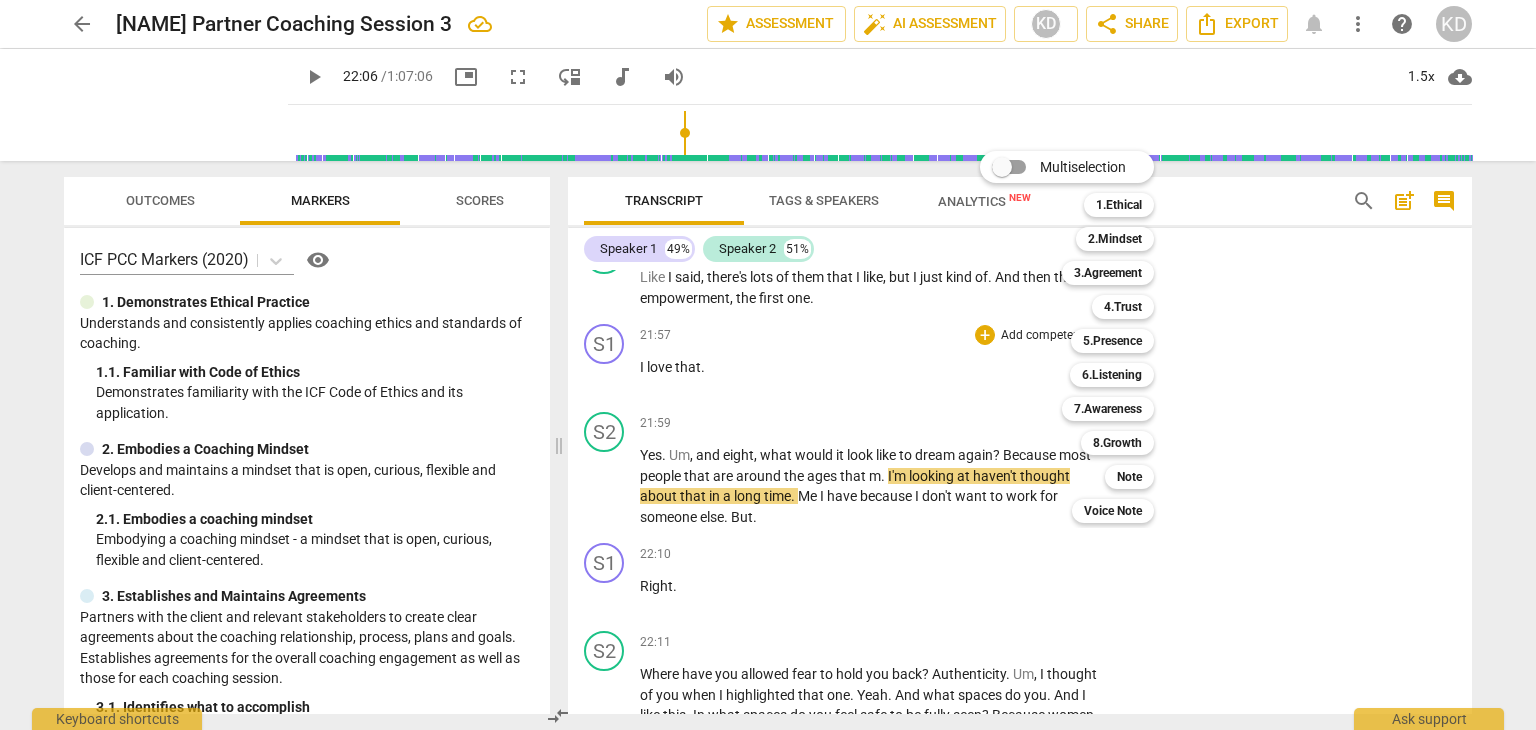 click on "4.Trust" at bounding box center [1123, 307] 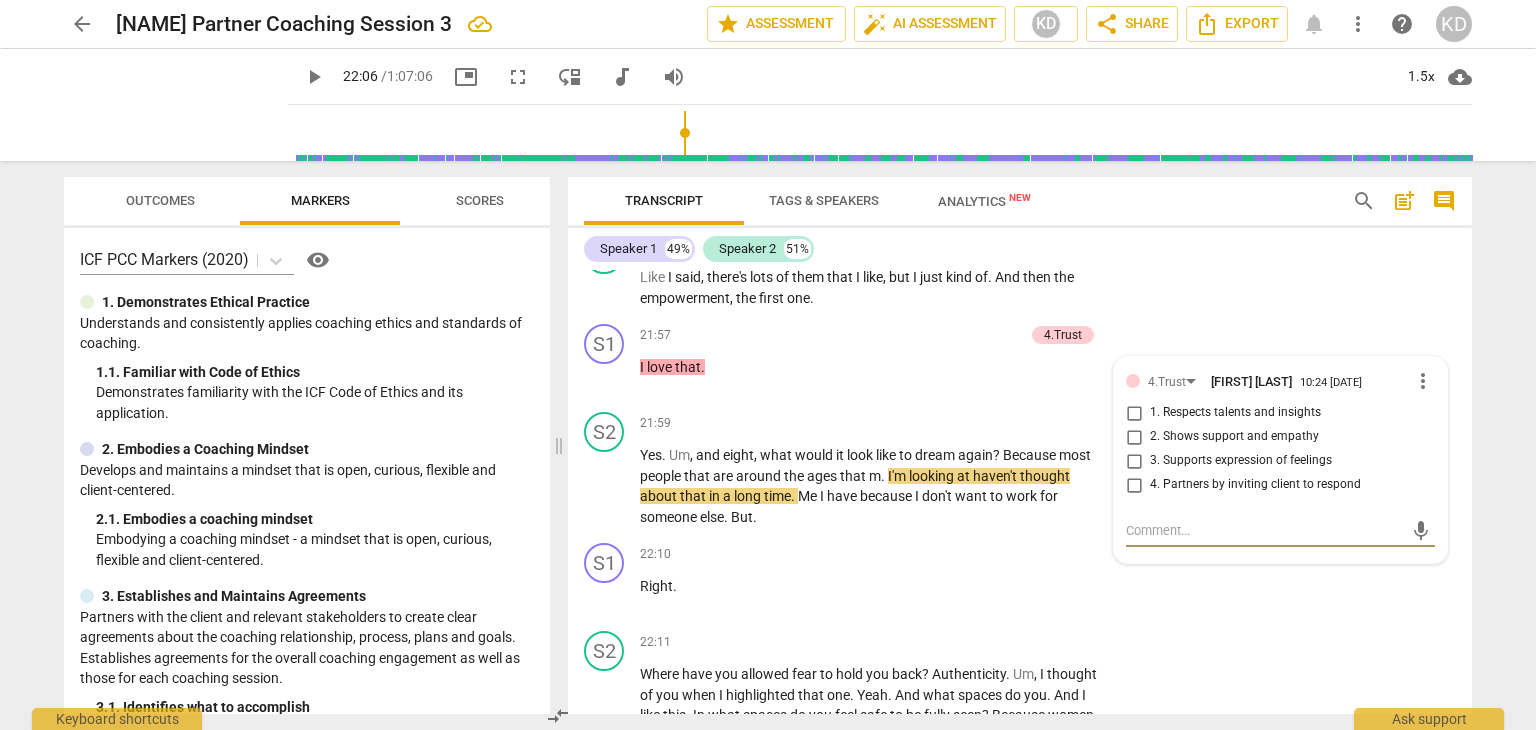 click on "2. Shows support and empathy" at bounding box center [1134, 437] 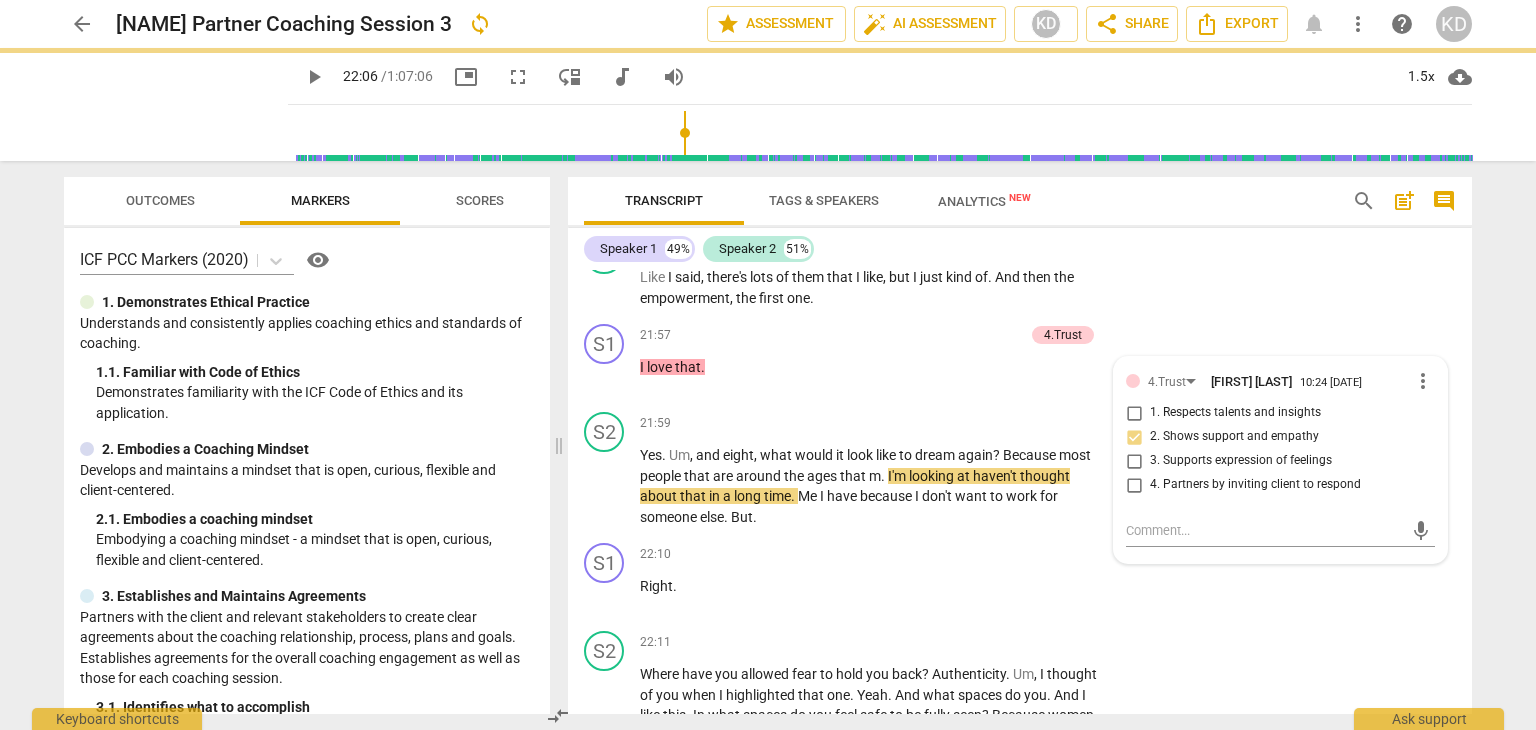 click on "play_arrow" at bounding box center (605, 487) 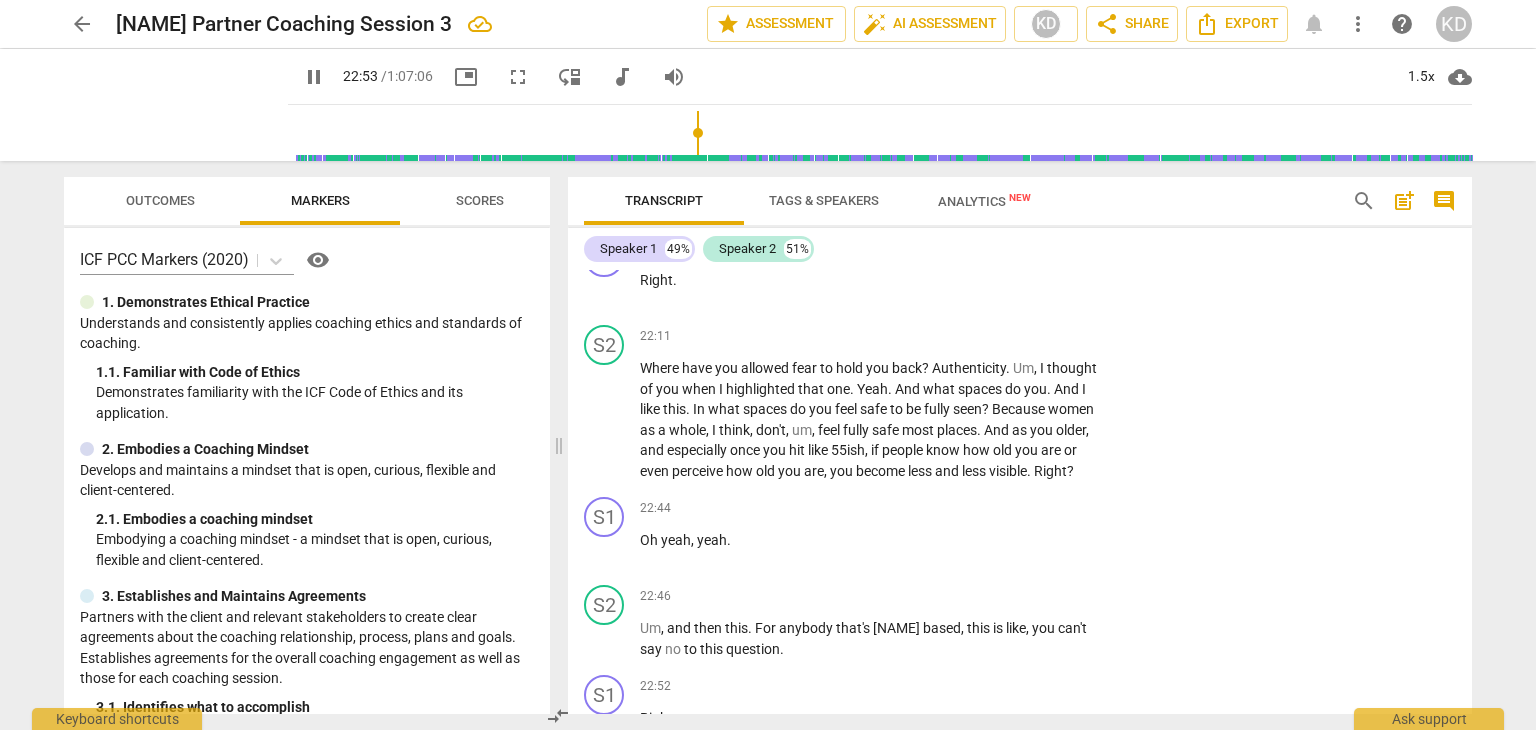 scroll, scrollTop: 13943, scrollLeft: 0, axis: vertical 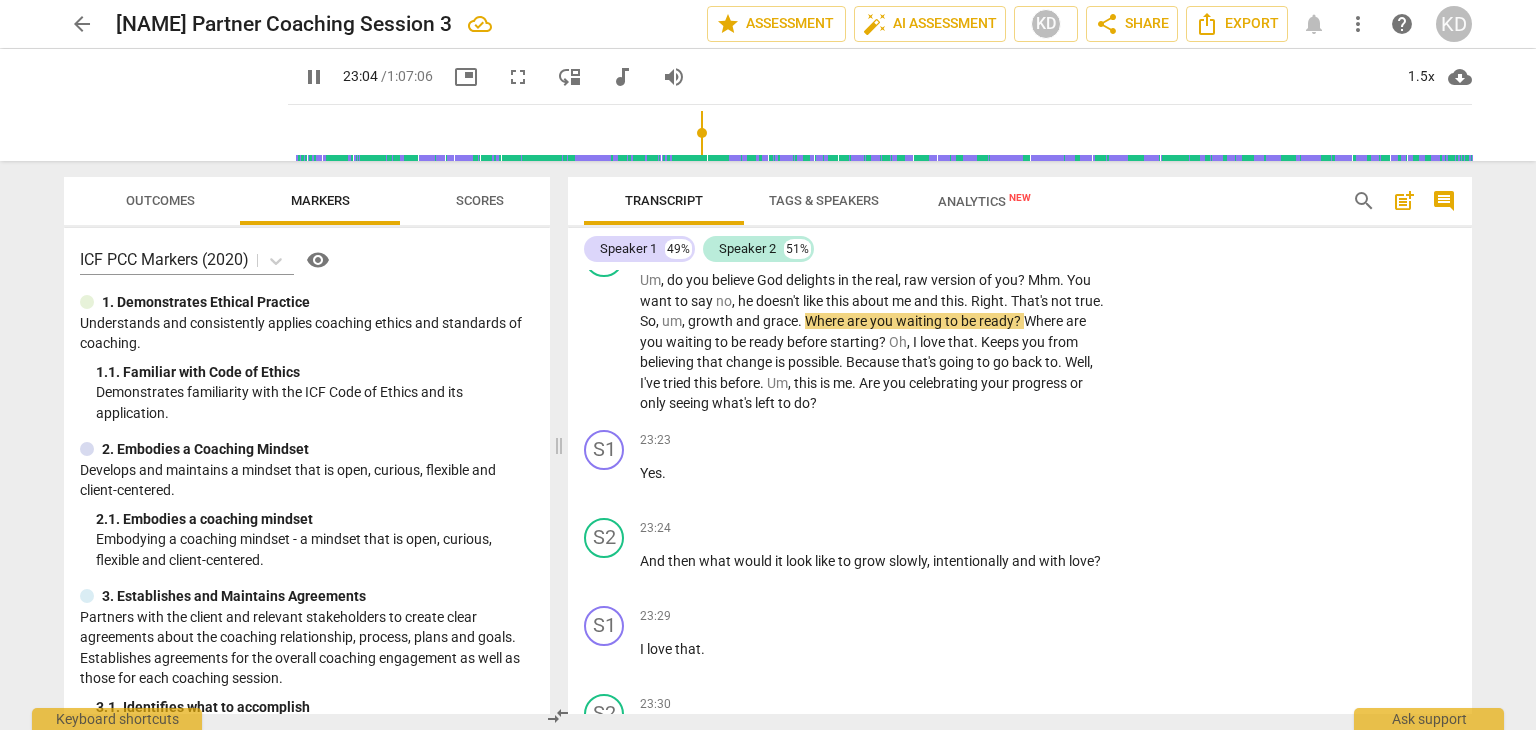 click on "+" at bounding box center [985, 529] 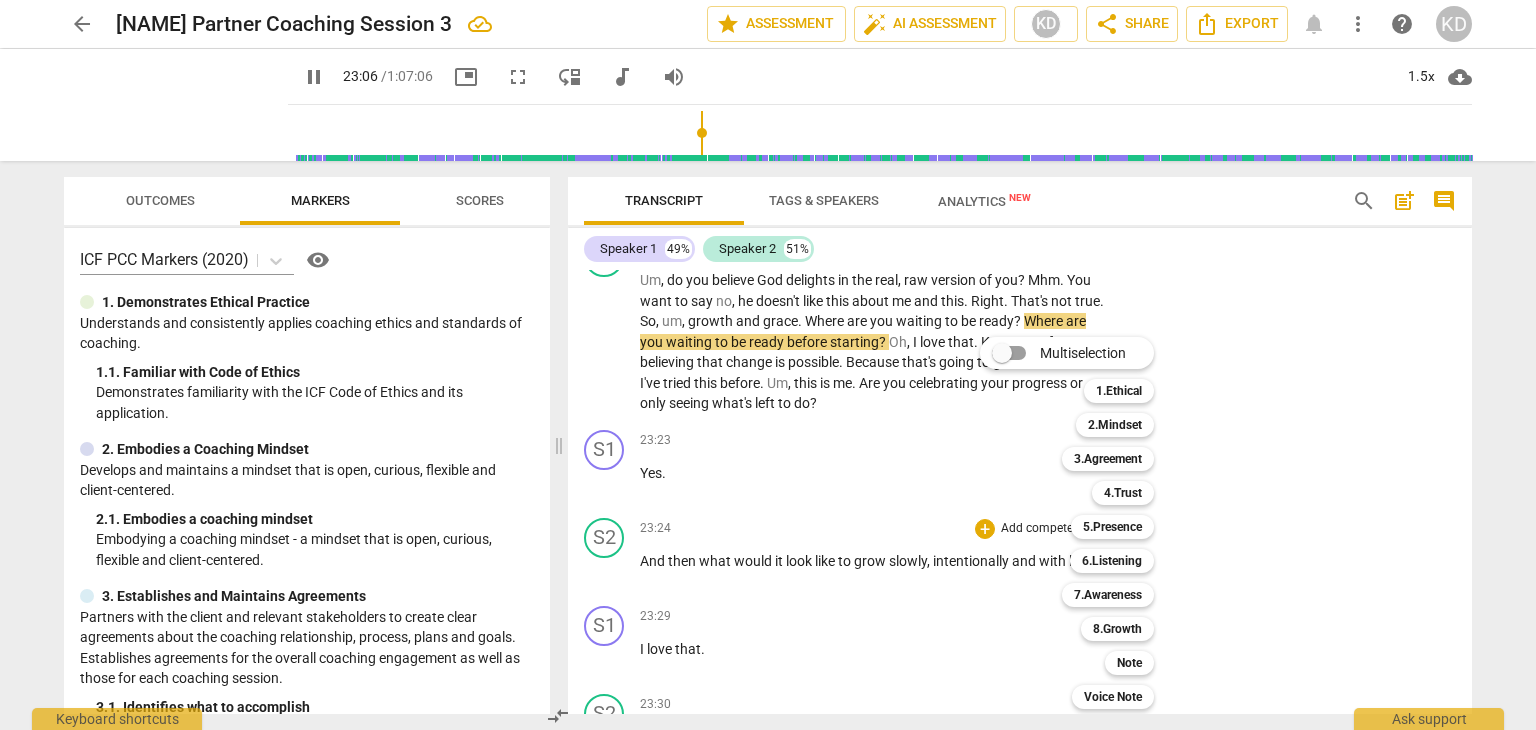 click on "7.Awareness" at bounding box center (1108, 595) 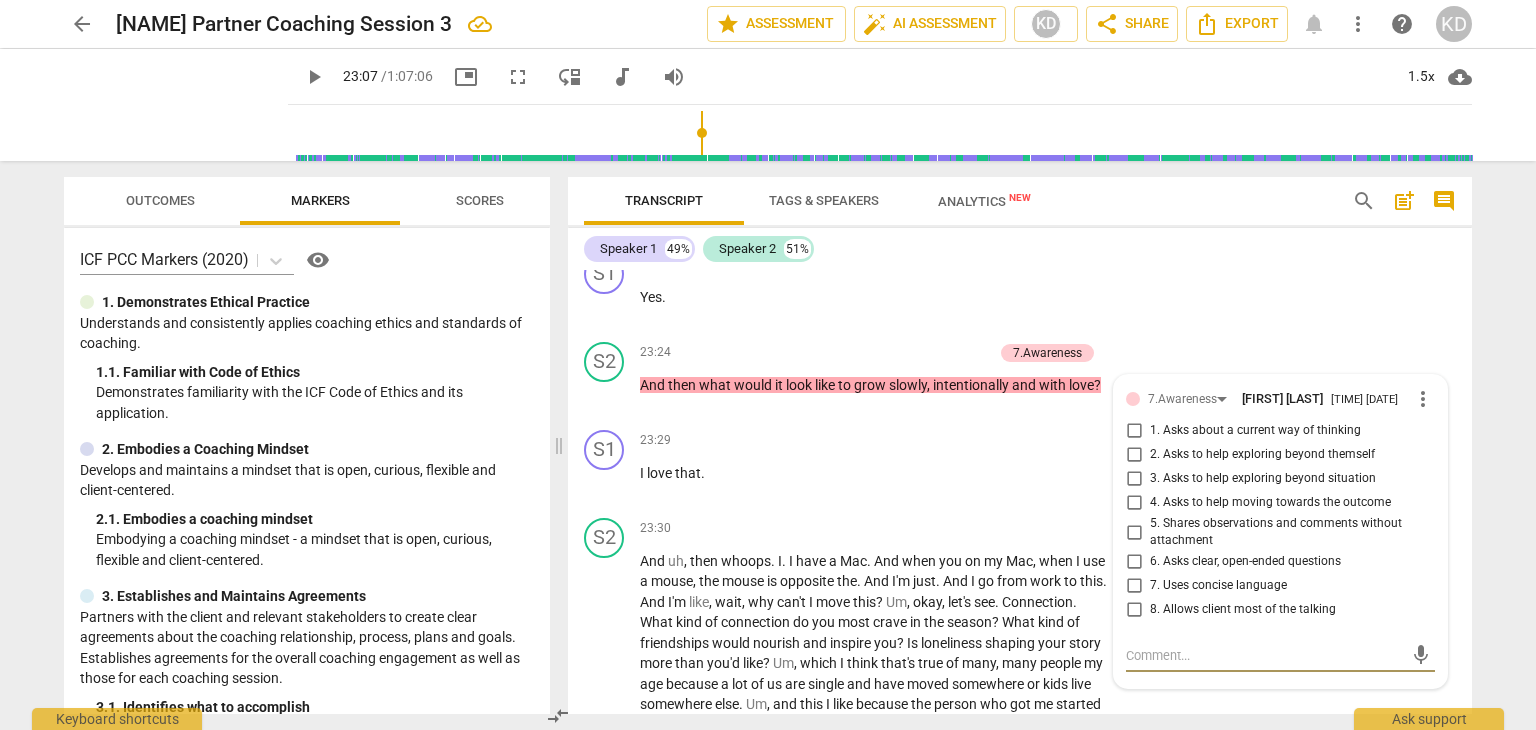 scroll, scrollTop: 14117, scrollLeft: 0, axis: vertical 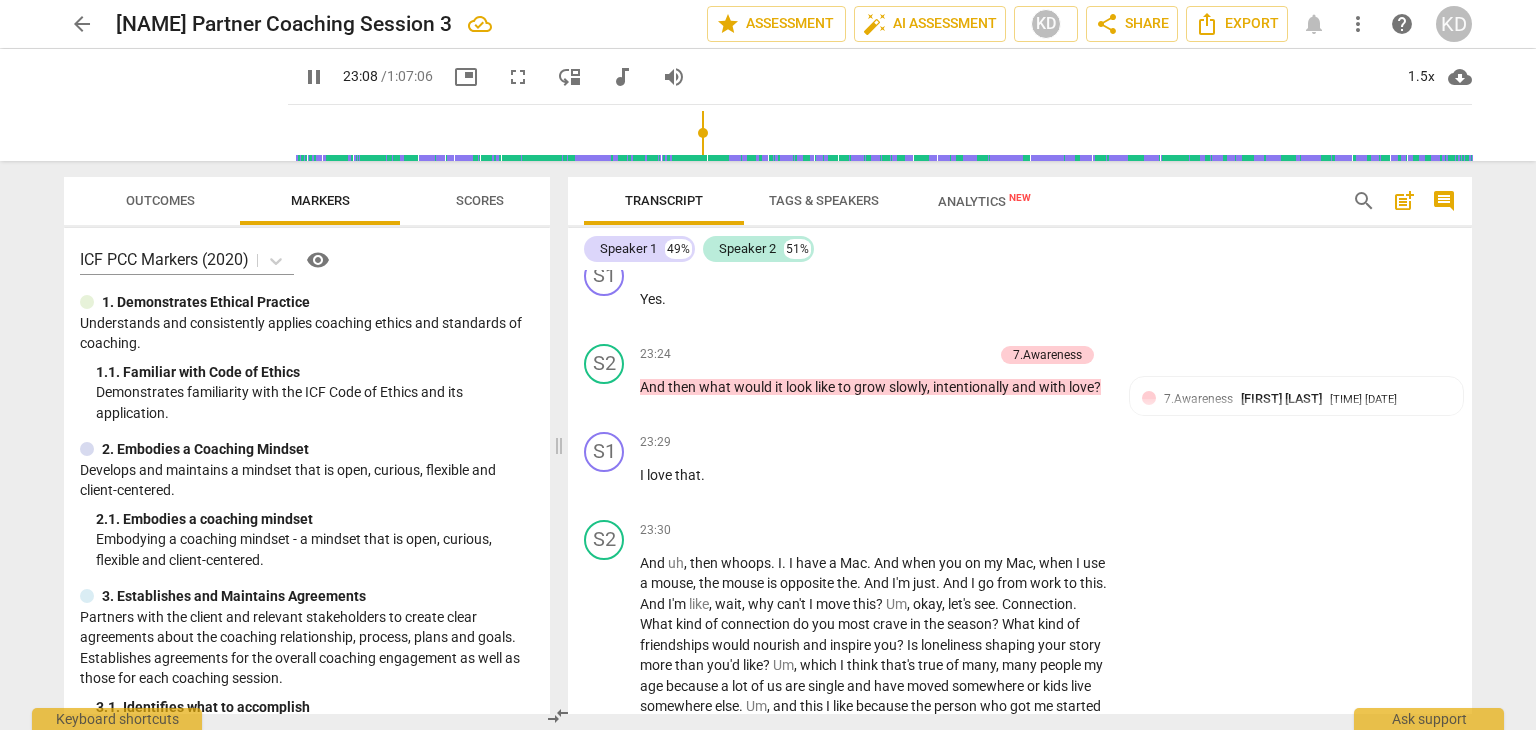 click on "pause" at bounding box center [605, 397] 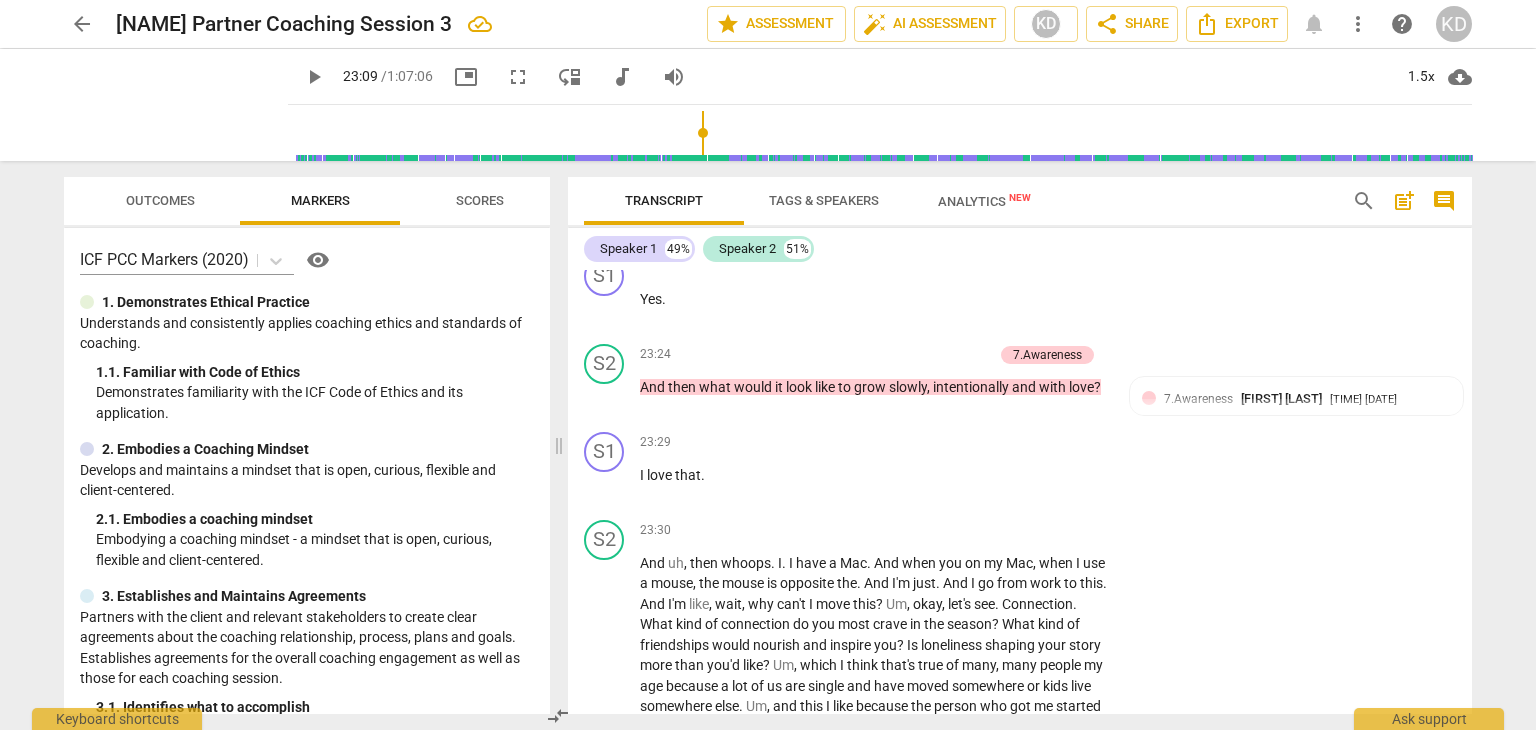 click on "7.Awareness" at bounding box center [1198, 399] 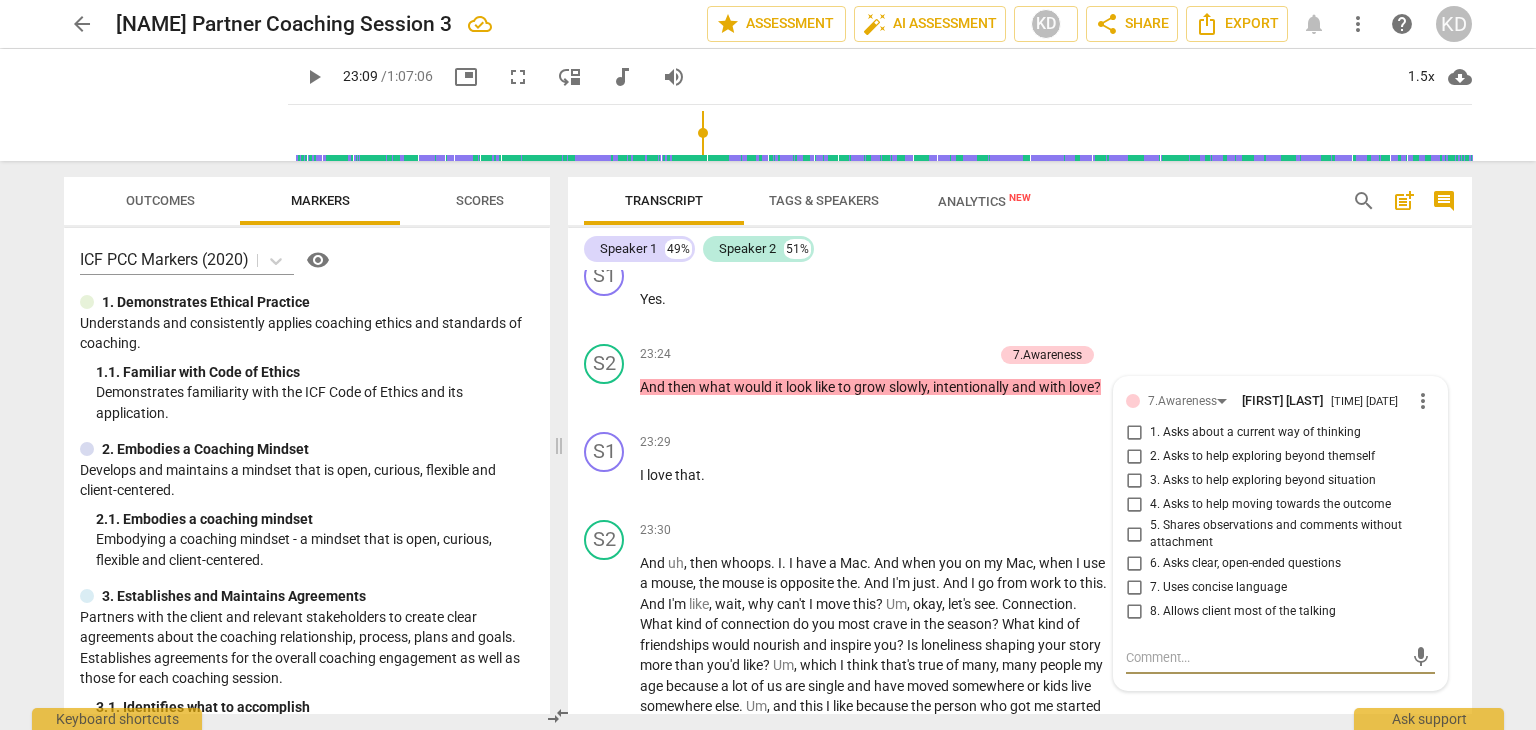 click on "4. Asks to help moving towards the outcome" at bounding box center (1134, 505) 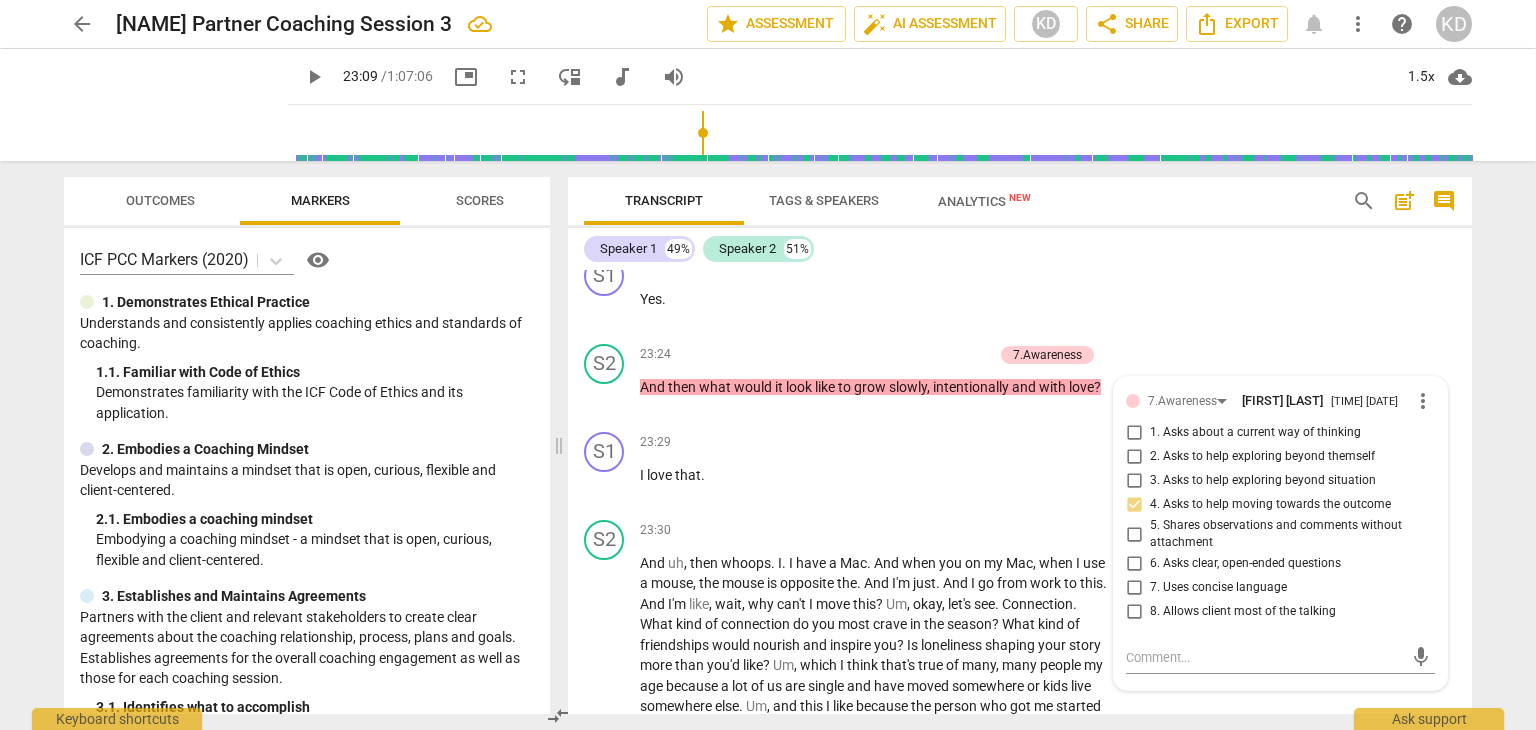 click on "play_arrow" at bounding box center (605, 397) 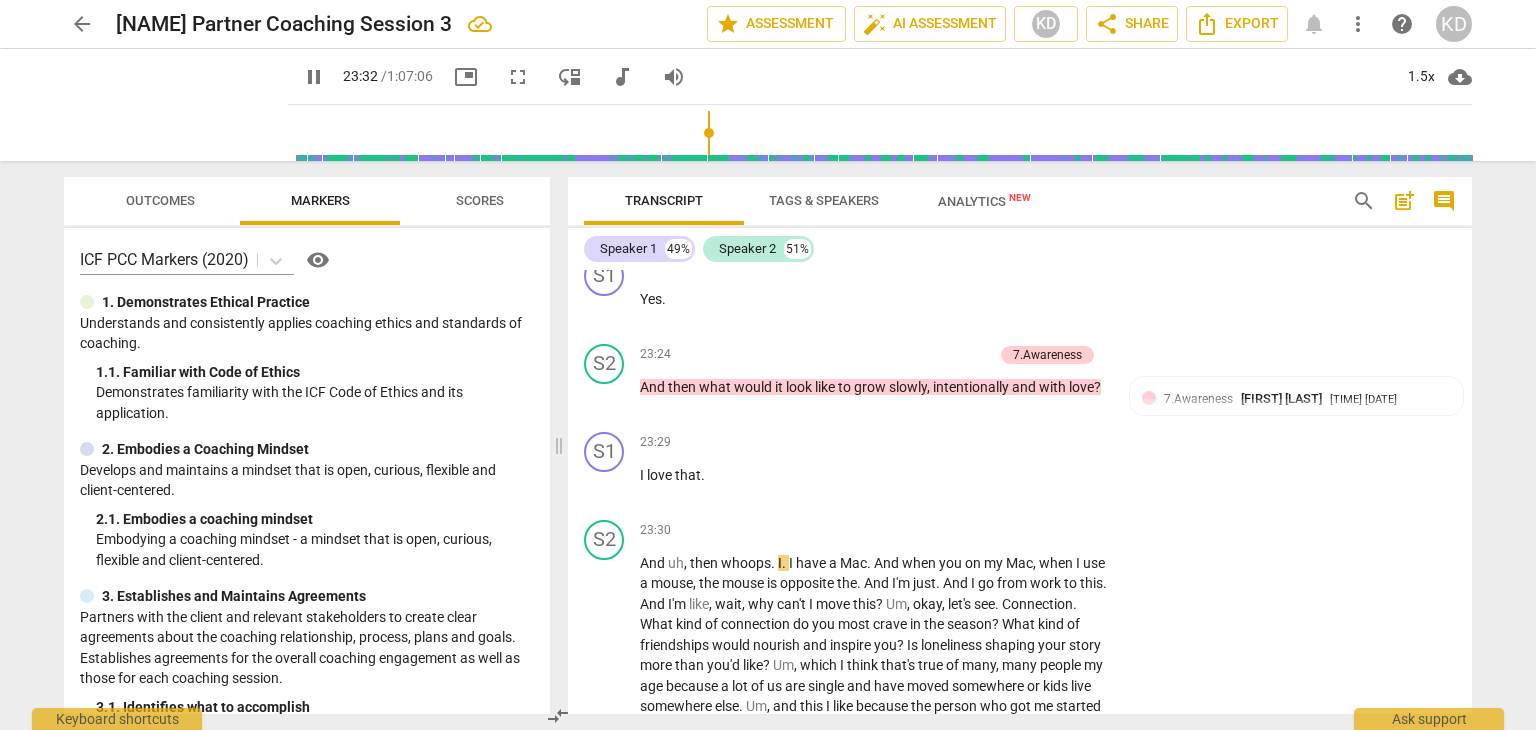 click on "+" at bounding box center (884, 355) 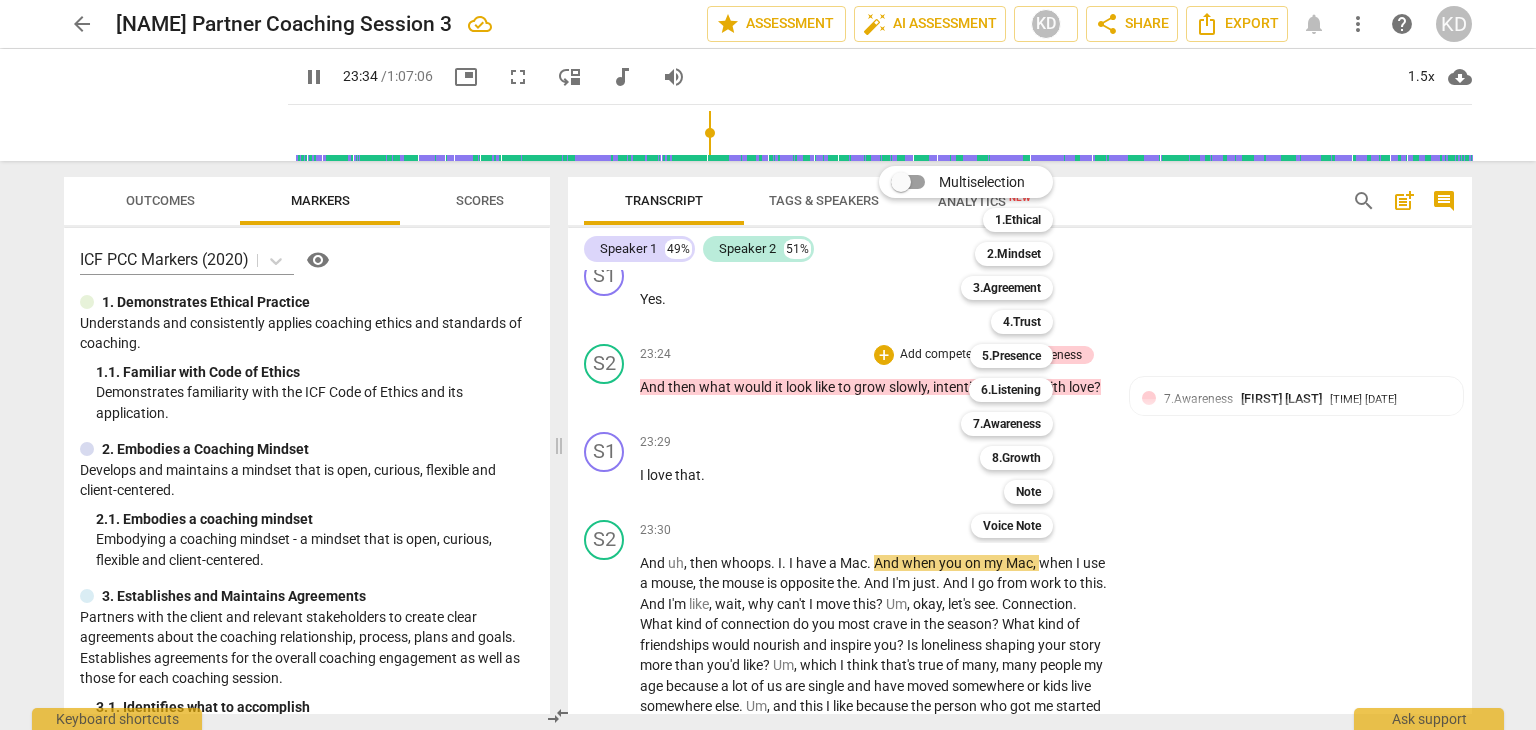 click on "5.Presence 5" at bounding box center [1022, 356] 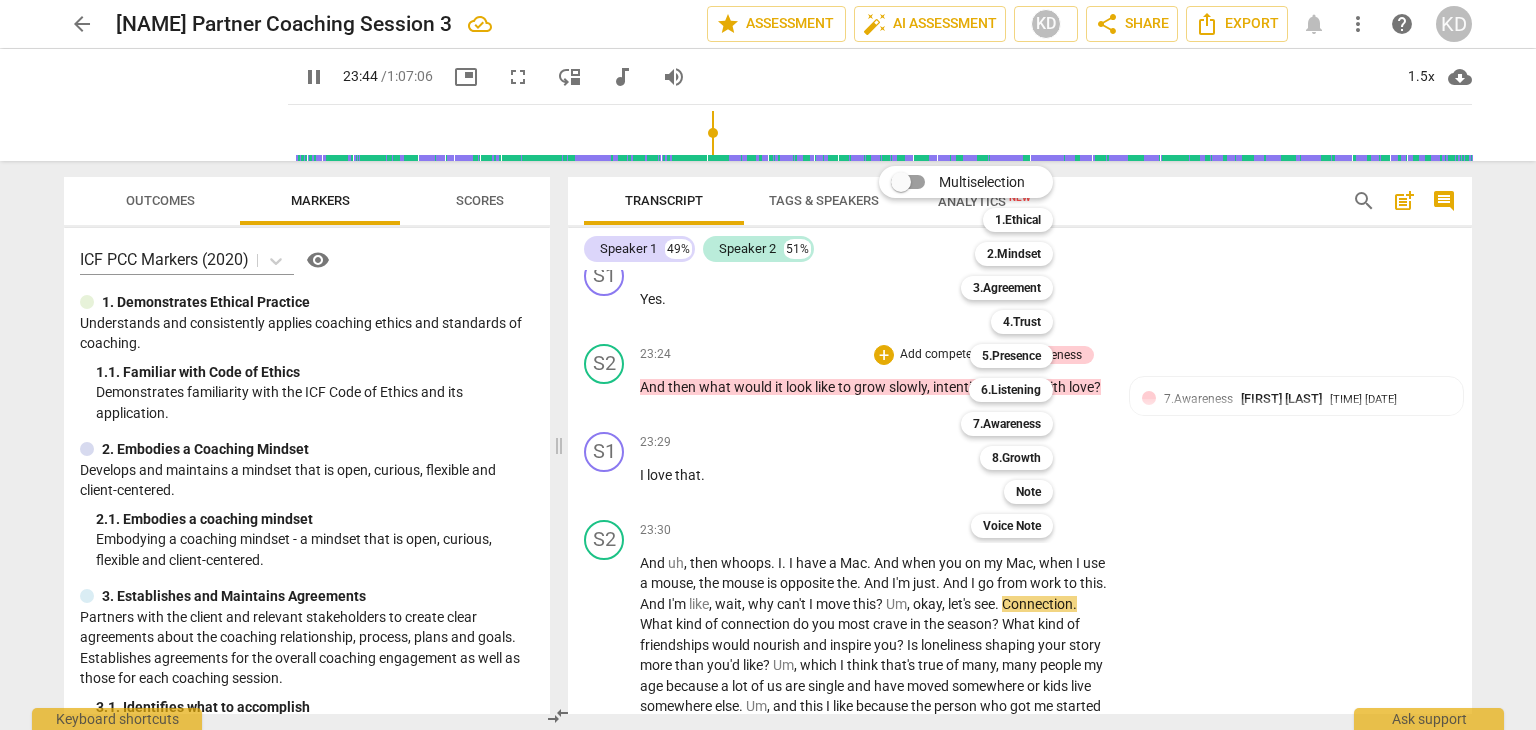 drag, startPoint x: 1473, startPoint y: 424, endPoint x: 1473, endPoint y: 450, distance: 26 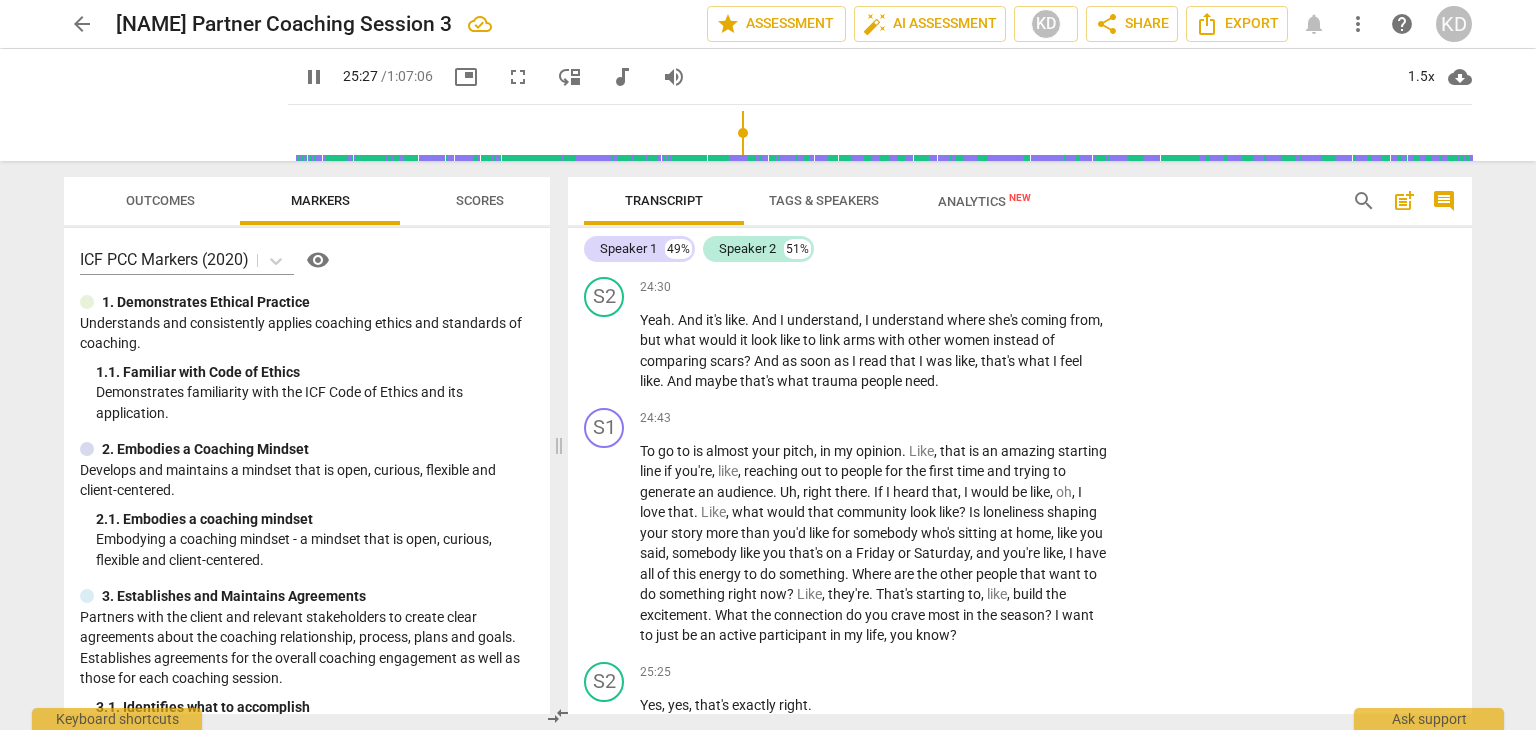 scroll, scrollTop: 15583, scrollLeft: 0, axis: vertical 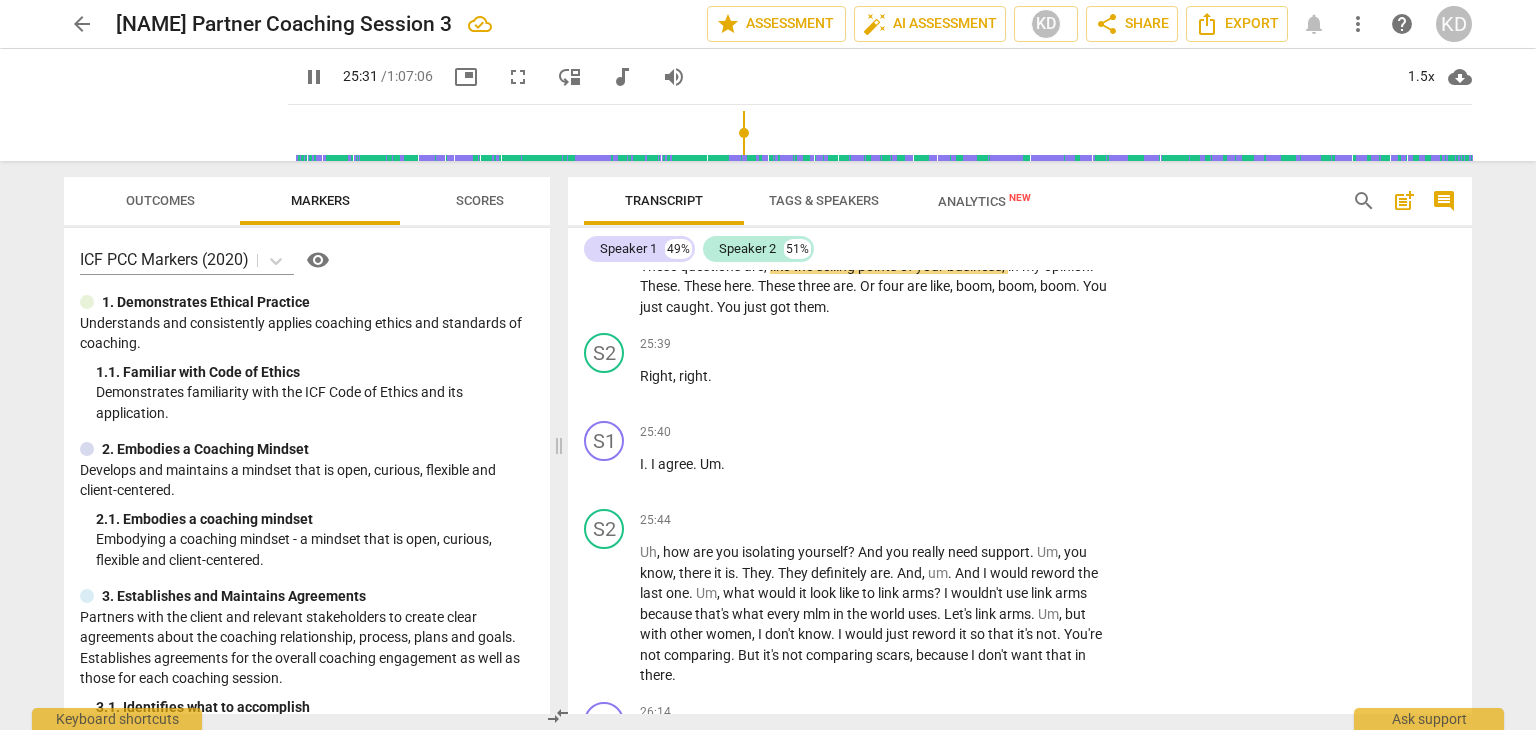 click on "pause" at bounding box center (605, 287) 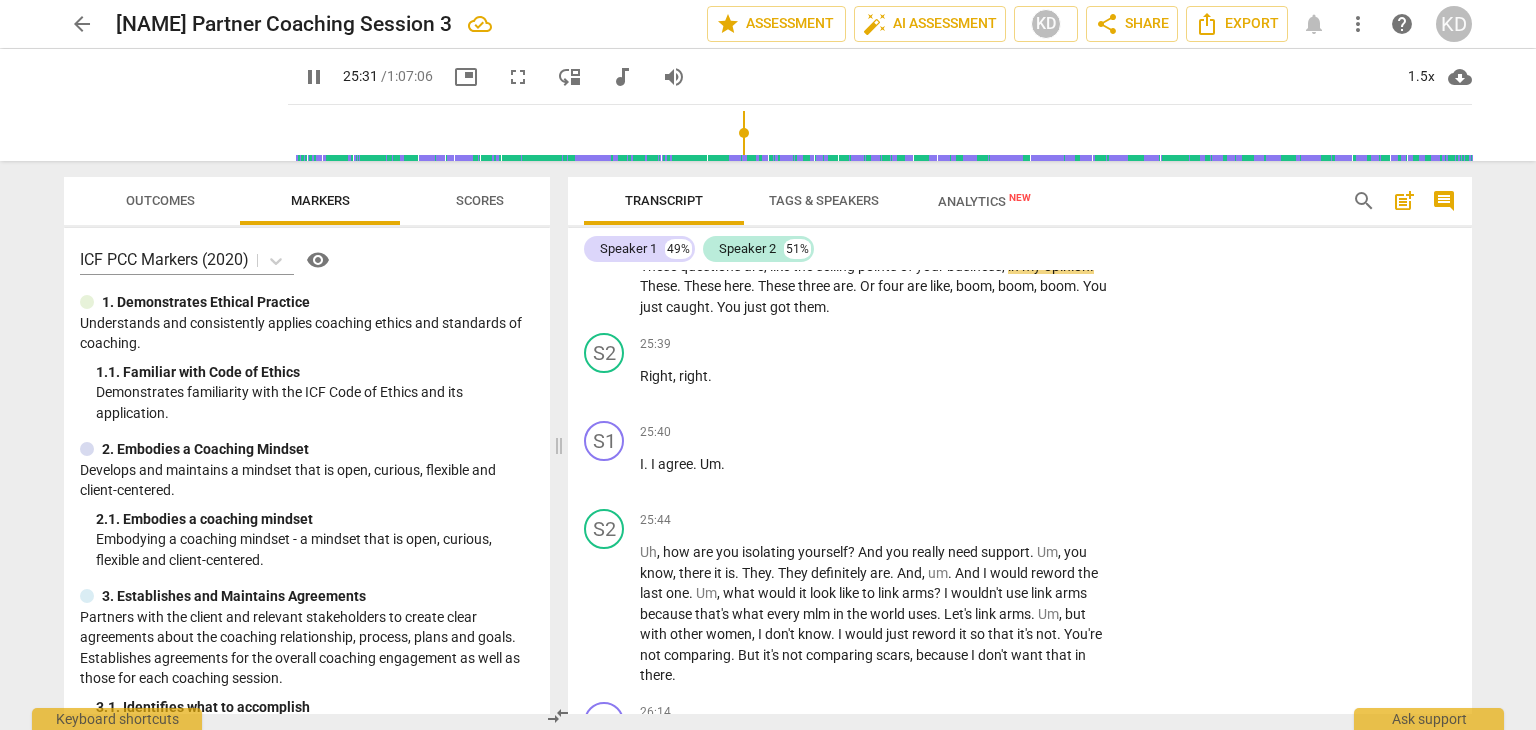 type on "1532" 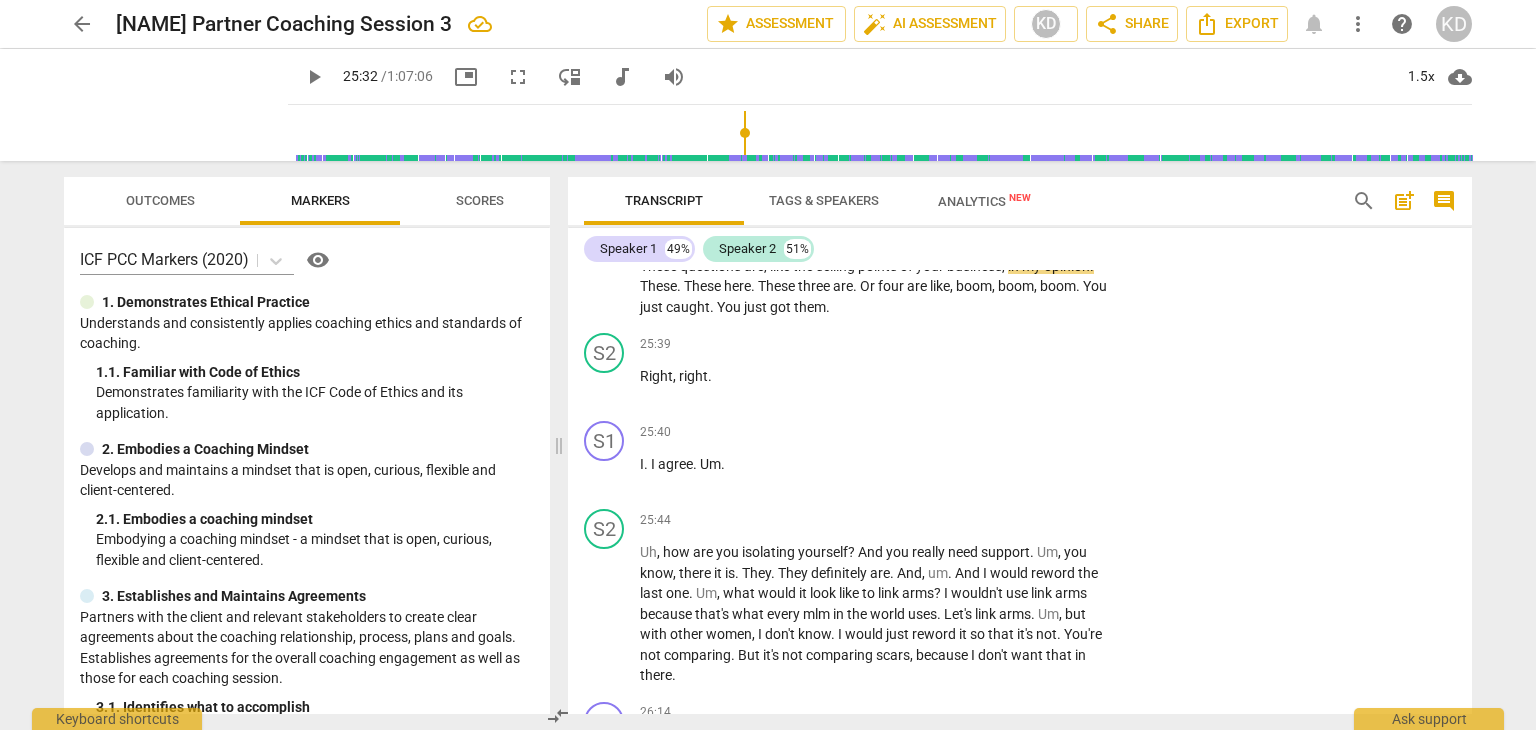 scroll, scrollTop: 15574, scrollLeft: 0, axis: vertical 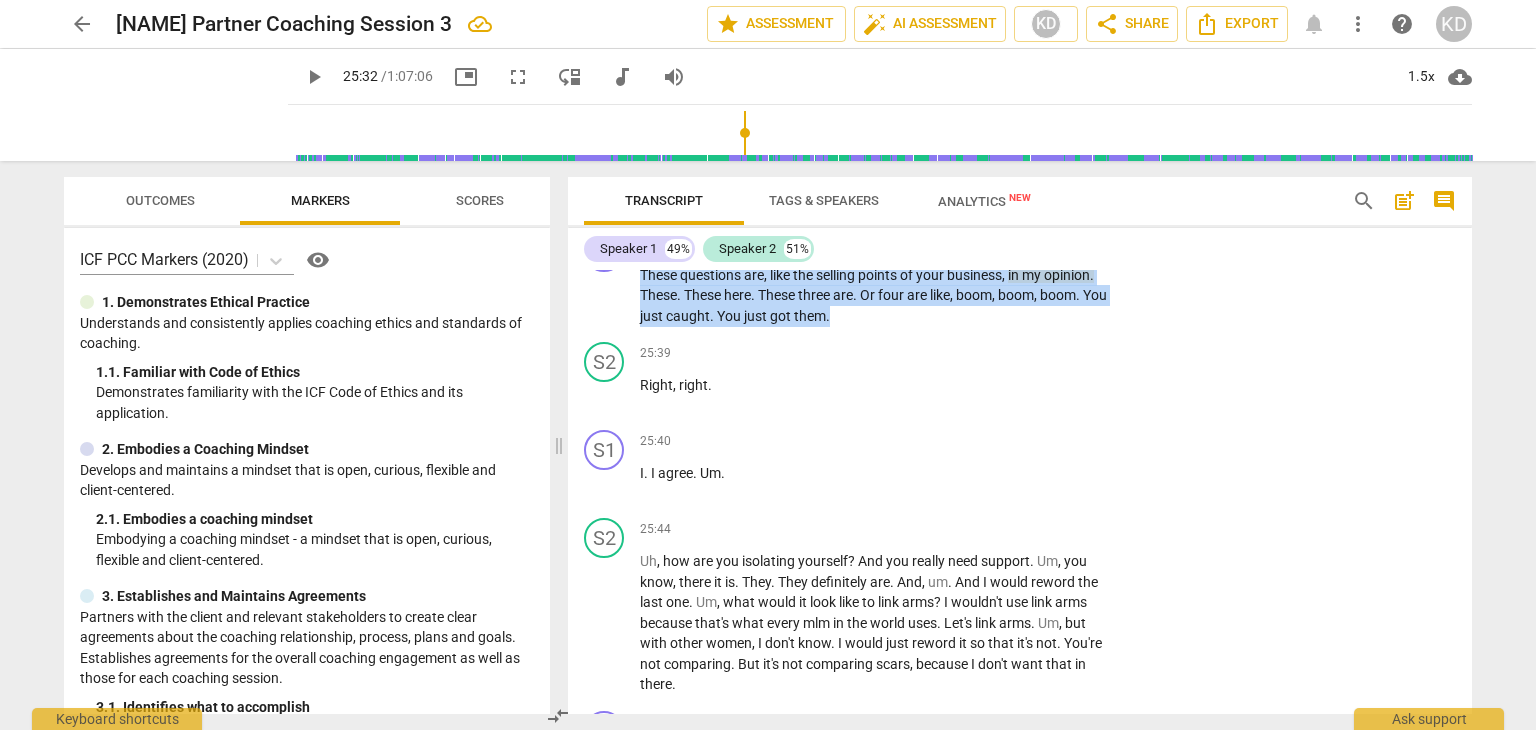 drag, startPoint x: 639, startPoint y: 276, endPoint x: 898, endPoint y: 335, distance: 265.6351 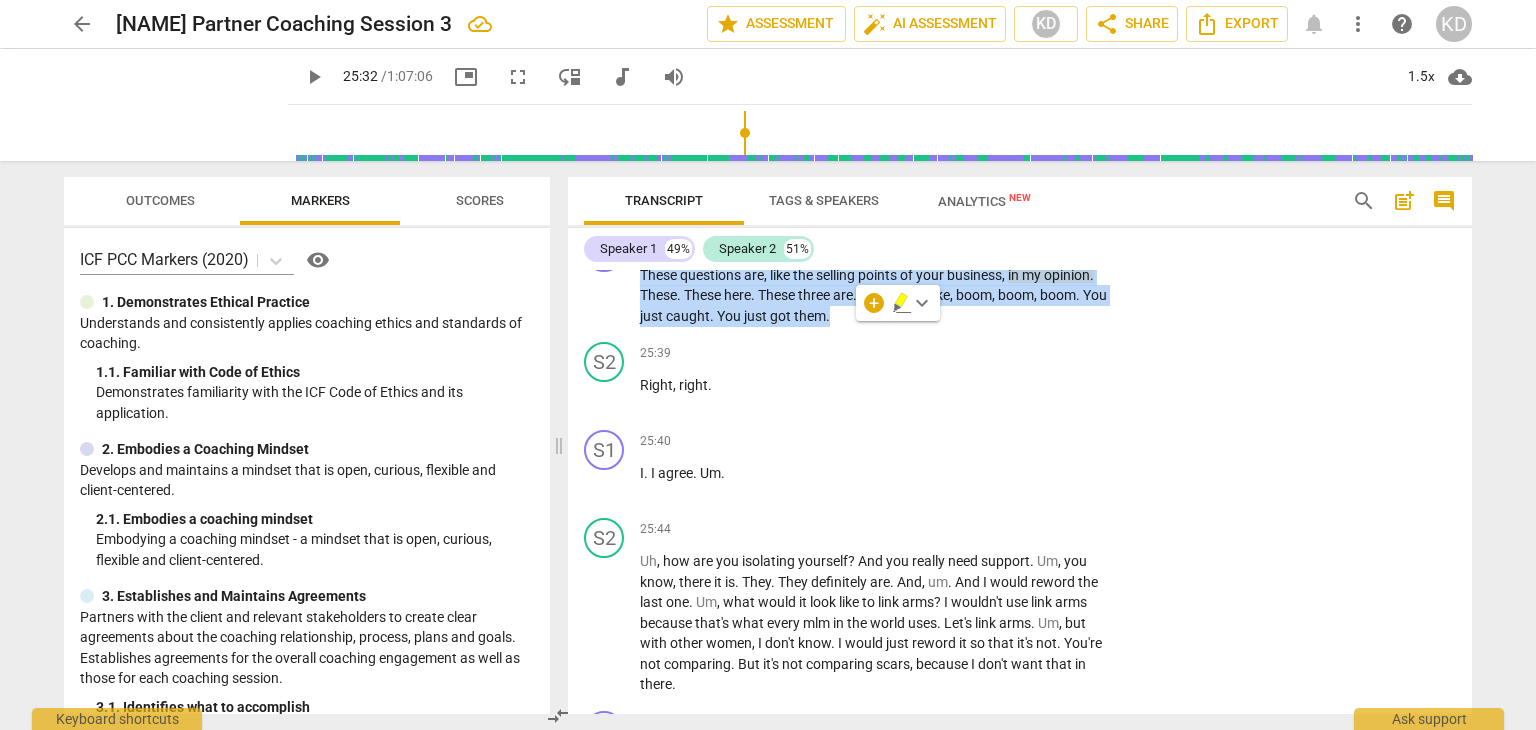 click on "+" at bounding box center (874, 303) 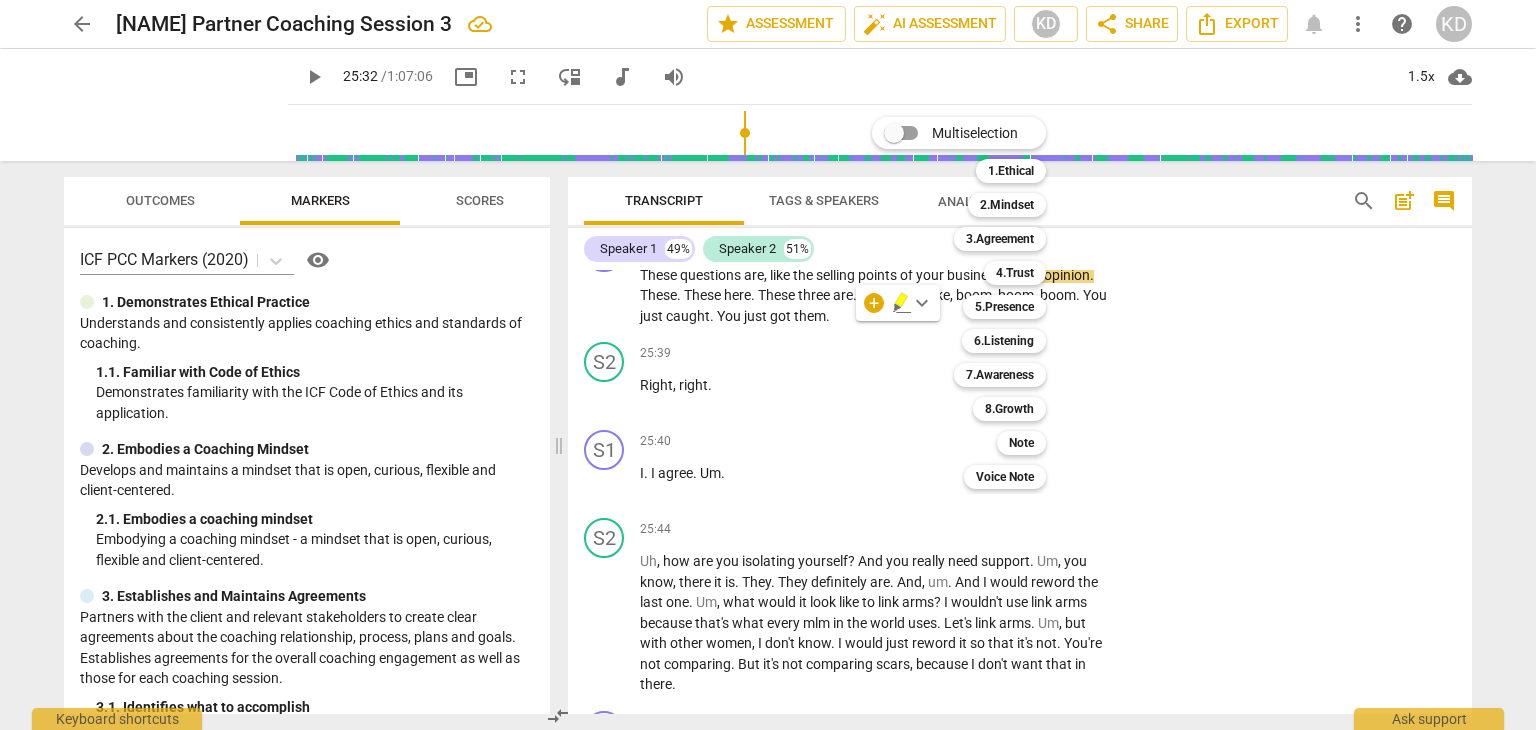 click on "7.Awareness" at bounding box center [1000, 375] 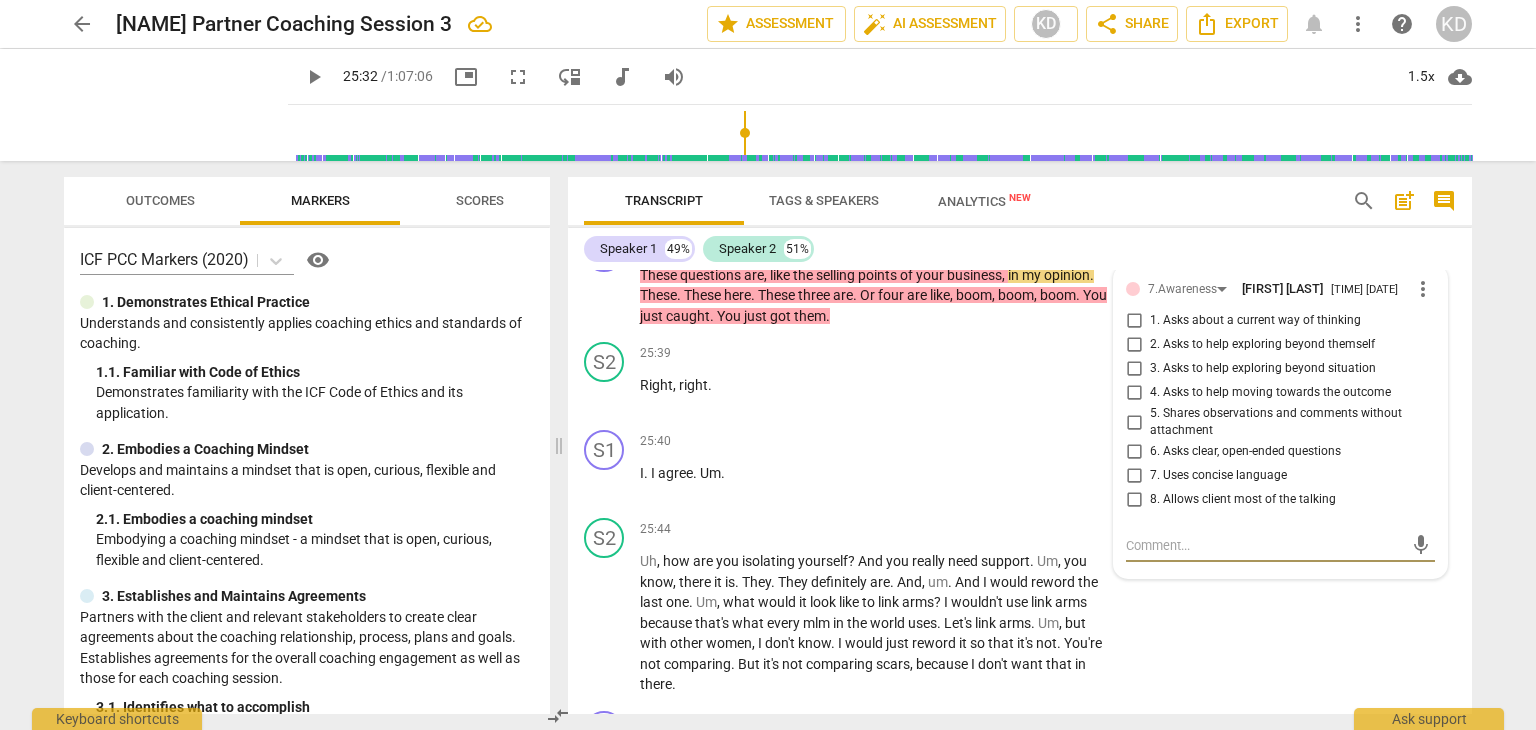 click on "5. Shares observations and comments without attachment" at bounding box center (1134, 422) 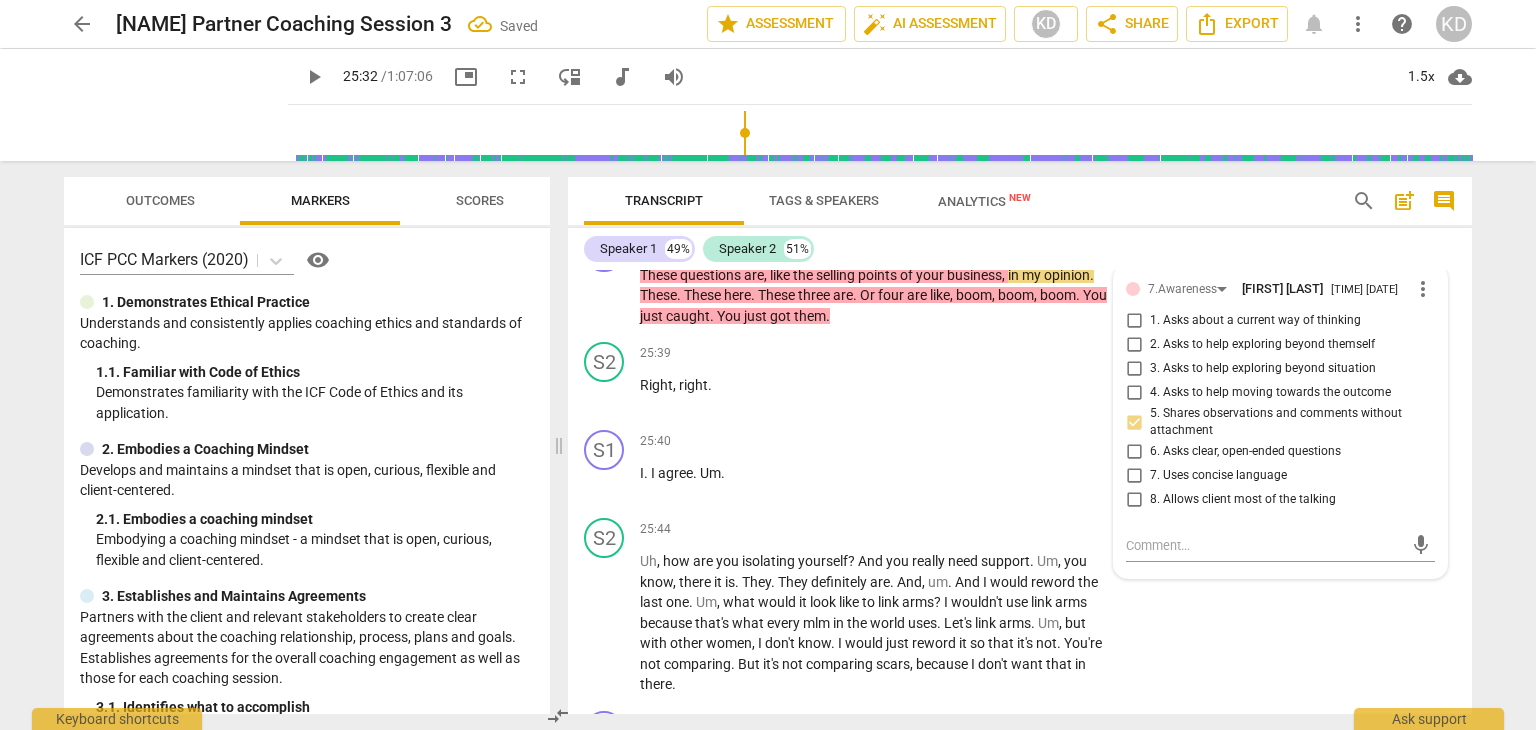 click on "play_arrow" at bounding box center (605, 623) 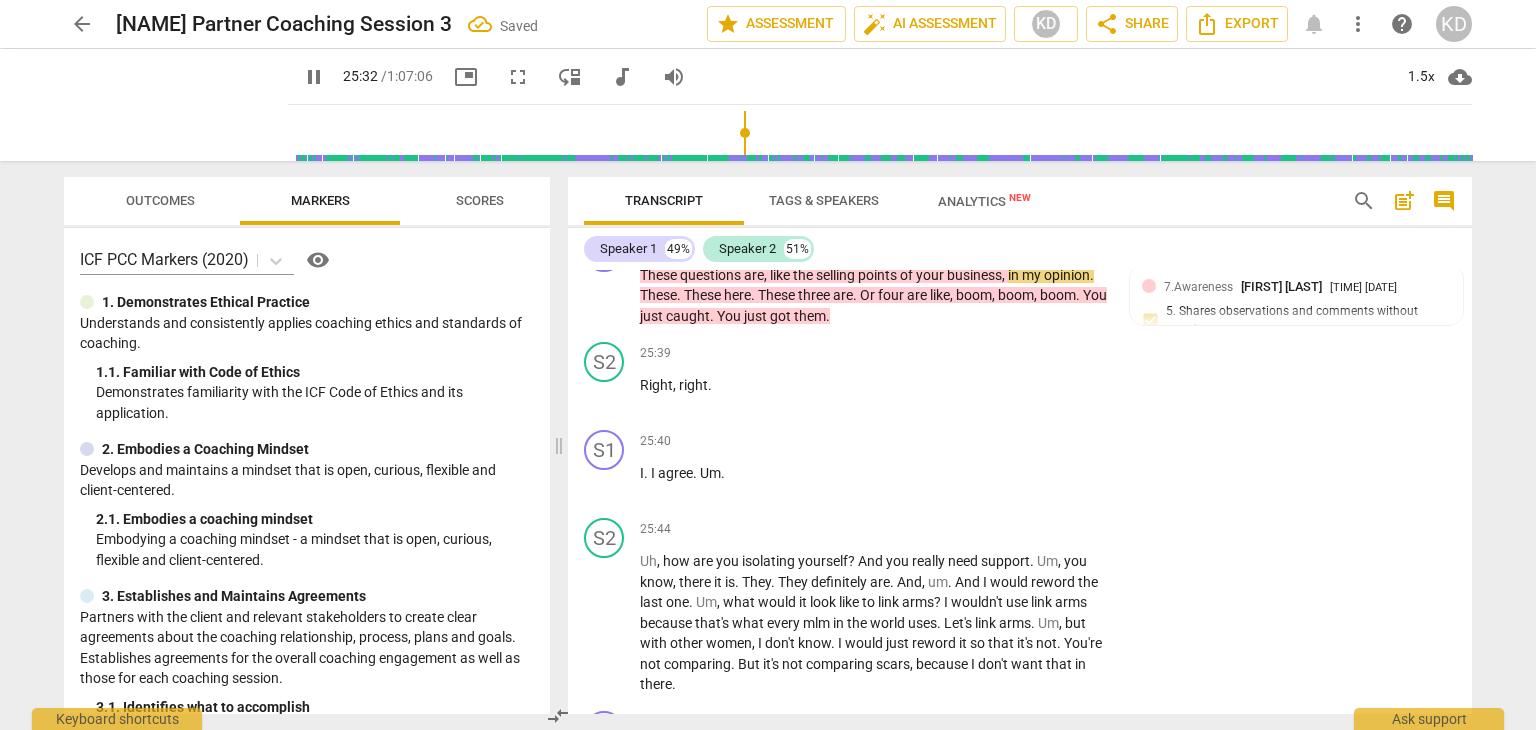click on "play_arrow" at bounding box center [605, 623] 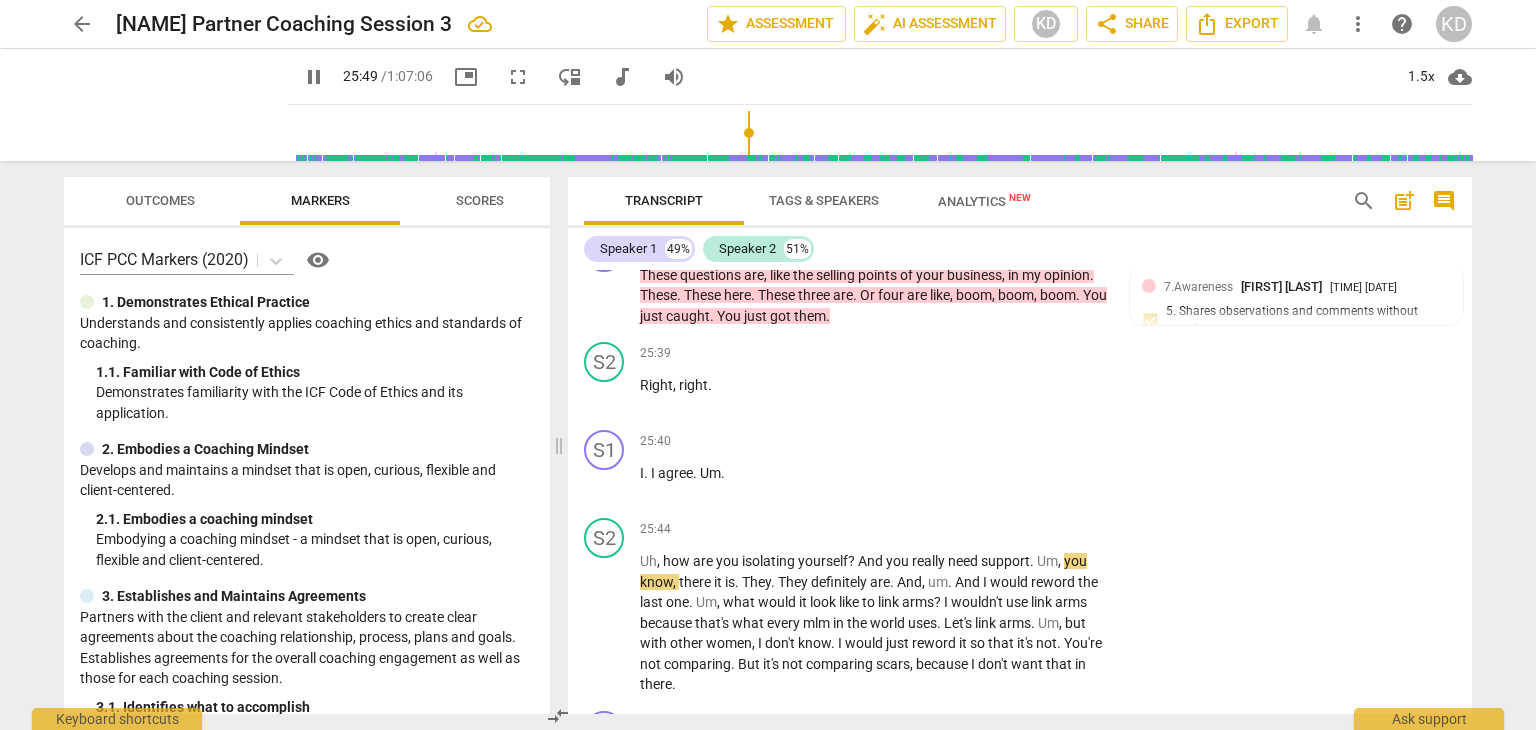 drag, startPoint x: 1472, startPoint y: 433, endPoint x: 1473, endPoint y: 459, distance: 26.019224 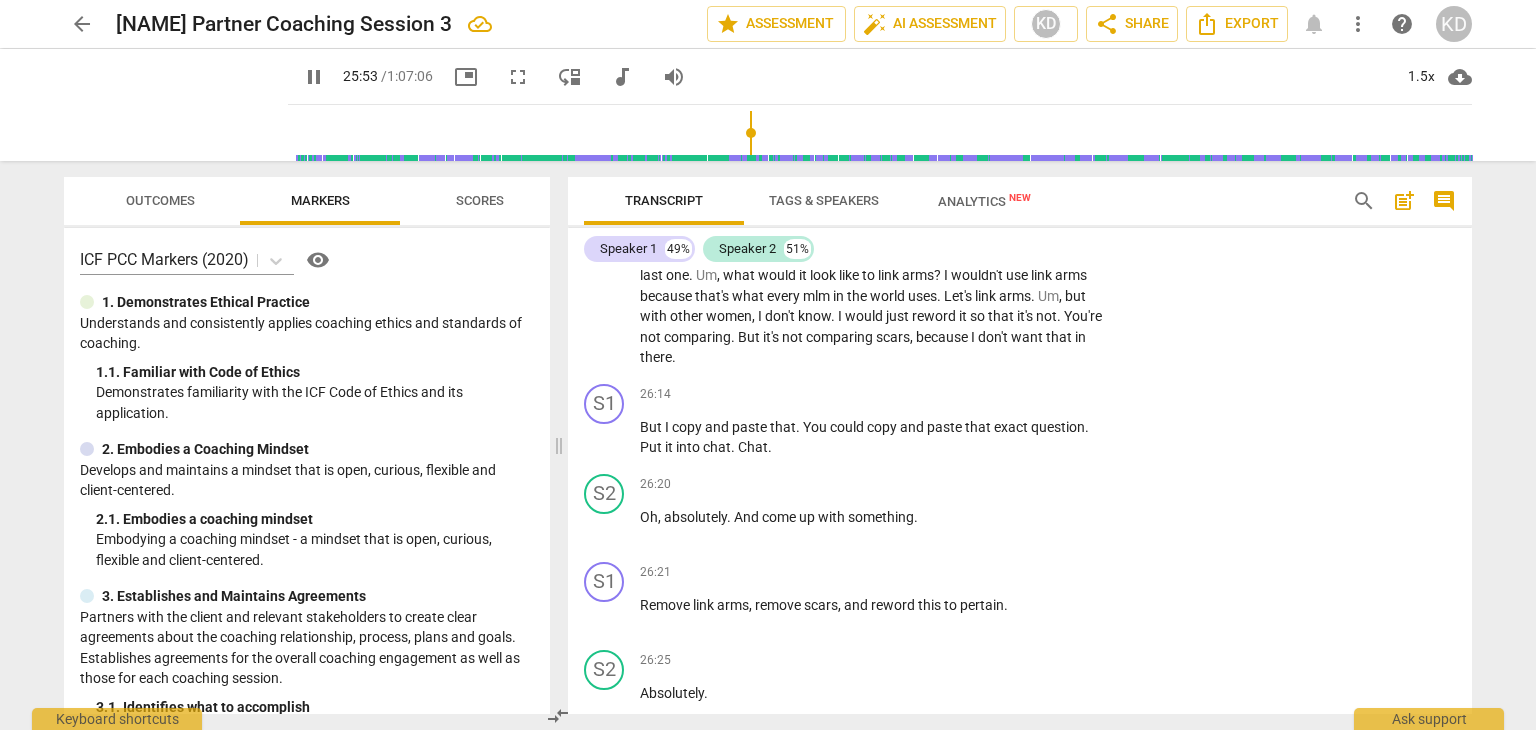 scroll, scrollTop: 15889, scrollLeft: 0, axis: vertical 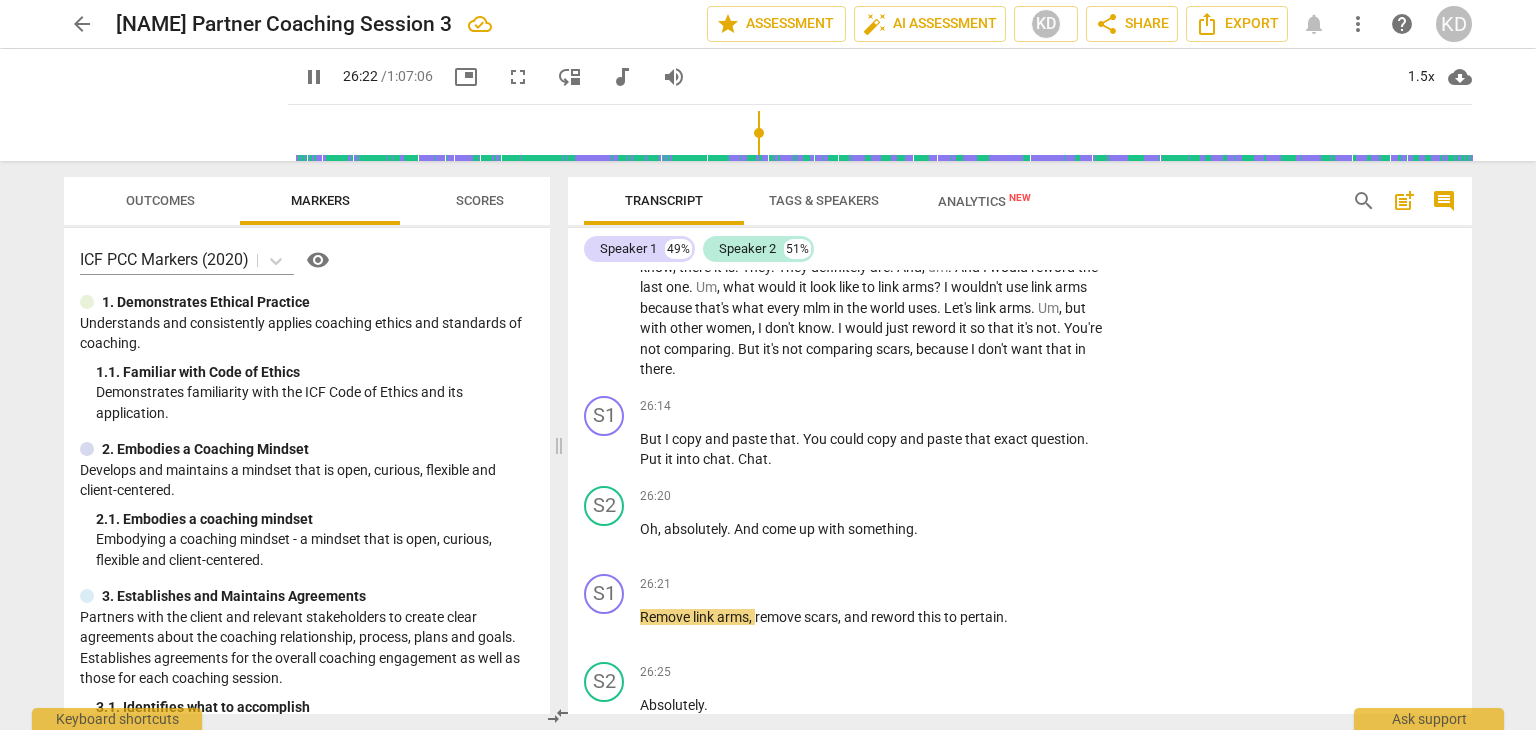 drag, startPoint x: 1463, startPoint y: 446, endPoint x: 1463, endPoint y: 462, distance: 16 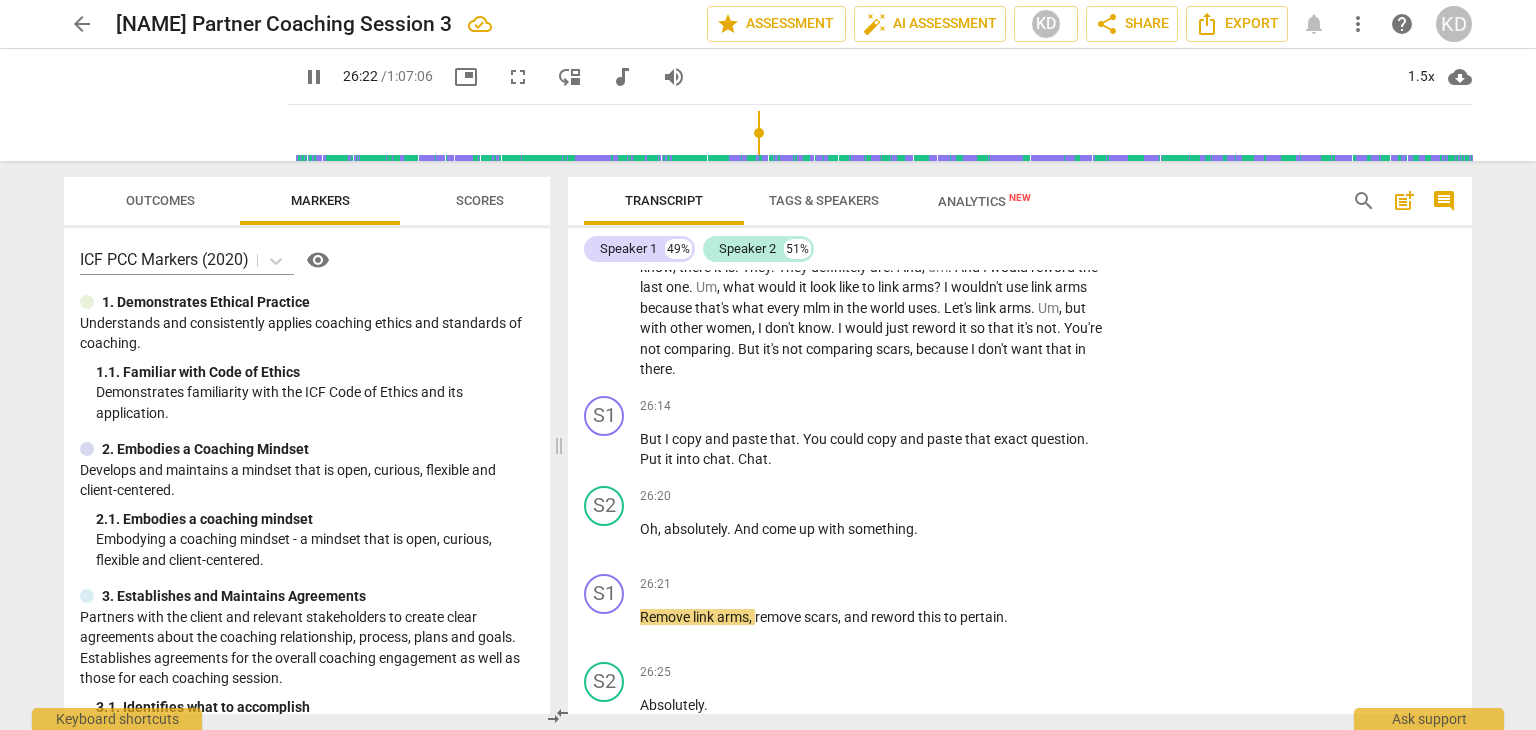 click on "S1 play_arrow pause [TIME] + Add competency keyboard_arrow_right But I copy and paste that . You could copy and paste that exact question . Put it into chat . Chat ." at bounding box center [1020, 433] 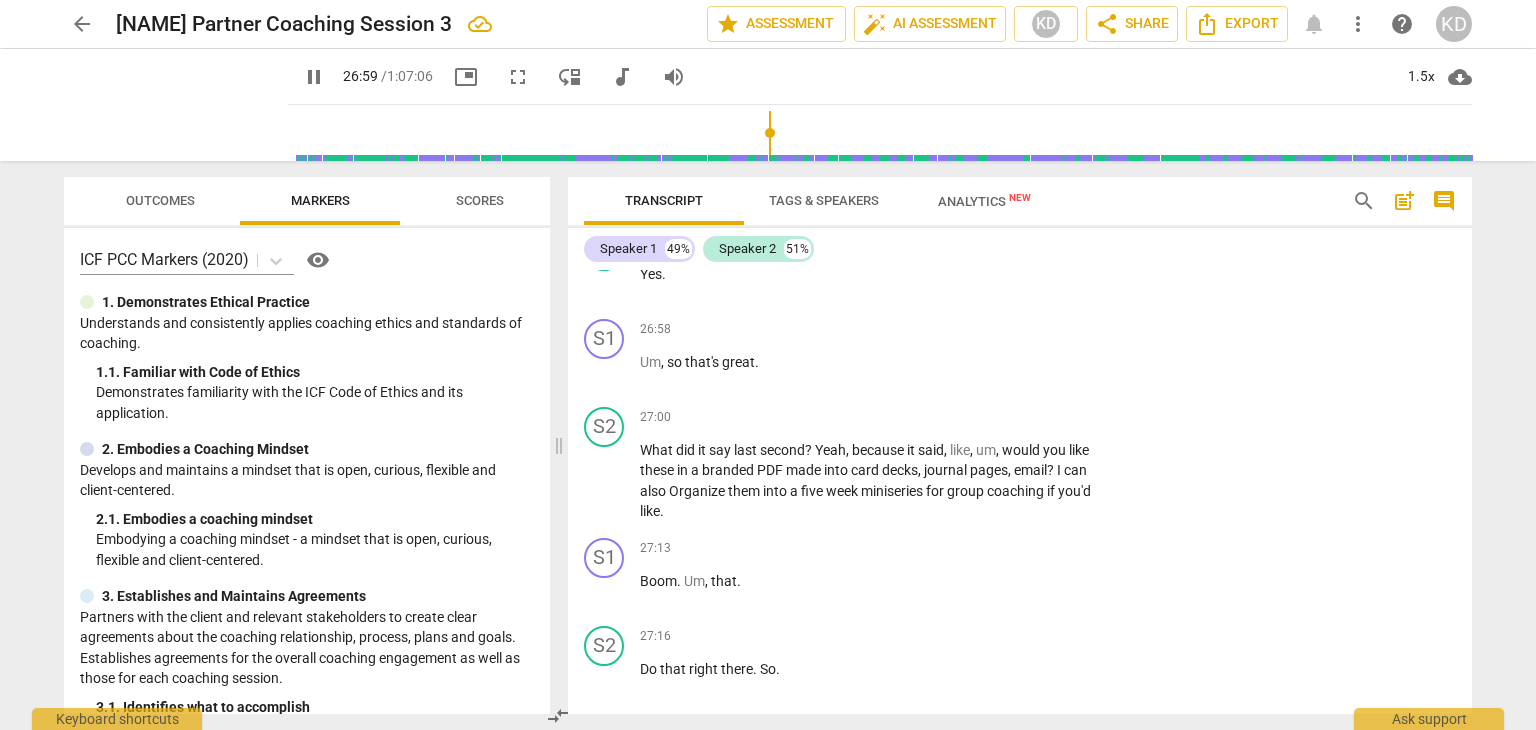 scroll, scrollTop: 16754, scrollLeft: 0, axis: vertical 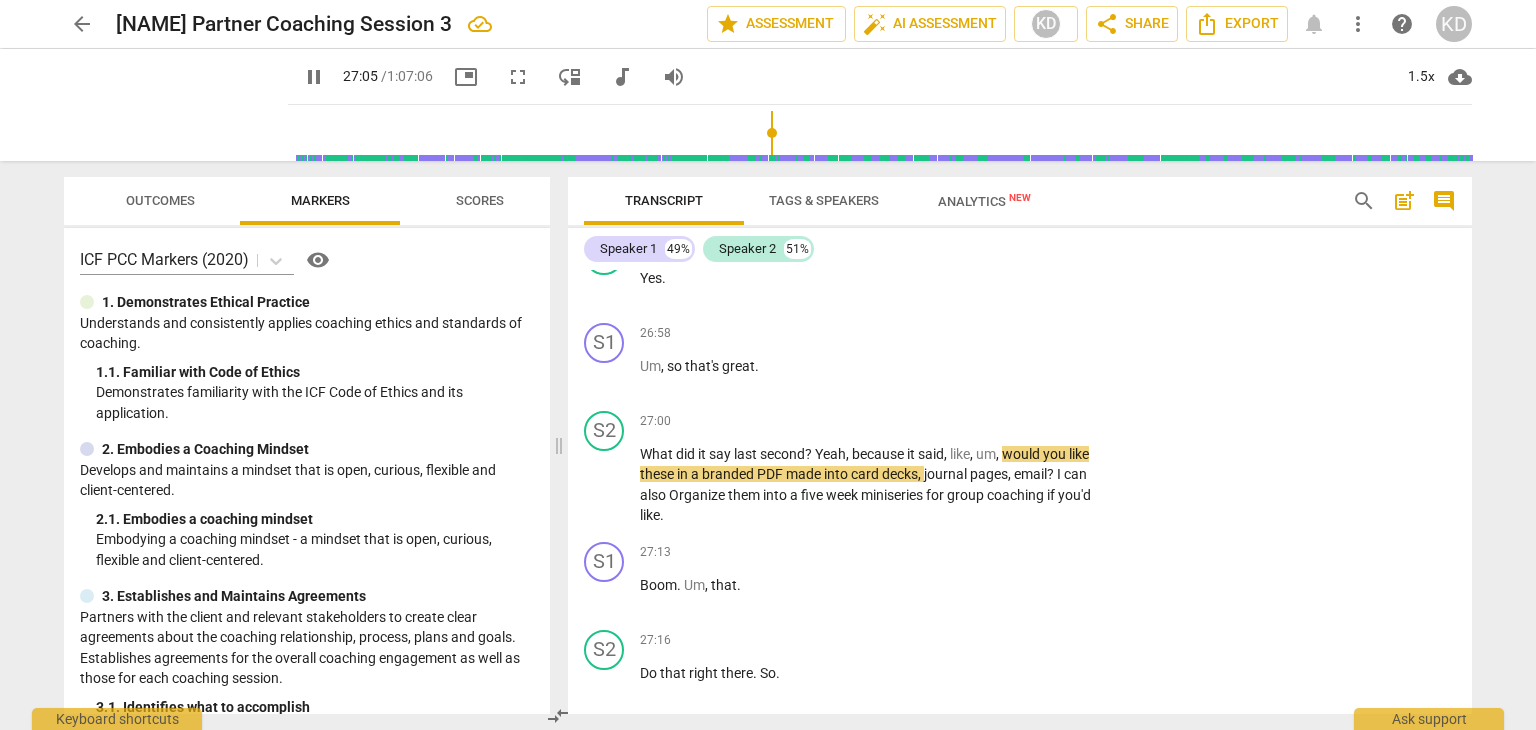 click on "pause" at bounding box center [605, 485] 